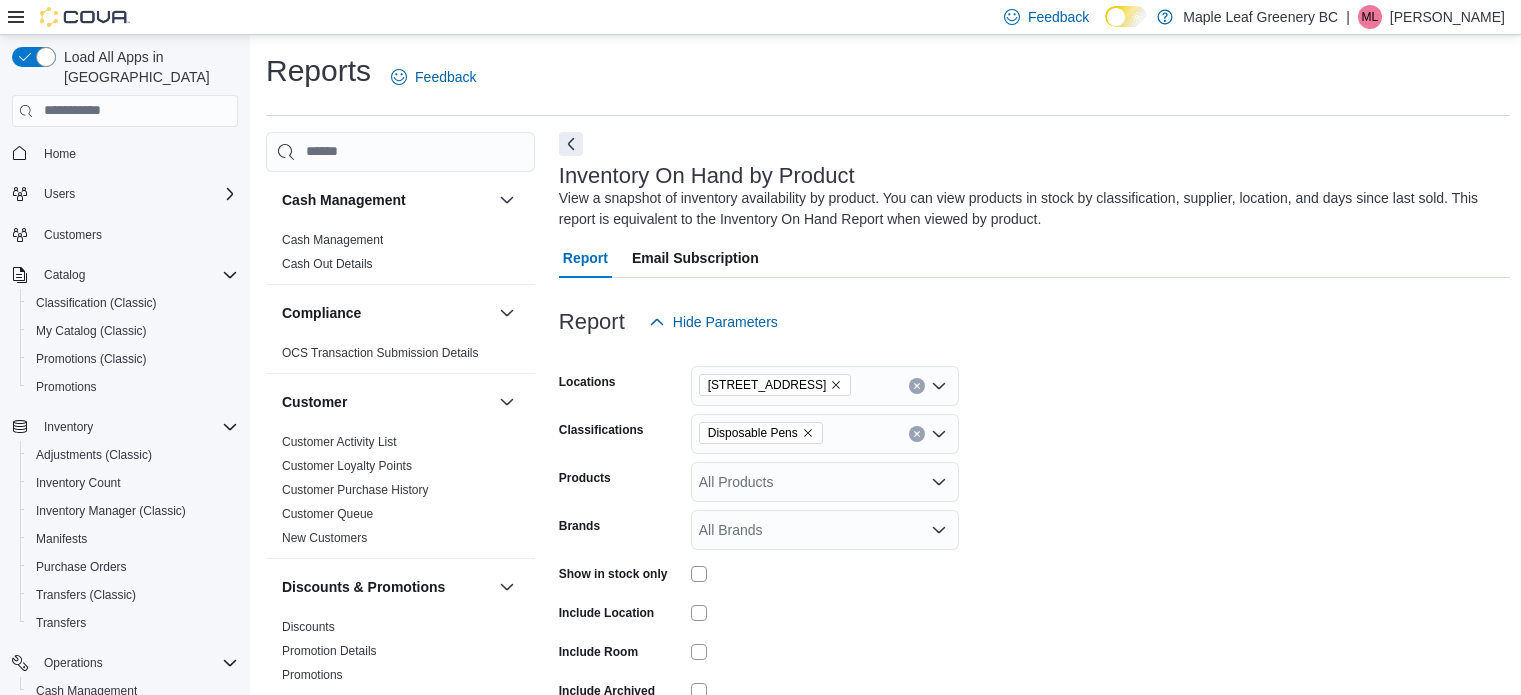 scroll, scrollTop: 555, scrollLeft: 0, axis: vertical 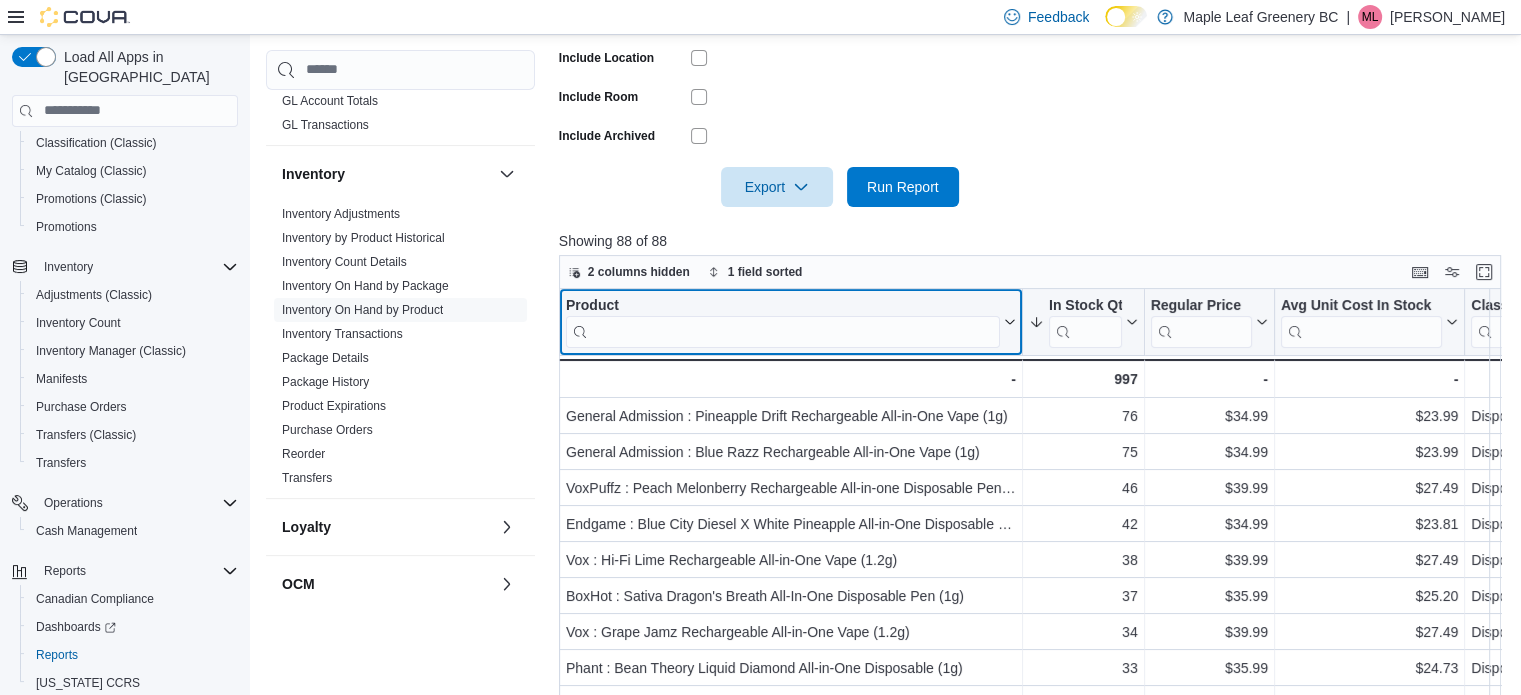 click at bounding box center [783, 331] 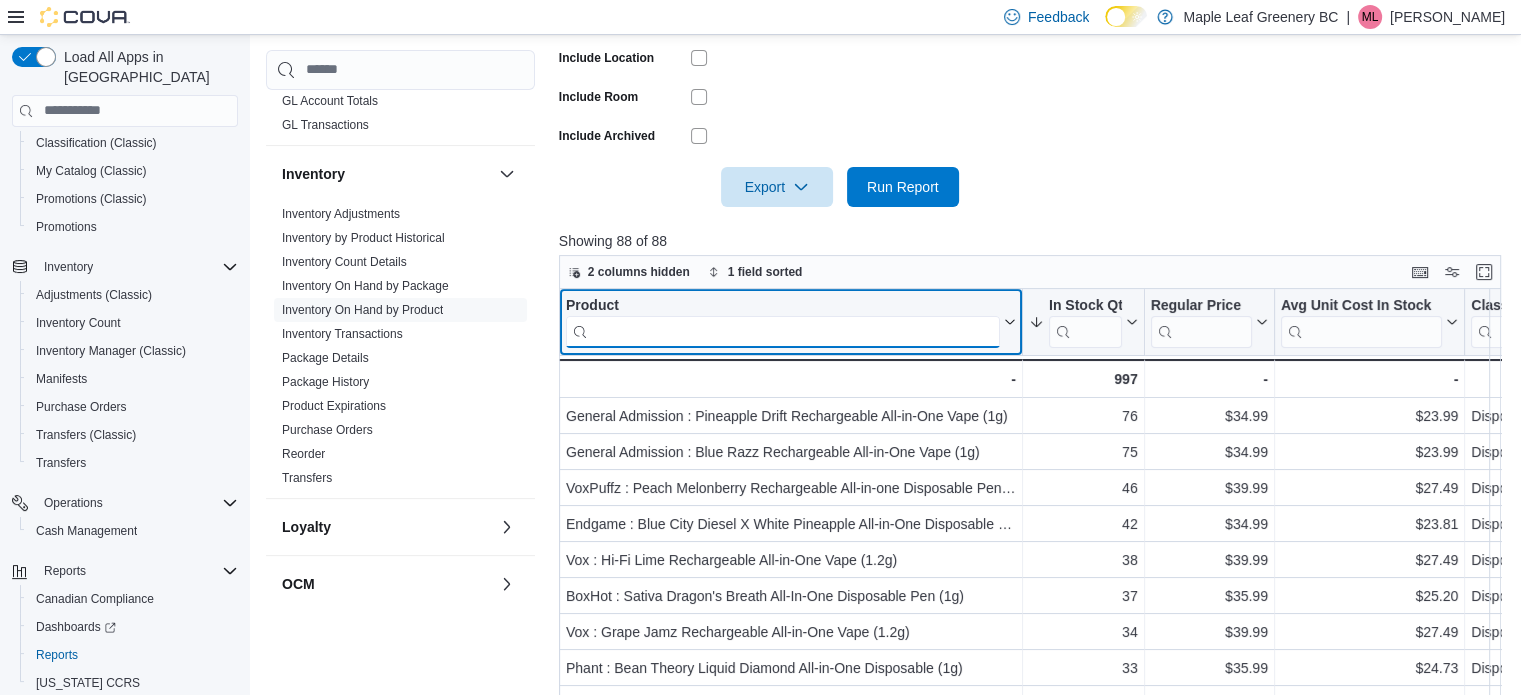 type on "*" 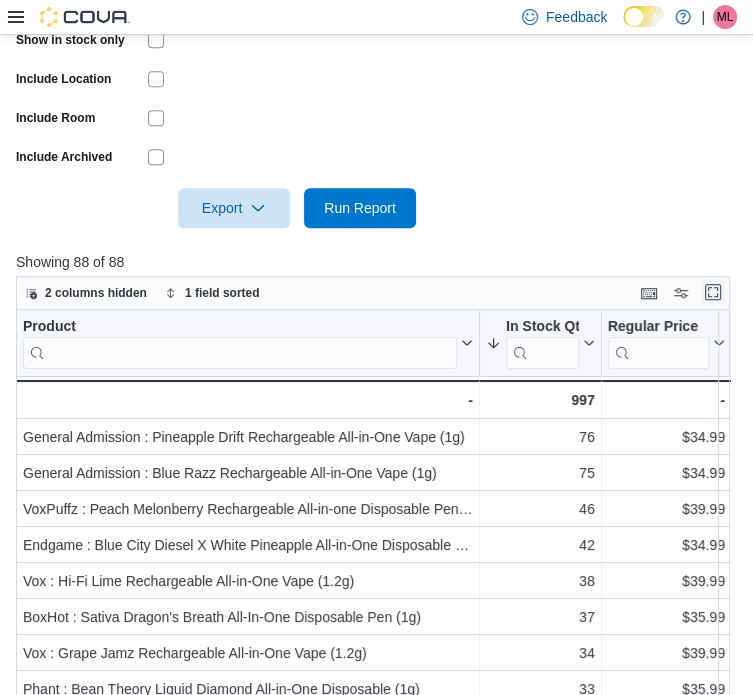 click at bounding box center (713, 292) 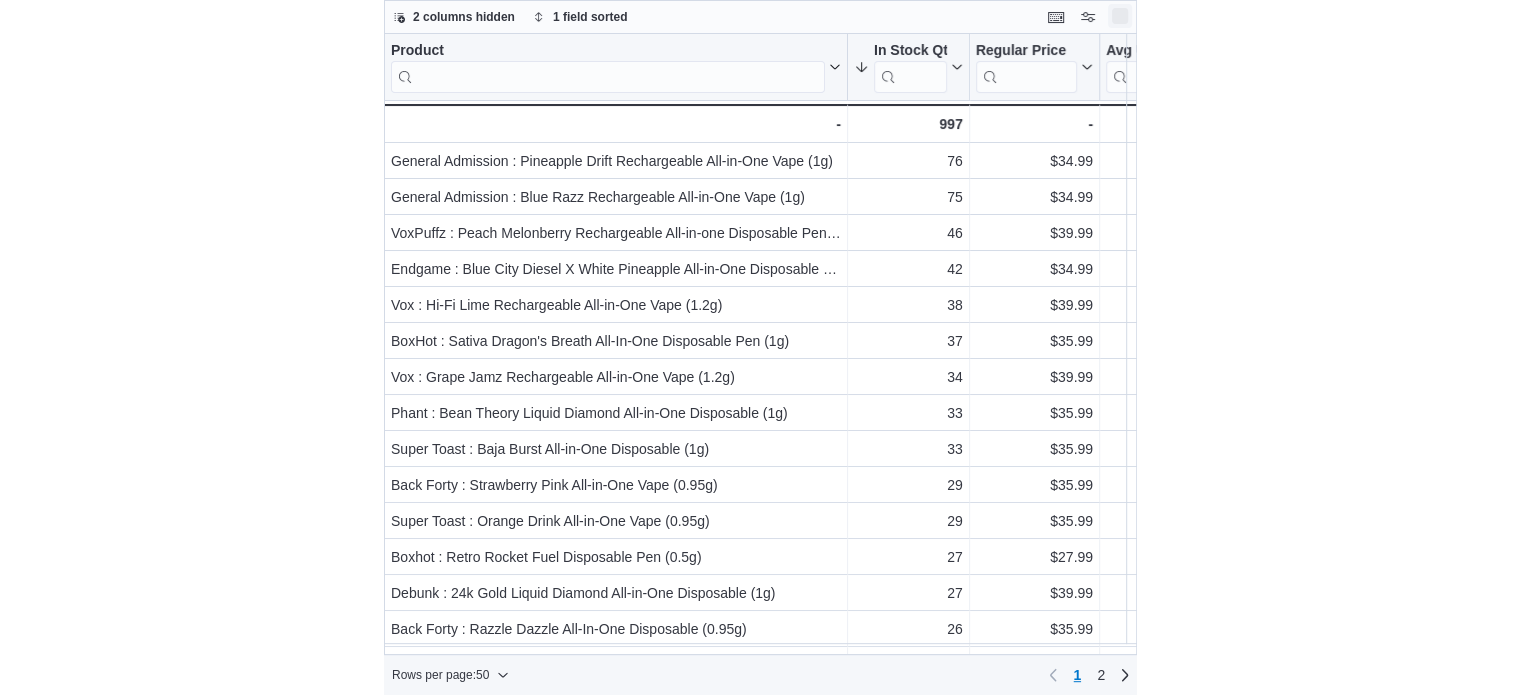 scroll, scrollTop: 0, scrollLeft: 0, axis: both 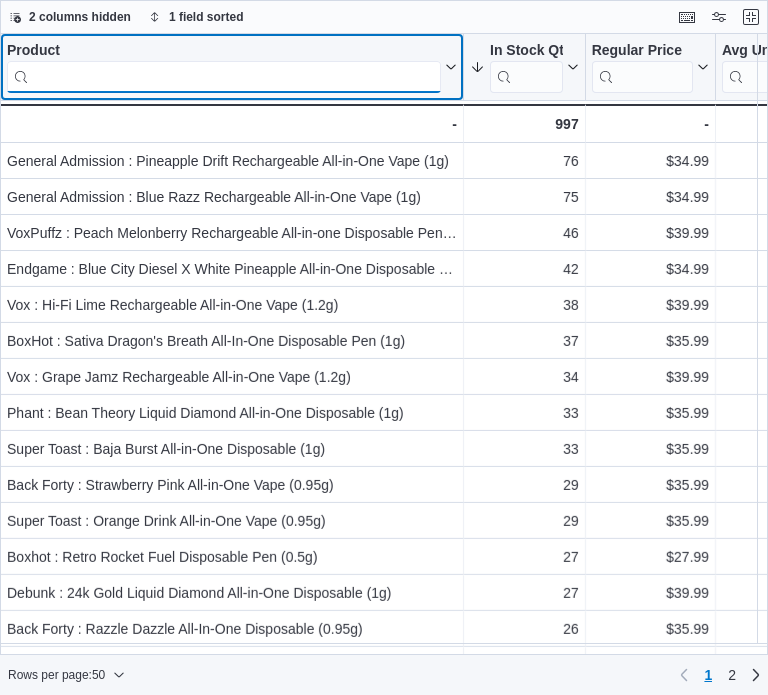click at bounding box center (224, 77) 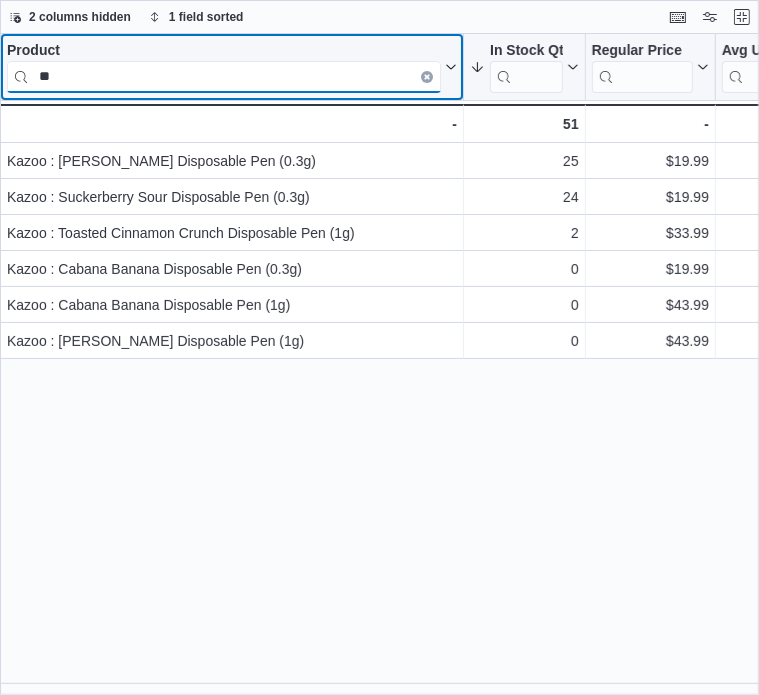 type on "*" 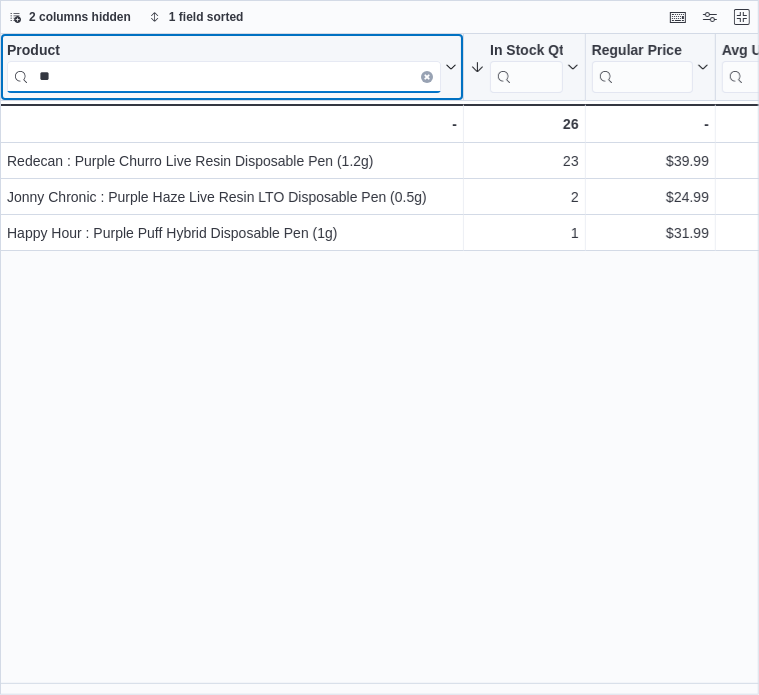 type on "*" 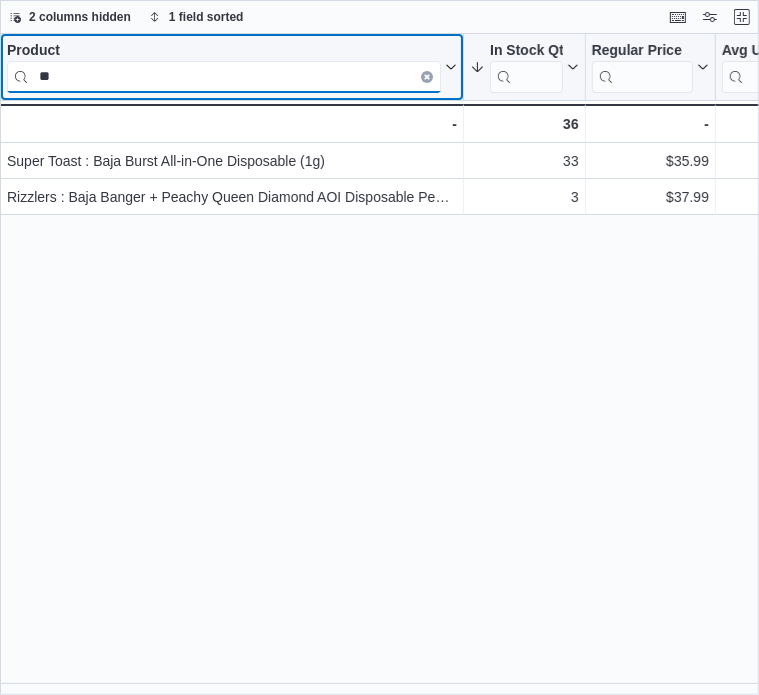 type on "*" 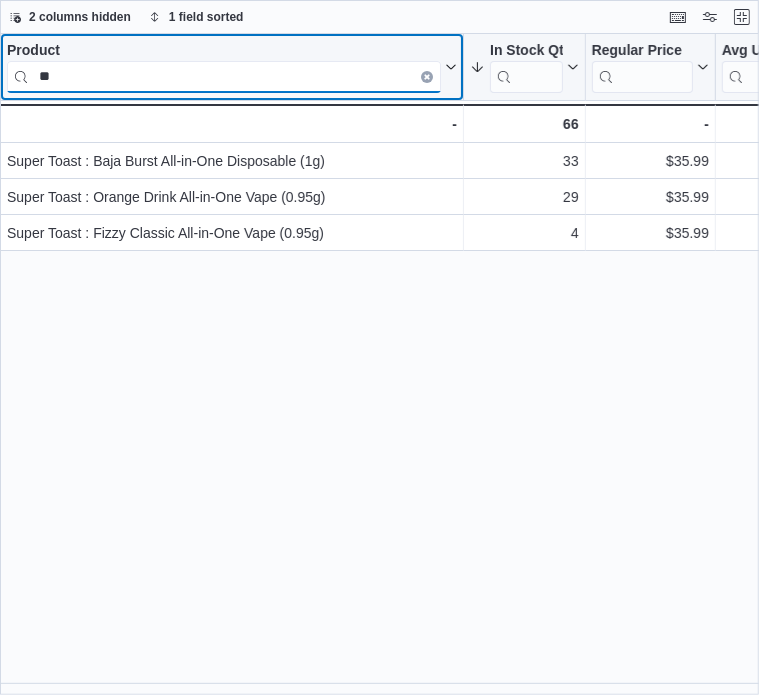 type on "*" 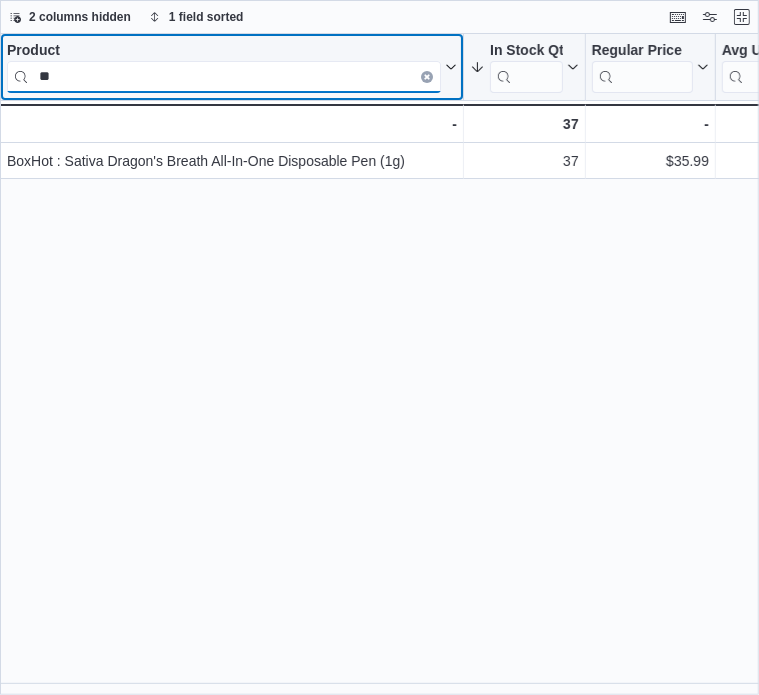 type on "*" 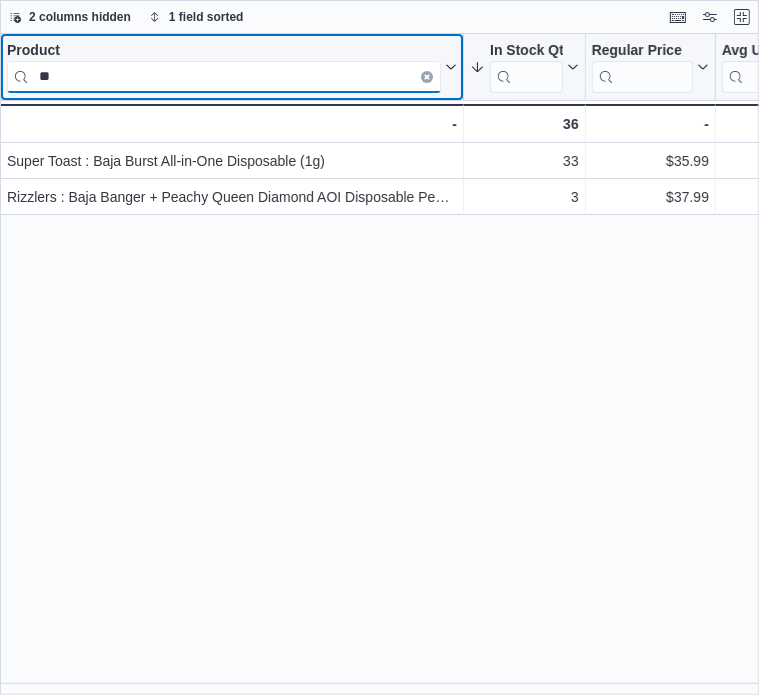 type on "*" 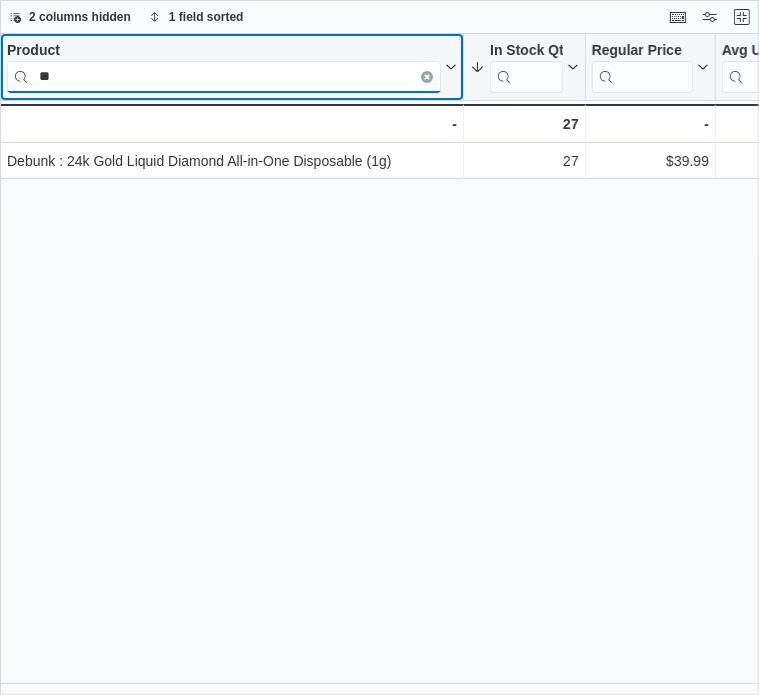 type on "*" 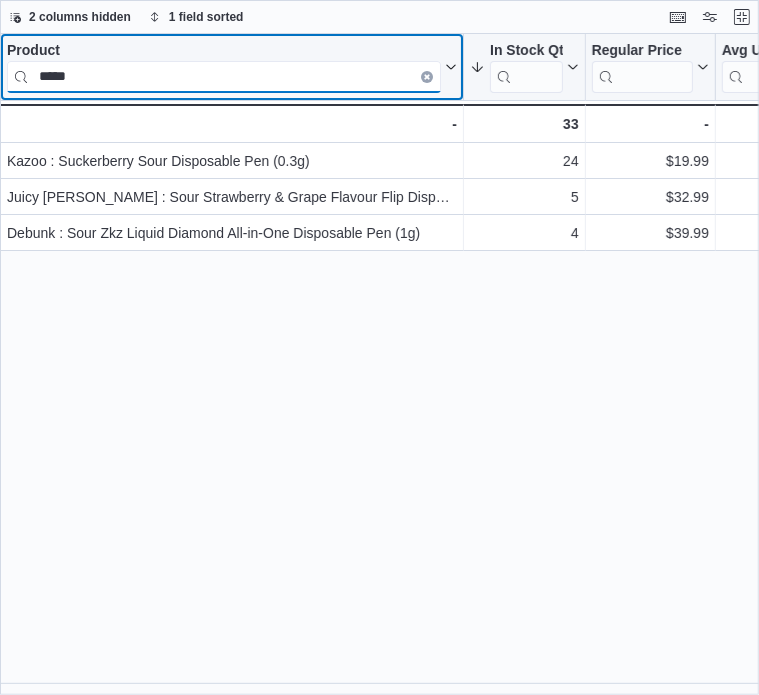 drag, startPoint x: 93, startPoint y: 78, endPoint x: 20, endPoint y: 71, distance: 73.33485 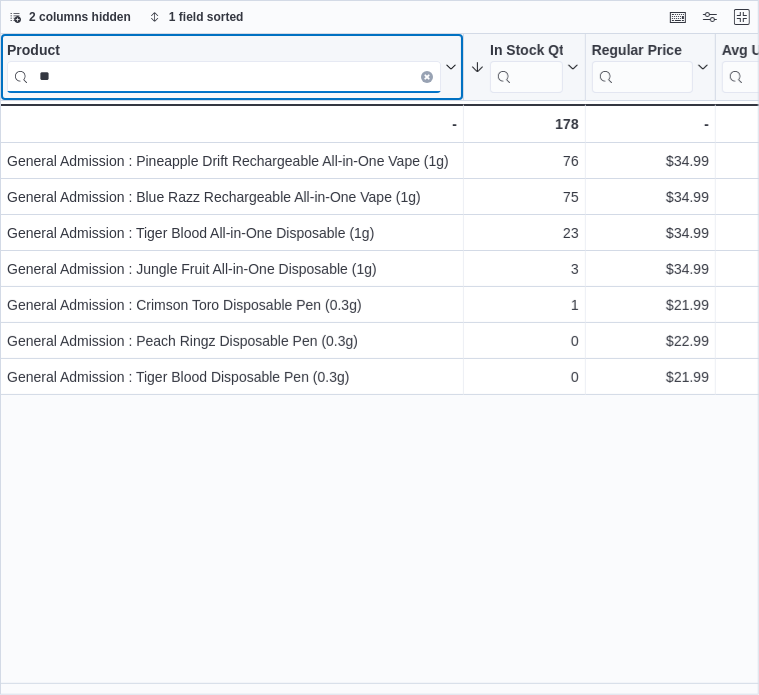 type on "*" 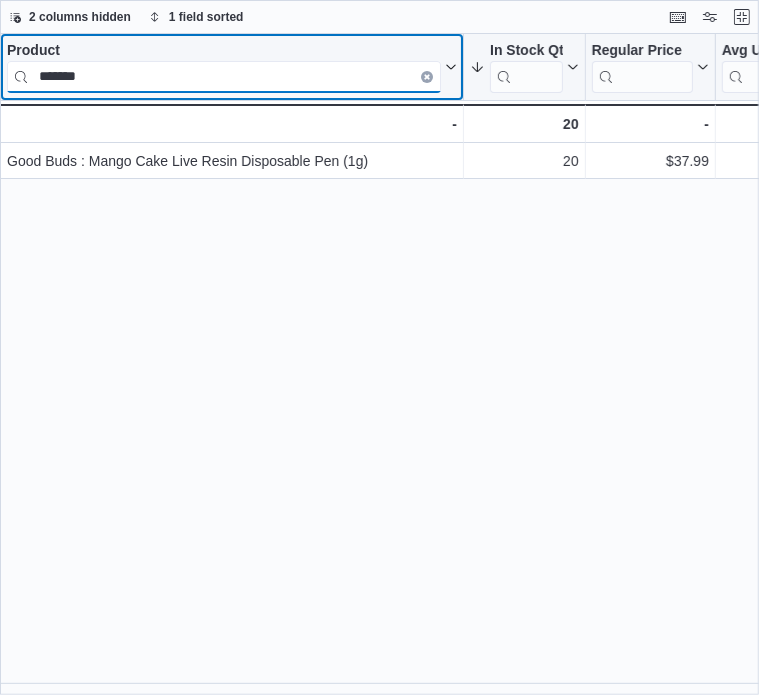 drag, startPoint x: 133, startPoint y: 85, endPoint x: 35, endPoint y: 81, distance: 98.0816 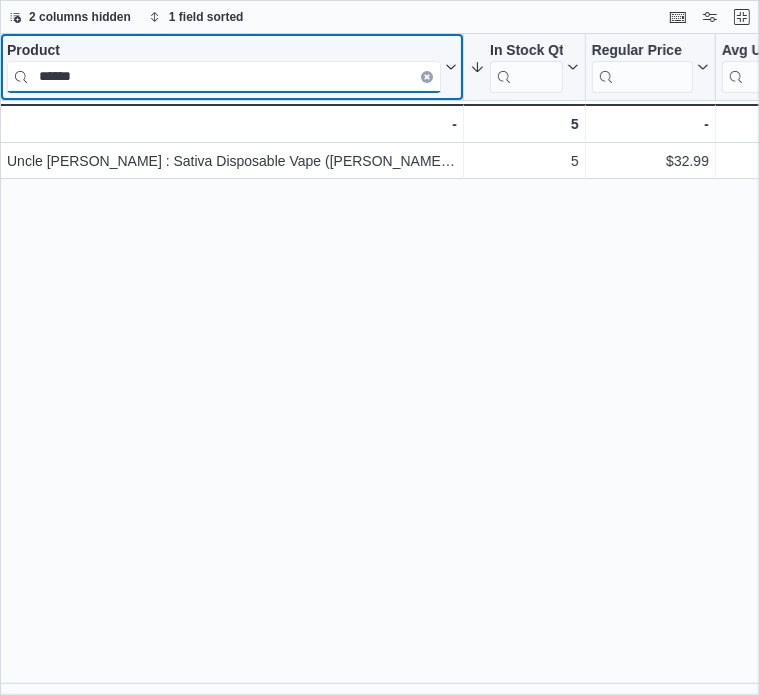 drag, startPoint x: 88, startPoint y: 87, endPoint x: 25, endPoint y: 79, distance: 63.505905 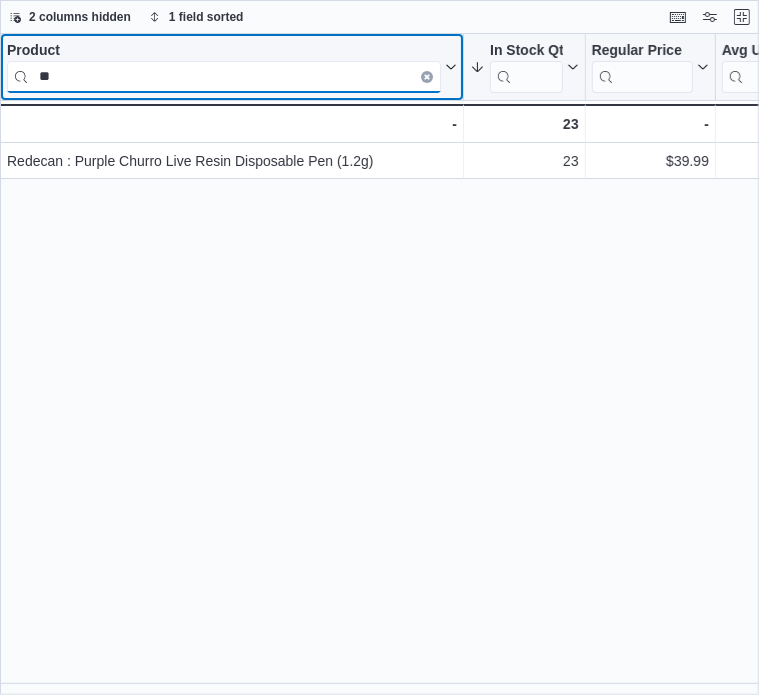 type on "*" 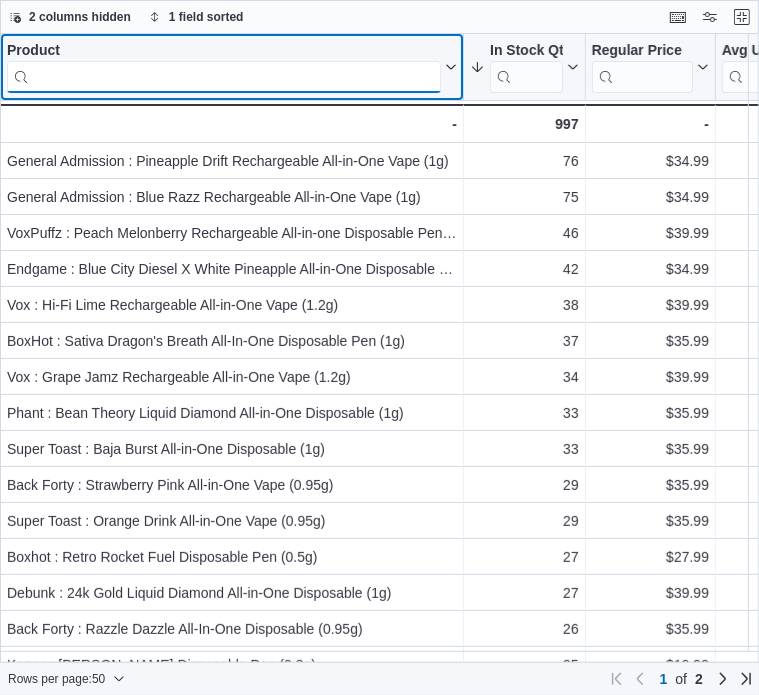 click at bounding box center [224, 77] 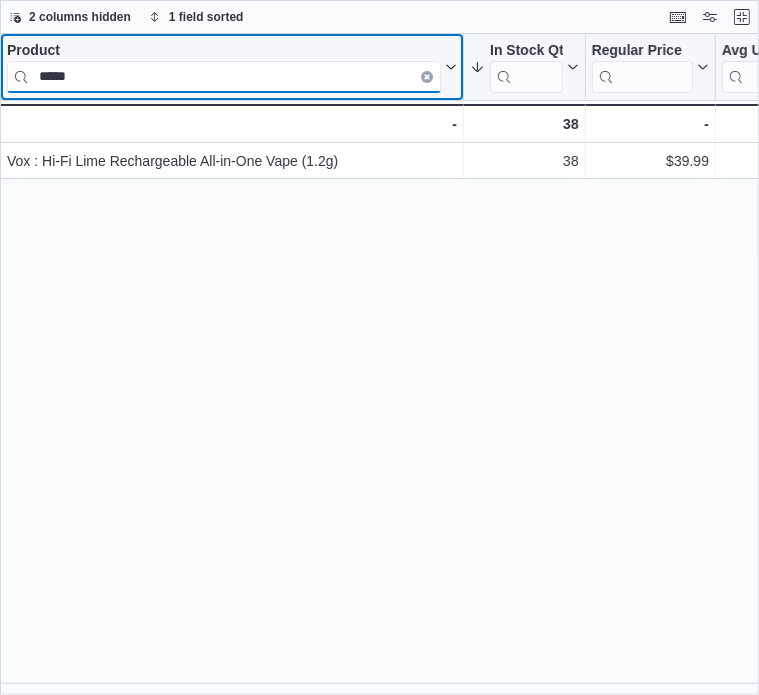 drag, startPoint x: 94, startPoint y: 65, endPoint x: 24, endPoint y: 69, distance: 70.11419 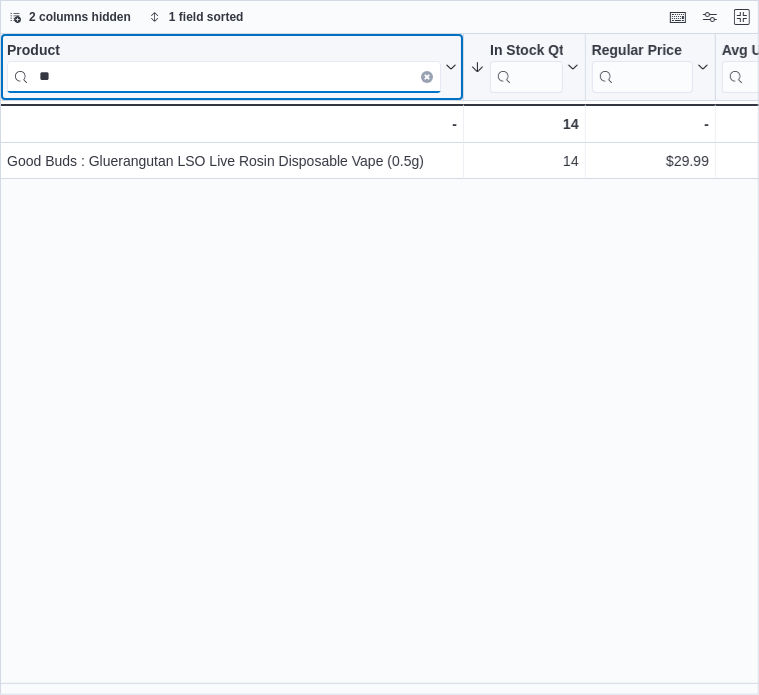 type on "*" 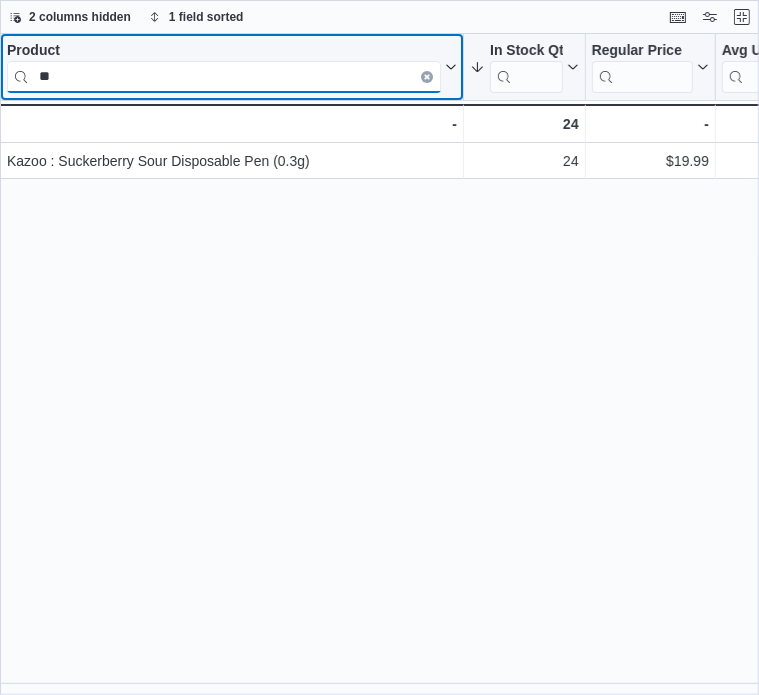 type on "*" 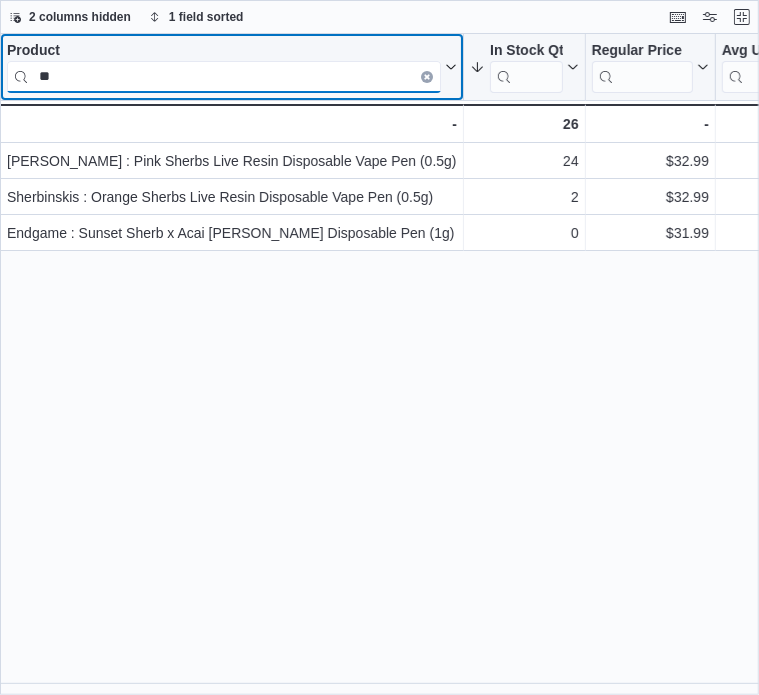 type on "*" 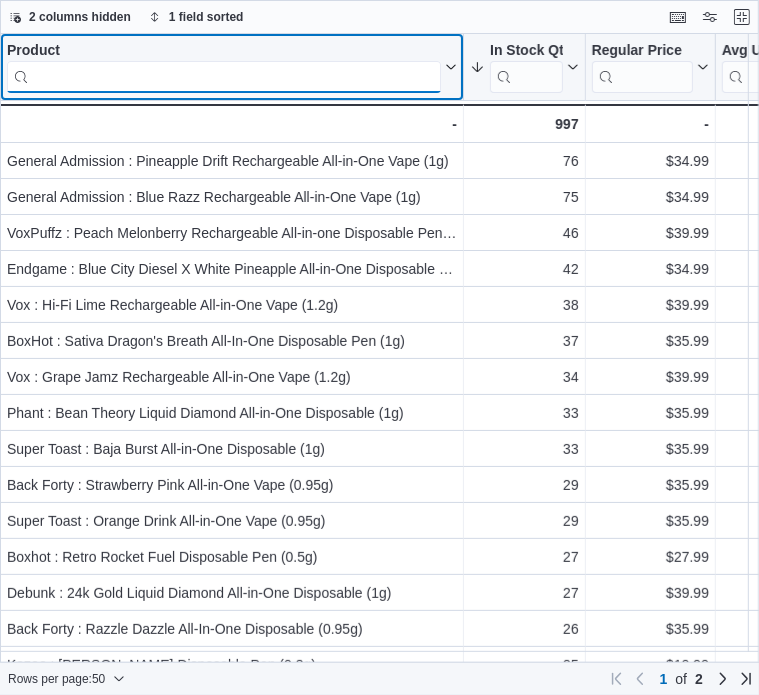 type on "*" 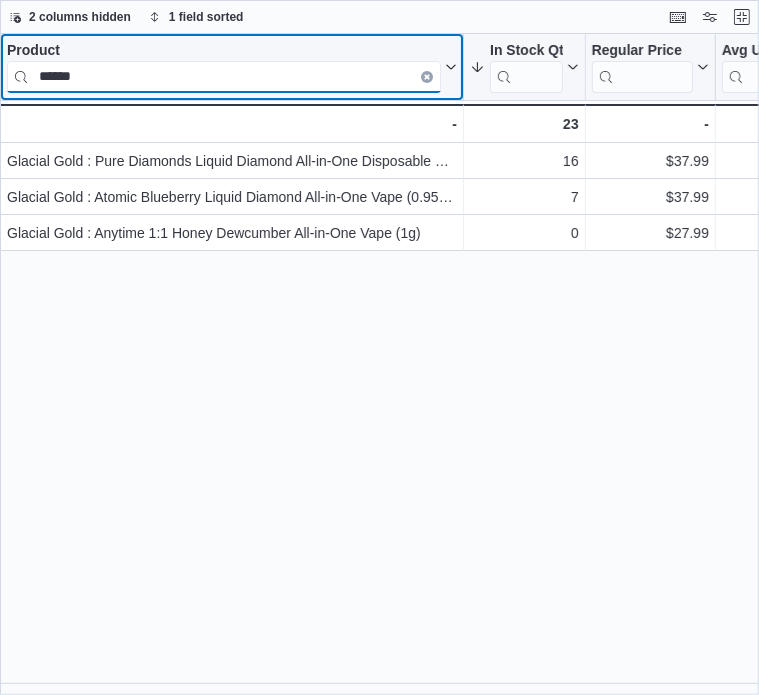 drag, startPoint x: 89, startPoint y: 75, endPoint x: 27, endPoint y: 72, distance: 62.072536 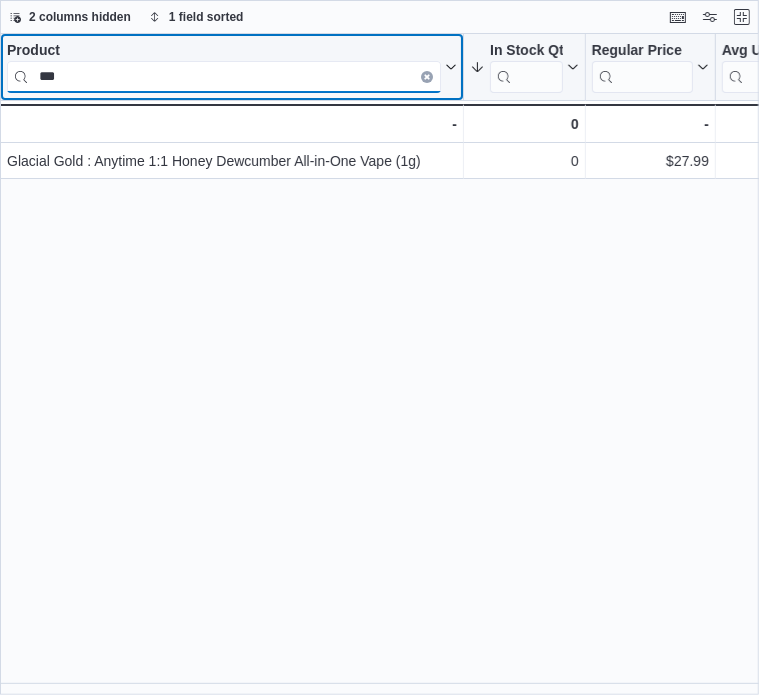 drag, startPoint x: 68, startPoint y: 79, endPoint x: 42, endPoint y: 79, distance: 26 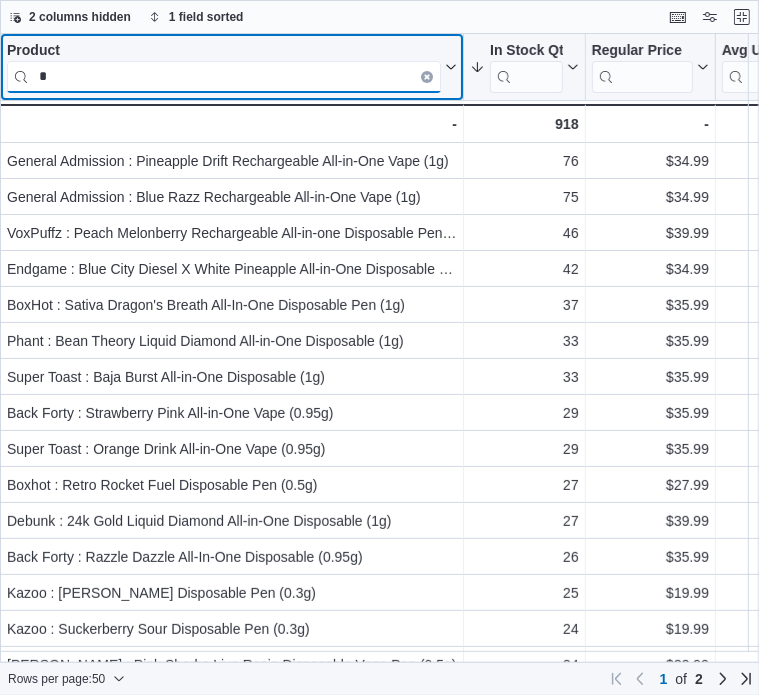 drag, startPoint x: 96, startPoint y: 74, endPoint x: 31, endPoint y: 73, distance: 65.00769 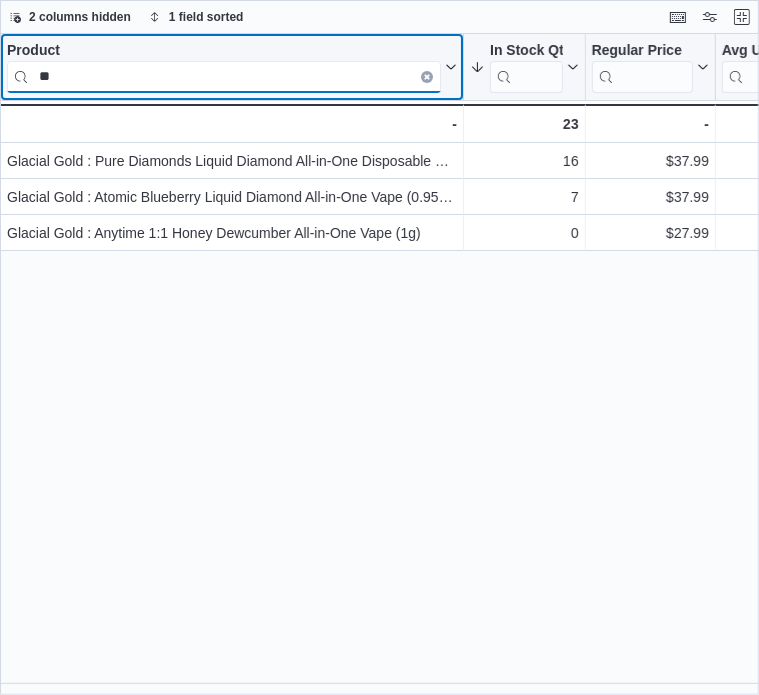 type on "*" 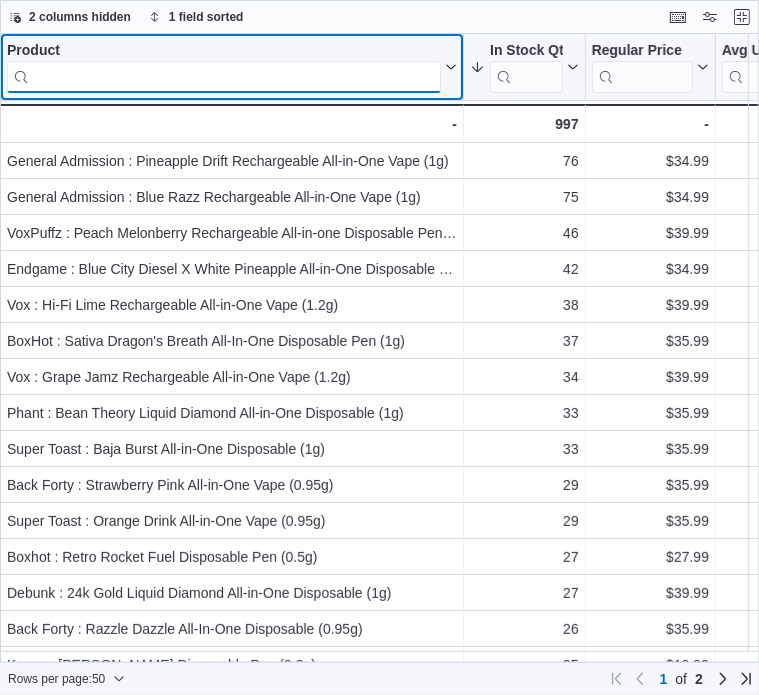 type on "*" 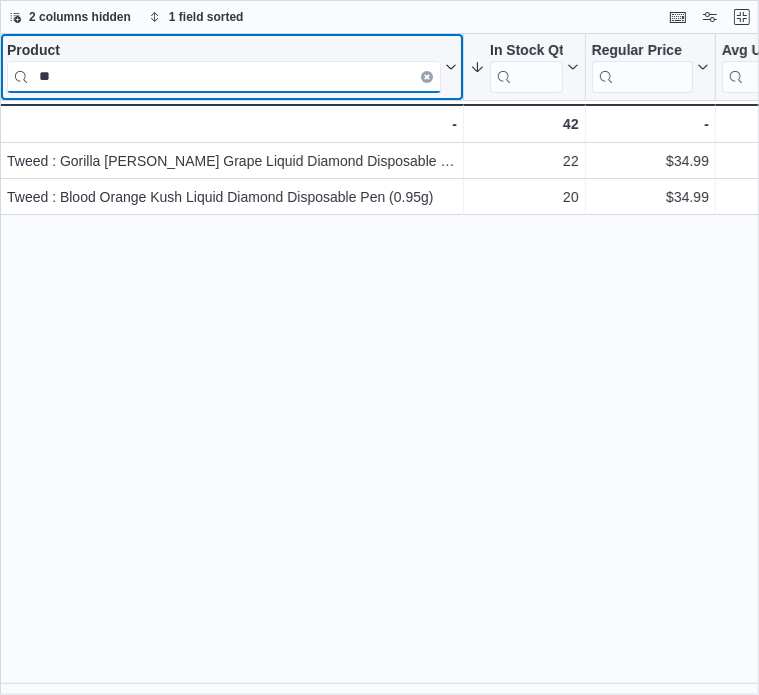 type on "*" 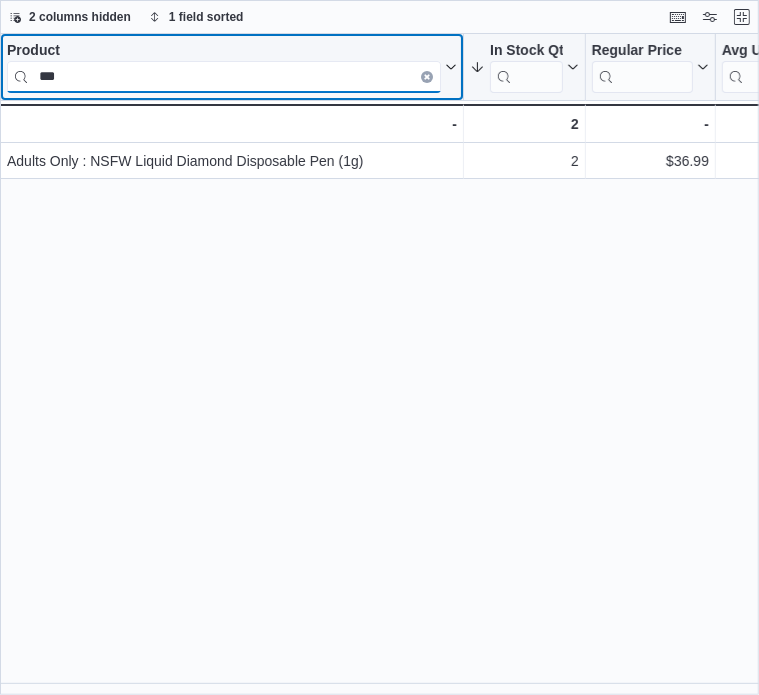 drag, startPoint x: 96, startPoint y: 83, endPoint x: 36, endPoint y: 83, distance: 60 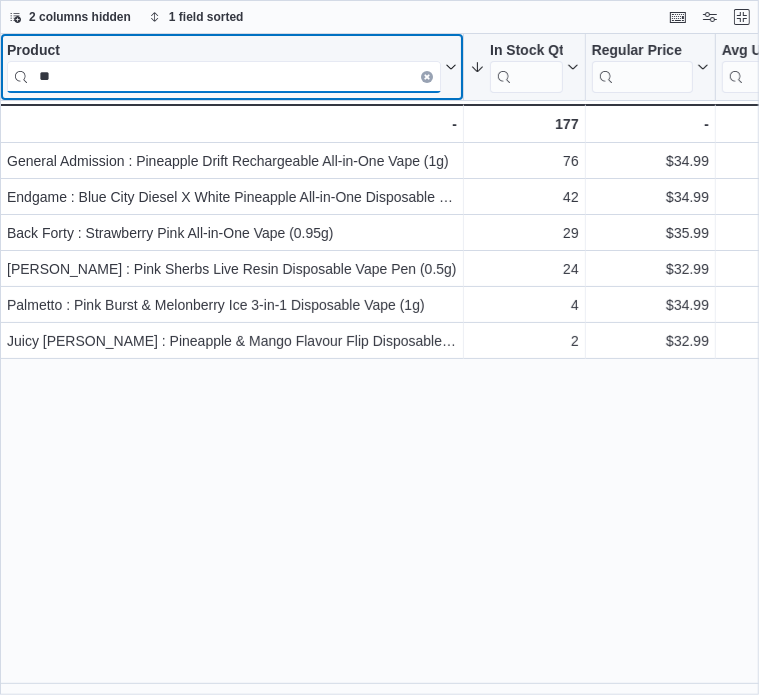 type on "*" 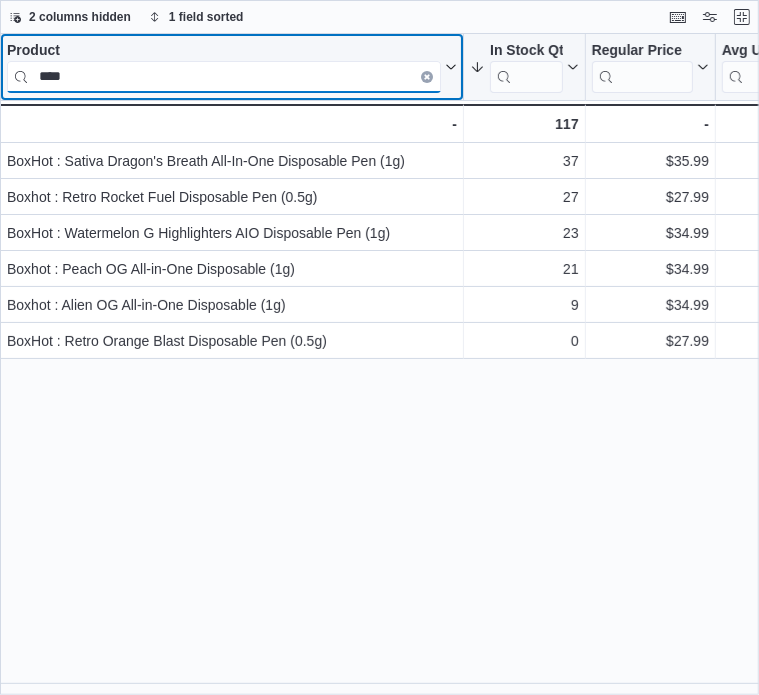 drag, startPoint x: 136, startPoint y: 68, endPoint x: 19, endPoint y: 75, distance: 117.20921 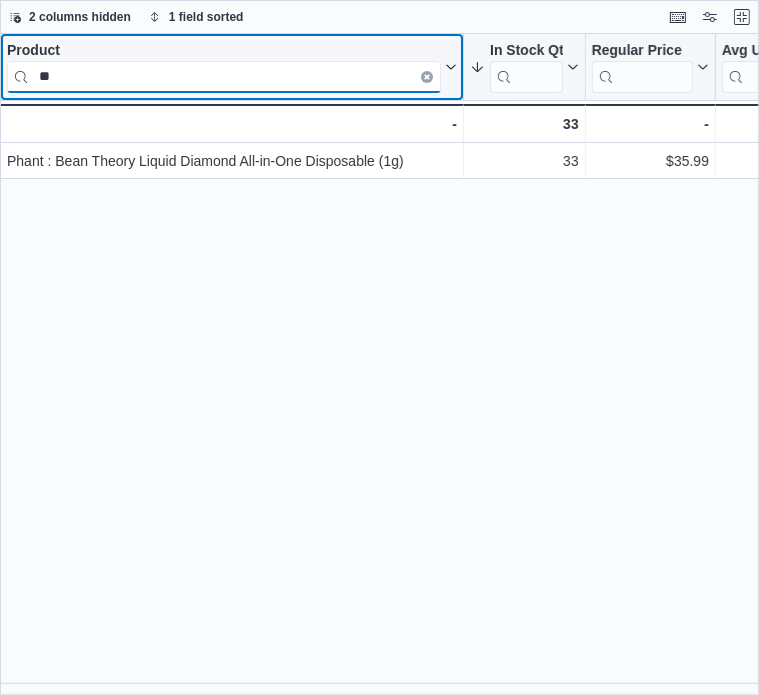 type on "*" 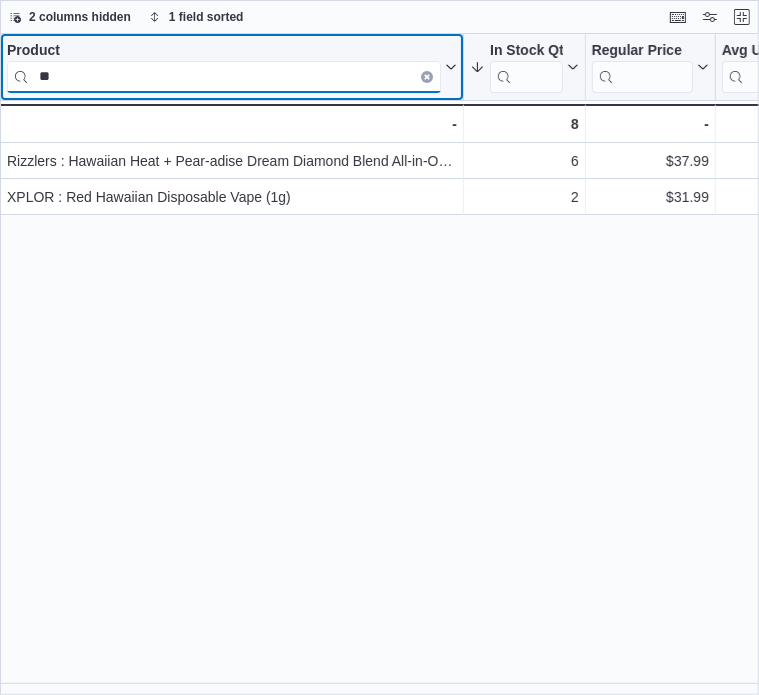 type on "*" 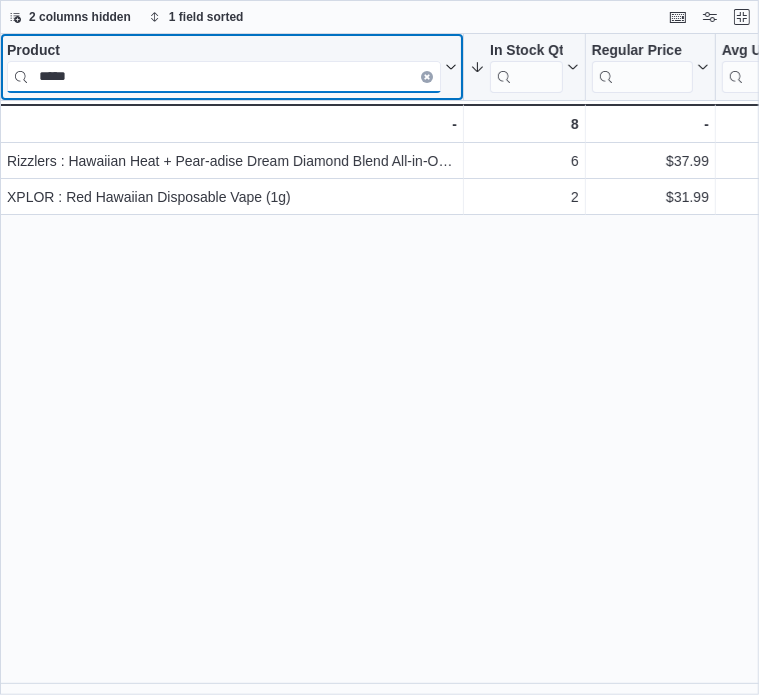 drag, startPoint x: 99, startPoint y: 75, endPoint x: 18, endPoint y: 75, distance: 81 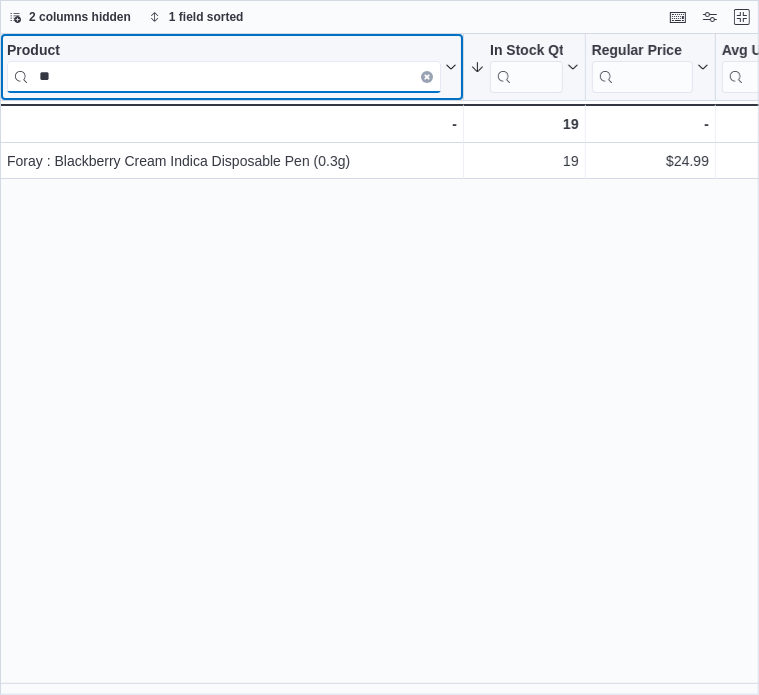 type on "*" 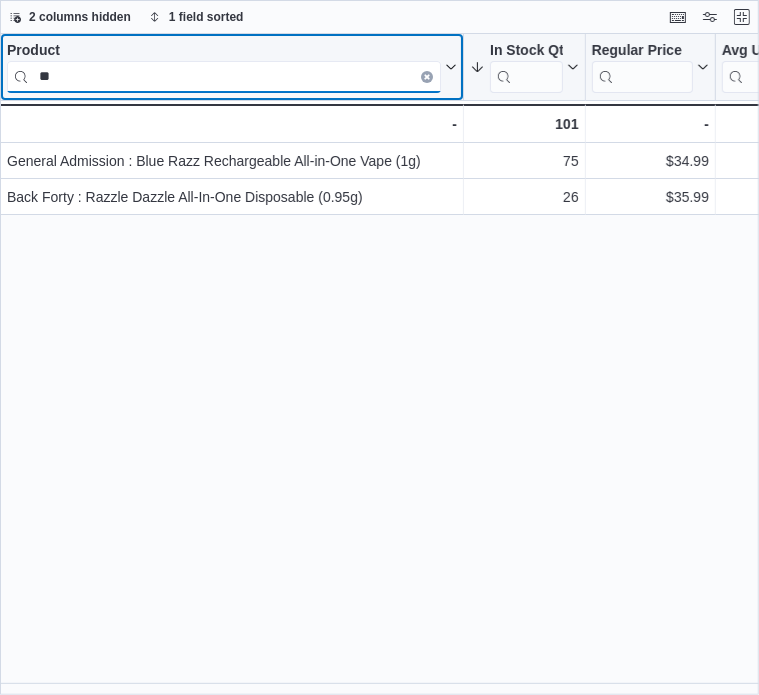 type on "*" 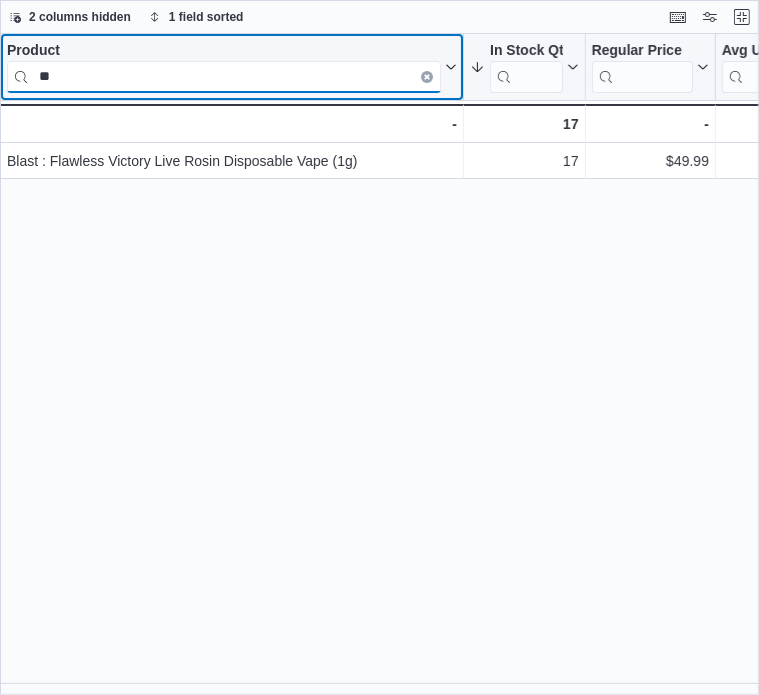 type on "*" 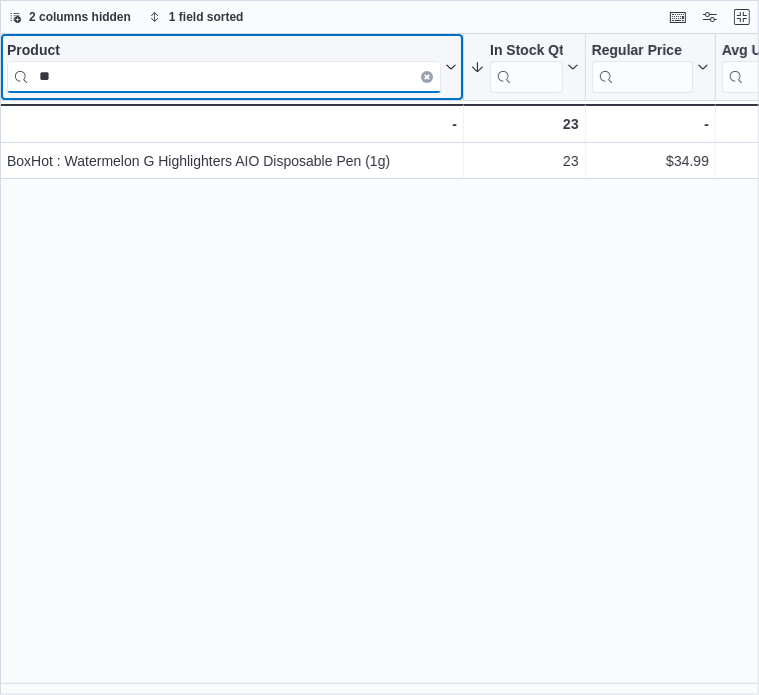 type on "*" 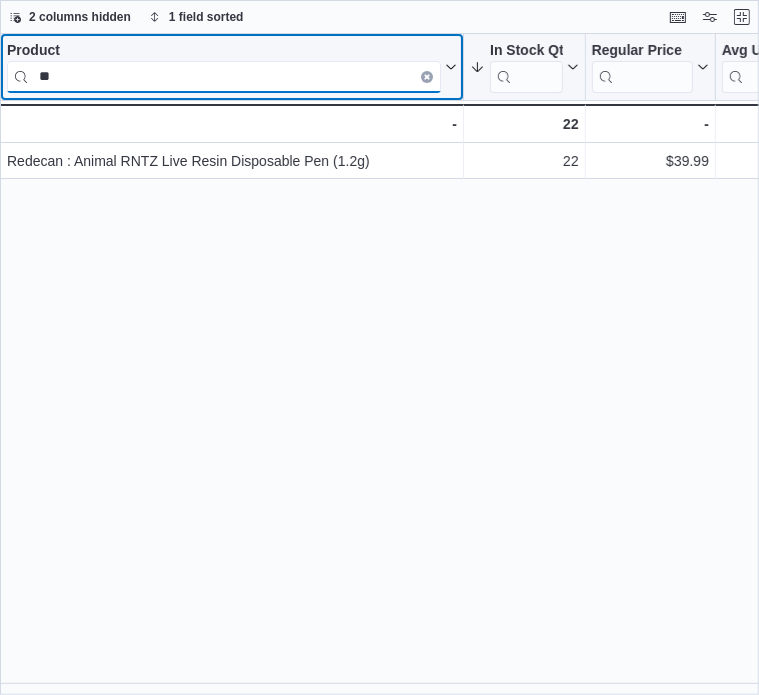 type on "*" 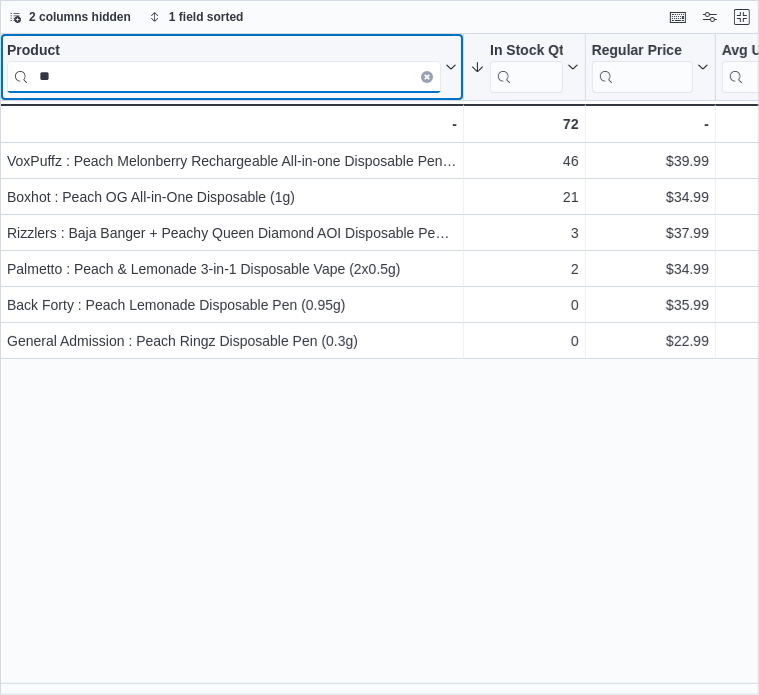 type on "*" 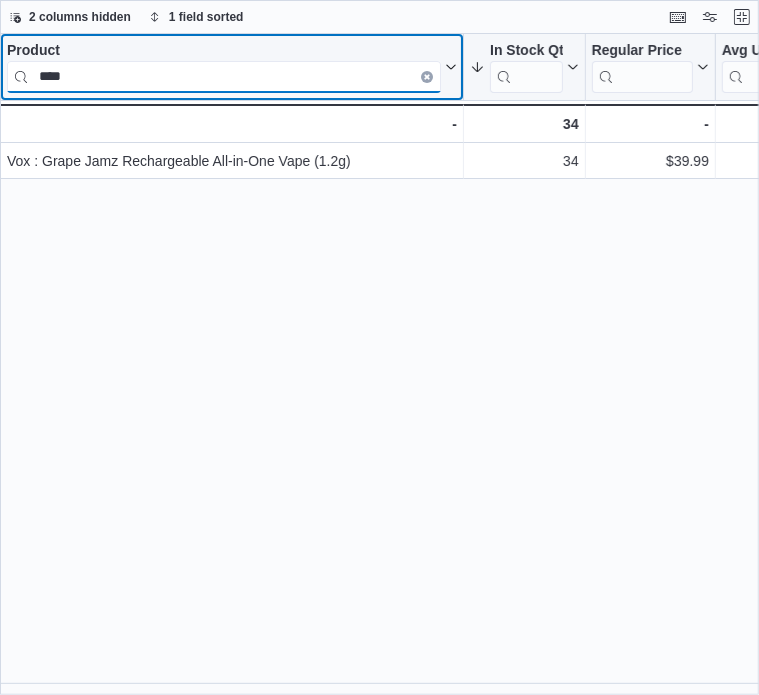 drag, startPoint x: 152, startPoint y: 78, endPoint x: 27, endPoint y: 75, distance: 125.035995 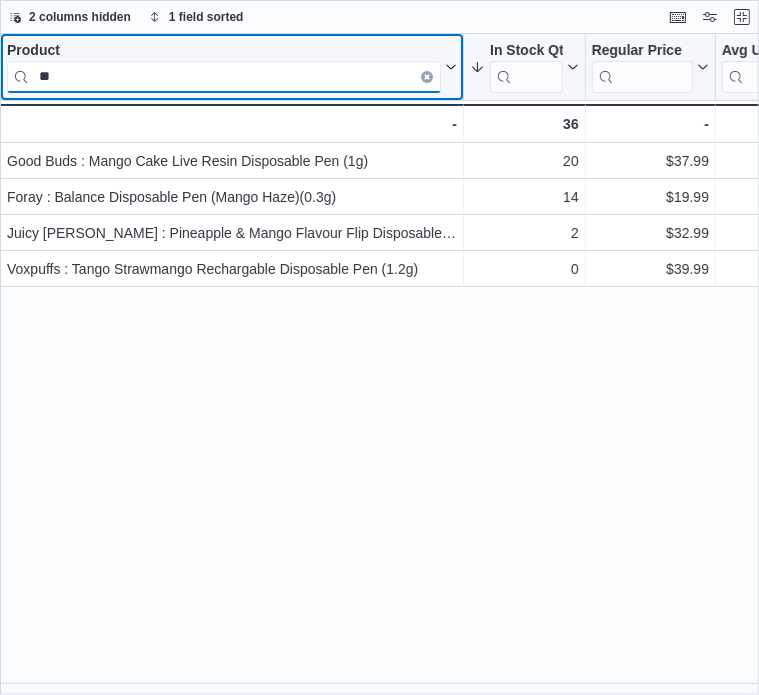 type on "*" 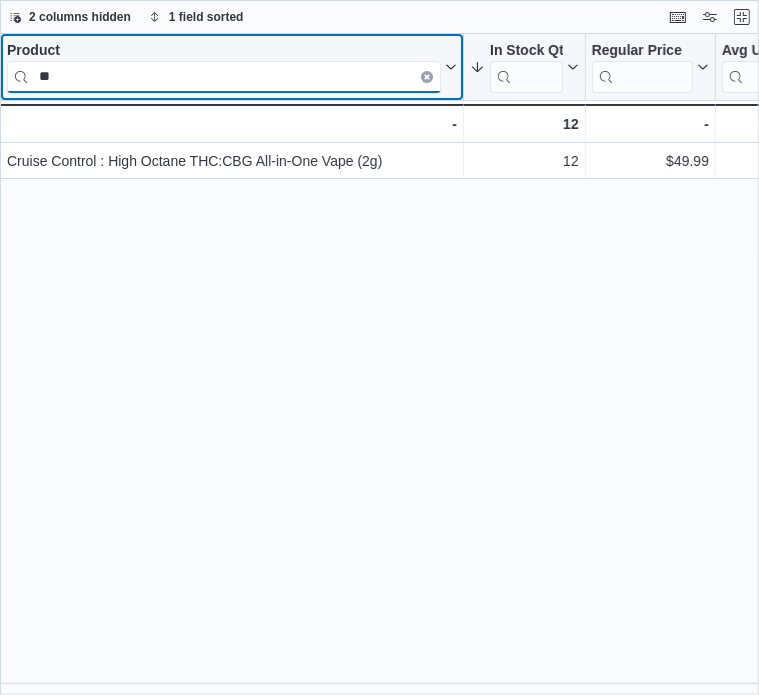 type on "*" 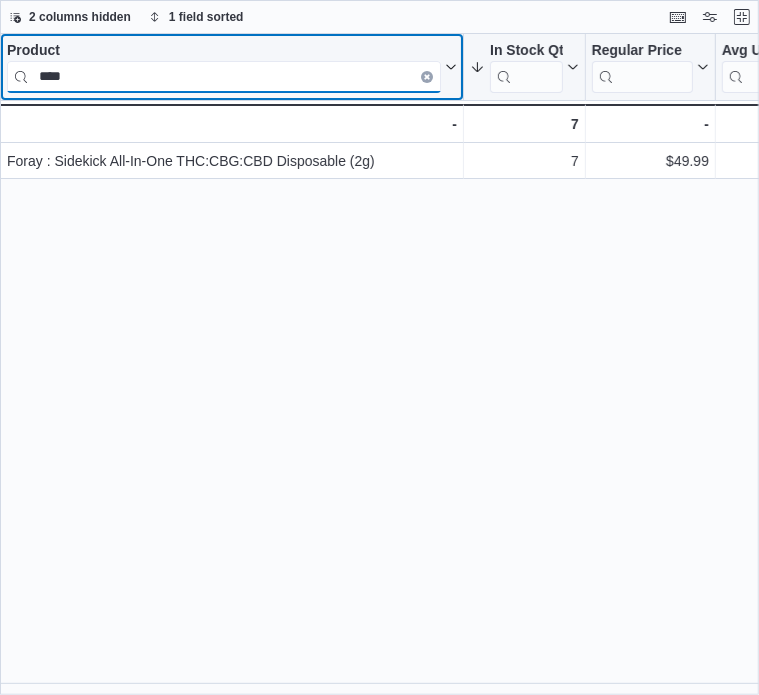 type on "****" 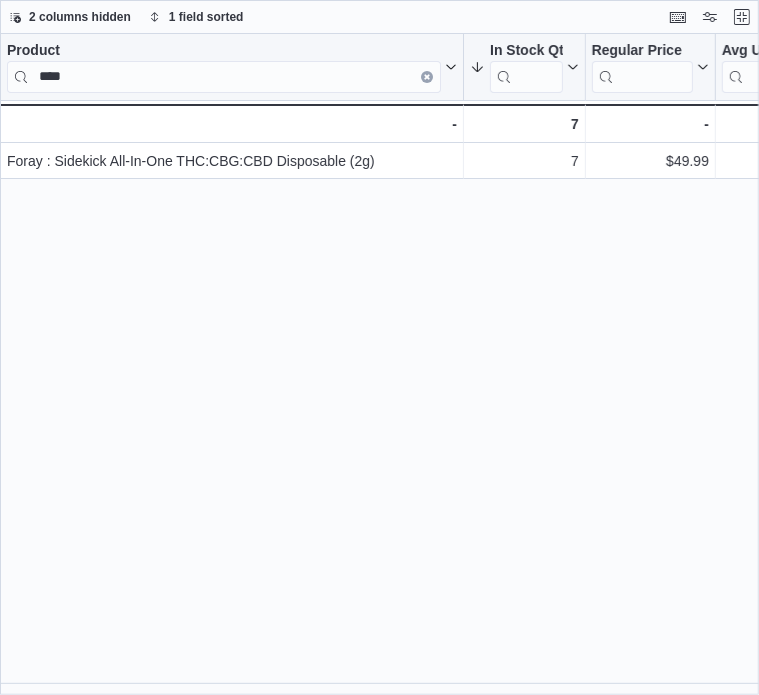 click on "Product **** Click to view column header actions In Stock Qty Sorted descending . Click to view column header actions Regular Price Click to view column header actions Avg Unit Cost In Stock Click to view column header actions Classification Click to view column header actions SKU Click to view column header actions Transfer In Qty Click to view column header actions Transfer Out Qty Click to view column header actions On Order Qty Click to view column header actions Unit Type Click to view column header actions In Stock Cost Click to view column header actions Retail Value In Stock Click to view column header actions Profit Margin ($) Click to view column header actions Profit Margin (%) Click to view column header actions Markup Click to view column header actions First Received Date Click to view column header actions Last Received Date Click to view column header actions Total Profit Margin ($) Click to view column header actions Net Weight Click to view column header actions Total Net Weight In Stock -" at bounding box center [379, 365] 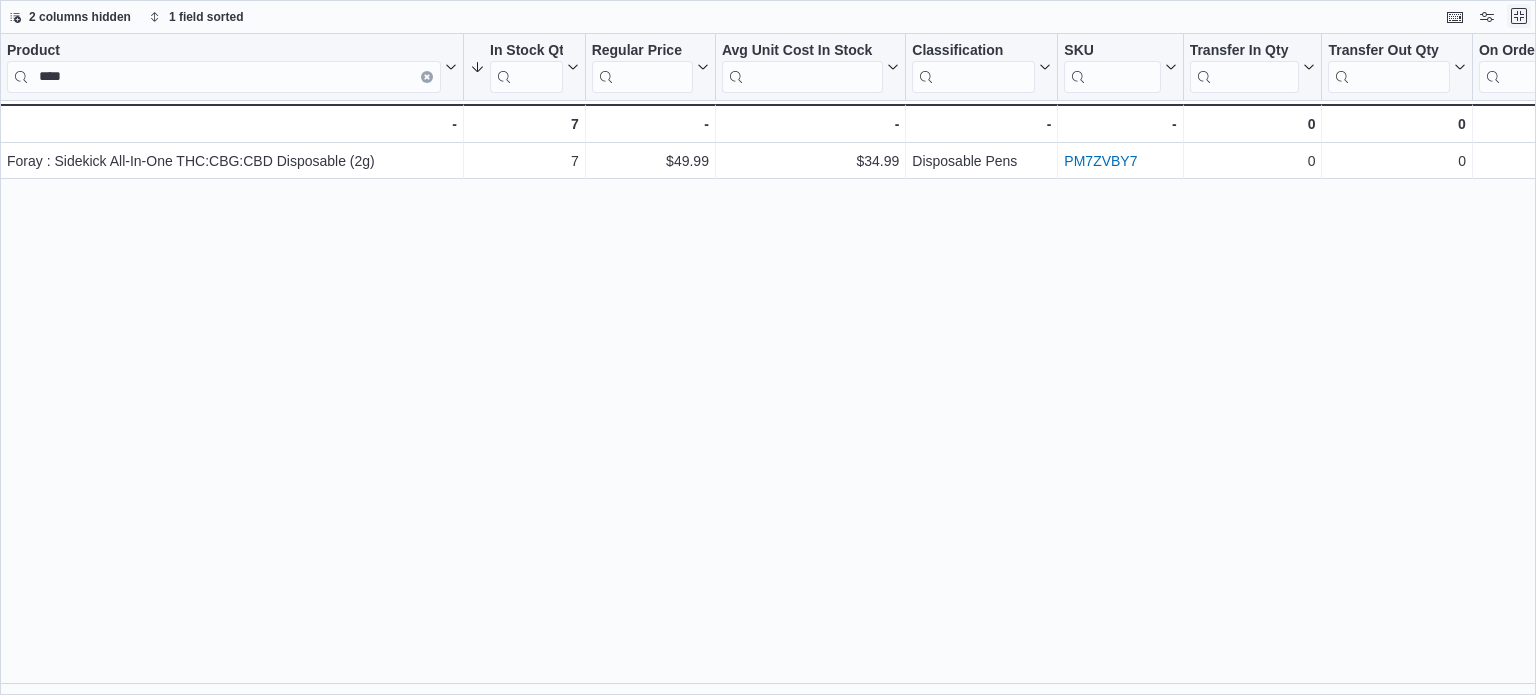click at bounding box center (1519, 16) 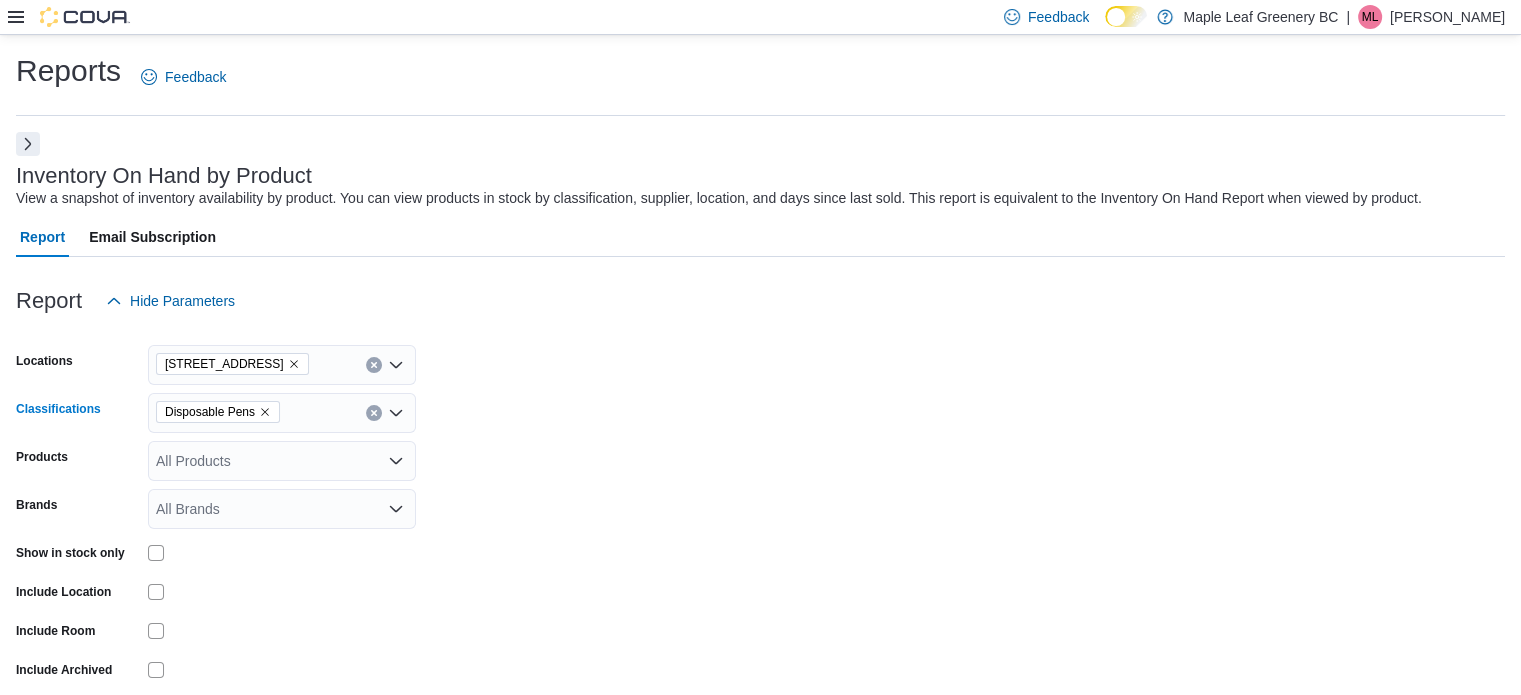click on "Disposable Pens" at bounding box center [282, 413] 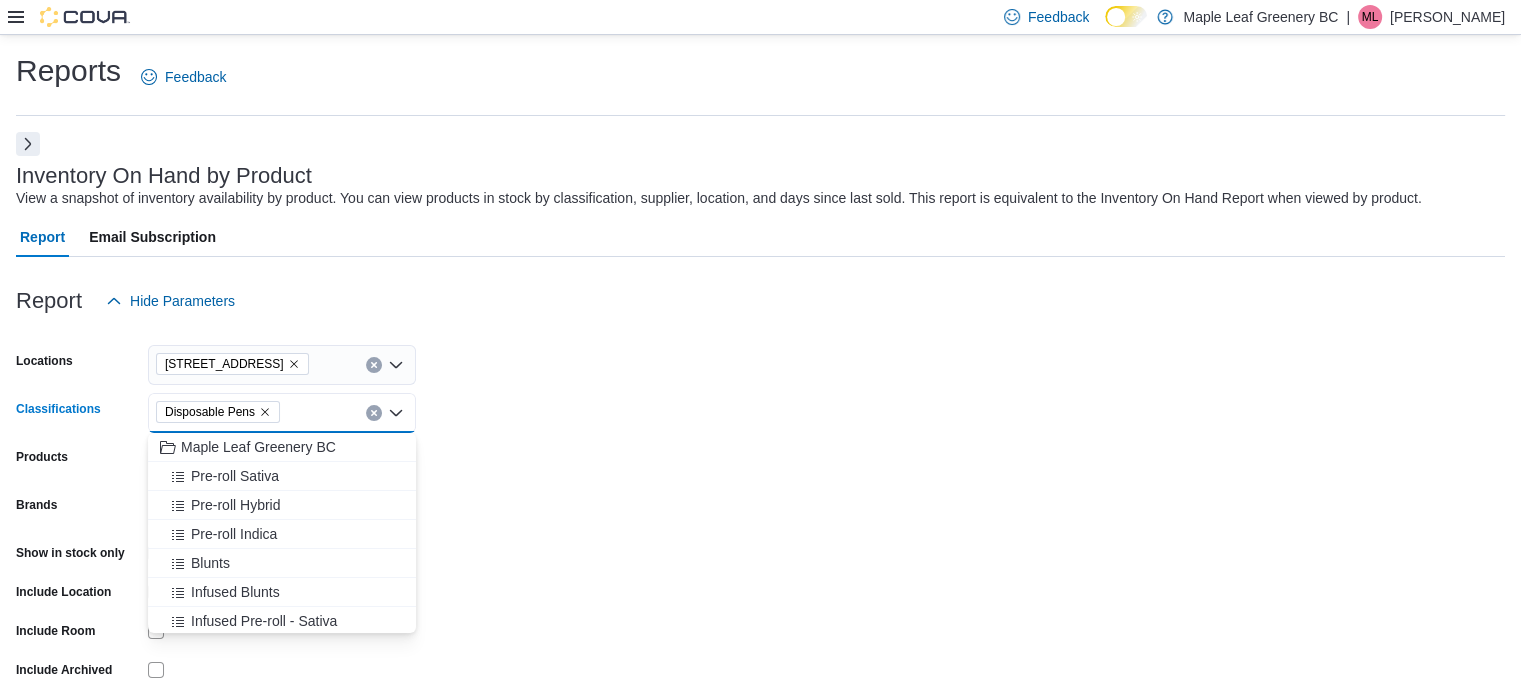 click 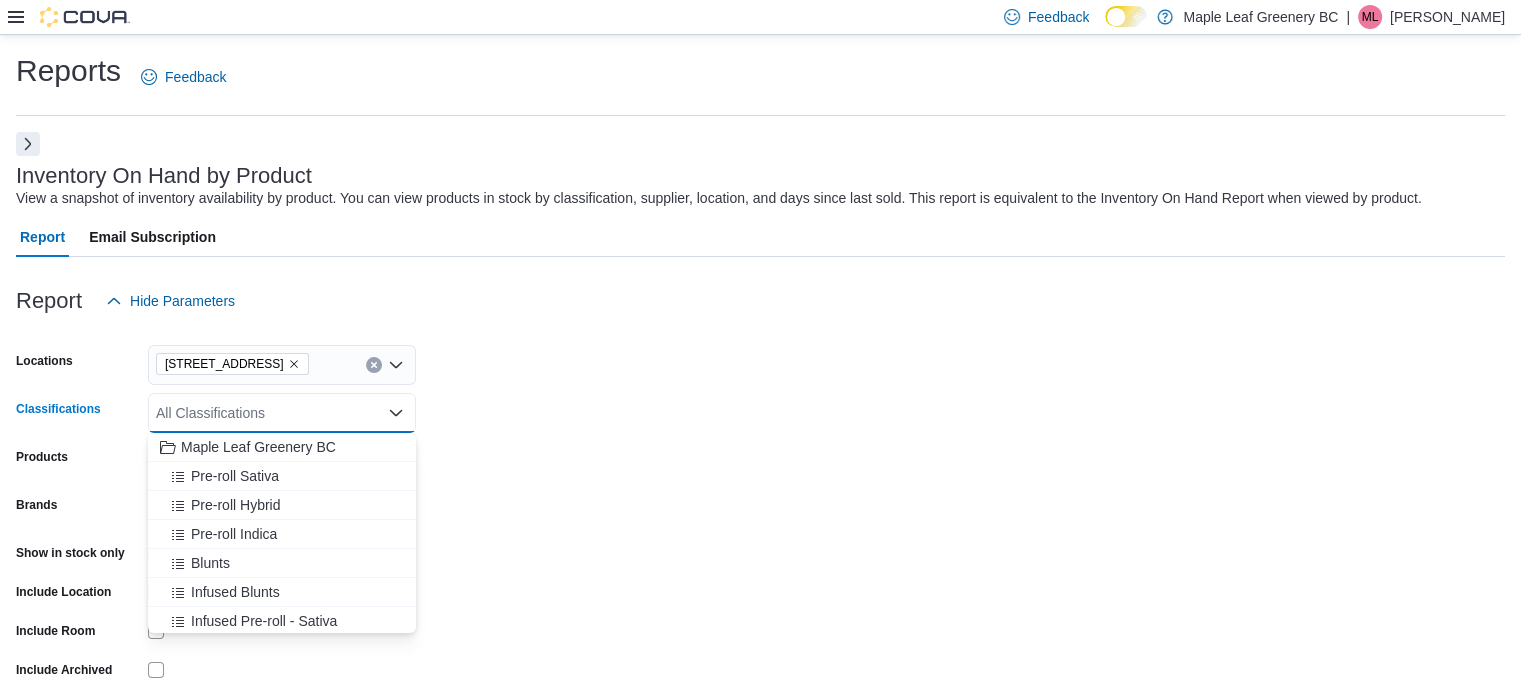 click 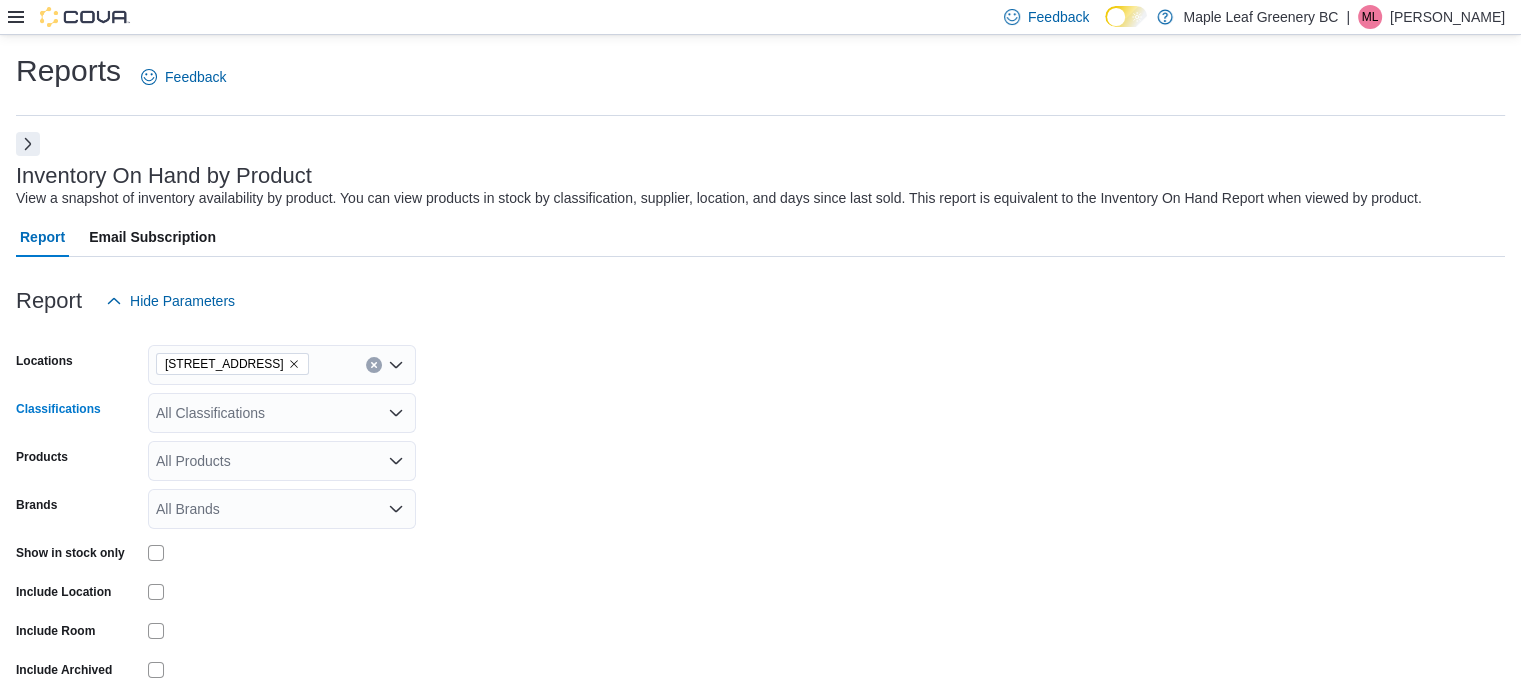 click 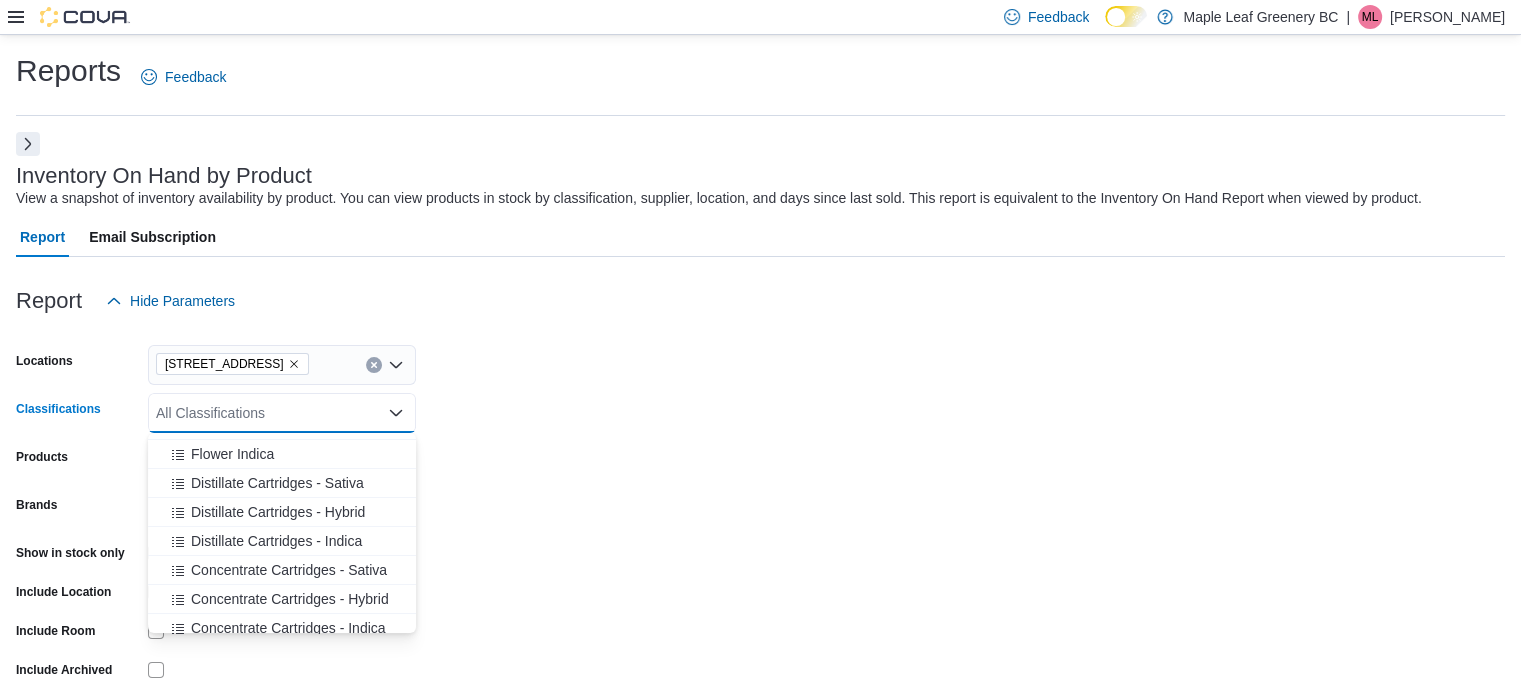 scroll, scrollTop: 331, scrollLeft: 0, axis: vertical 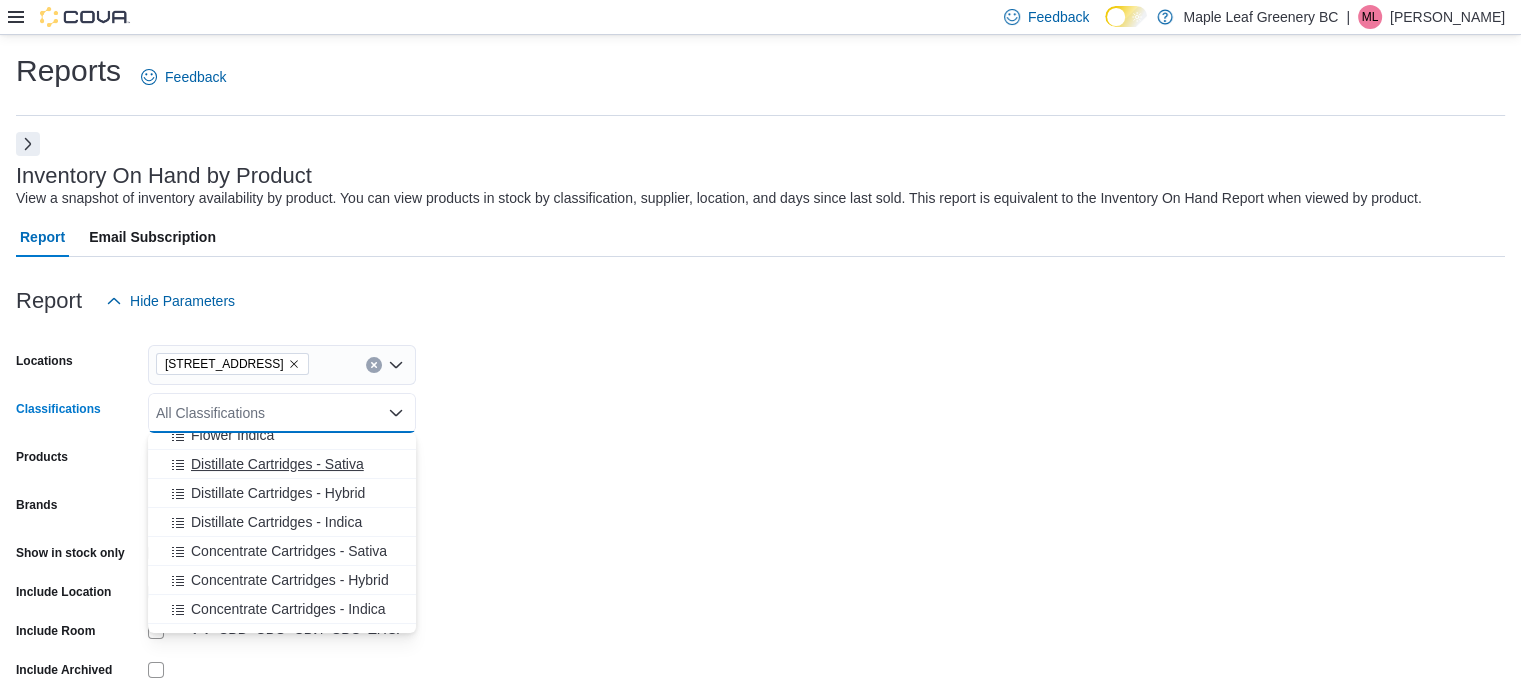 click on "Distillate Cartridges - Sativa" at bounding box center (277, 464) 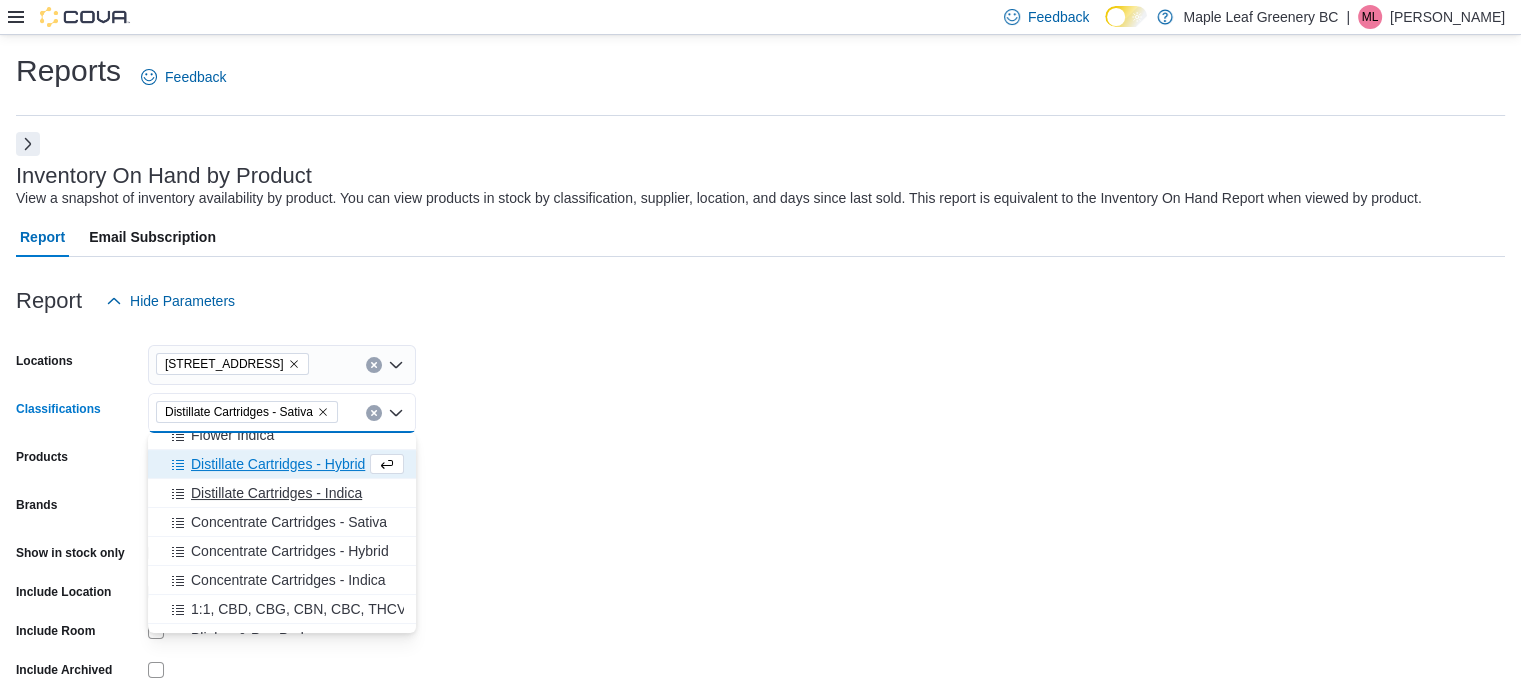 click on "Distillate Cartridges - Indica" at bounding box center [276, 493] 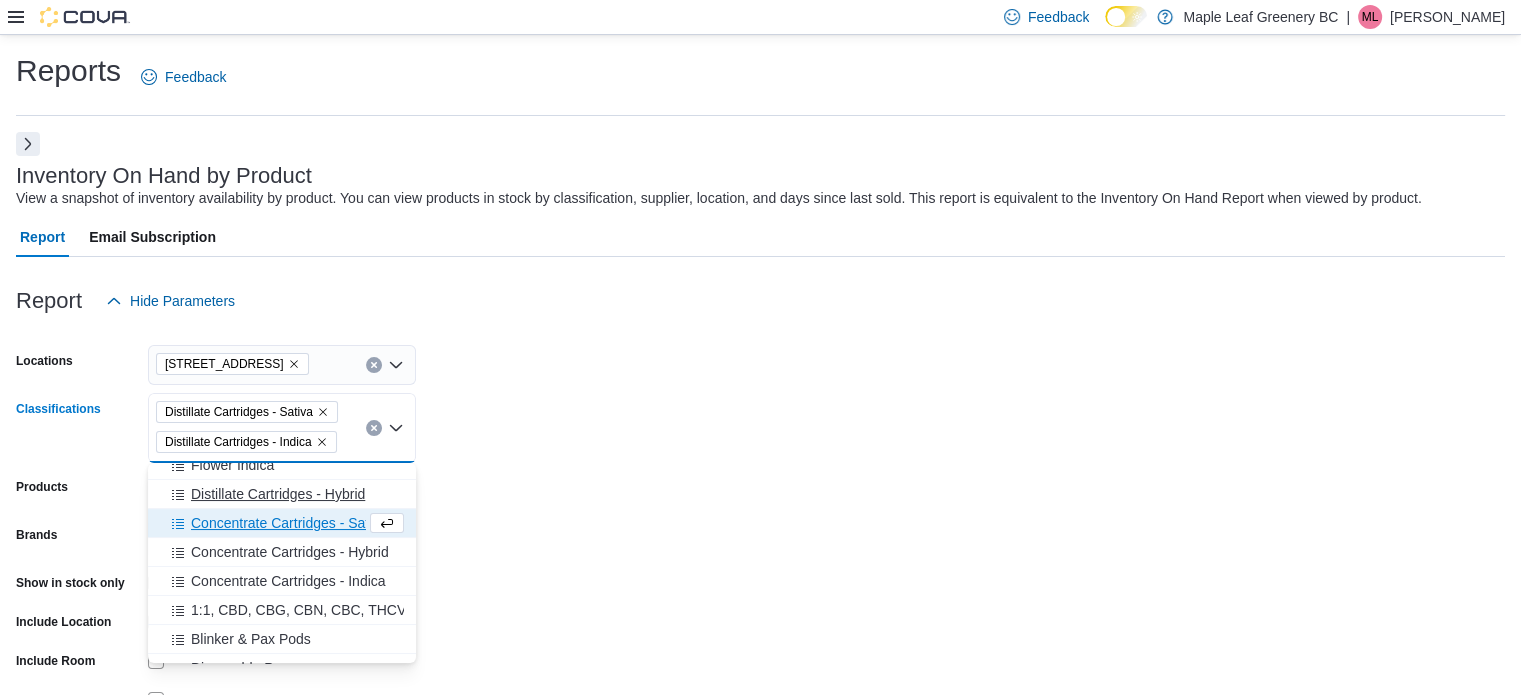 click on "Distillate Cartridges - Hybrid" at bounding box center (278, 494) 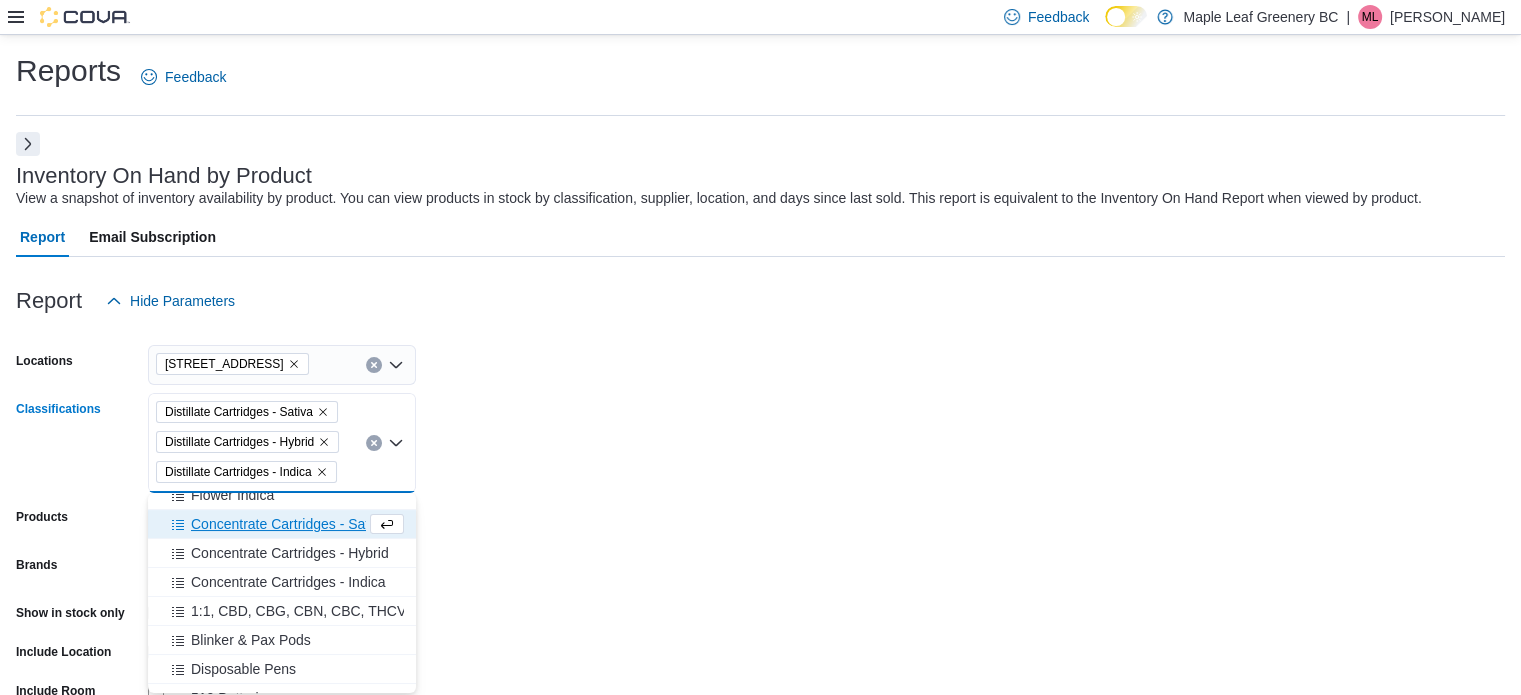 click on "Concentrate Cartridges - Sativa" at bounding box center [289, 524] 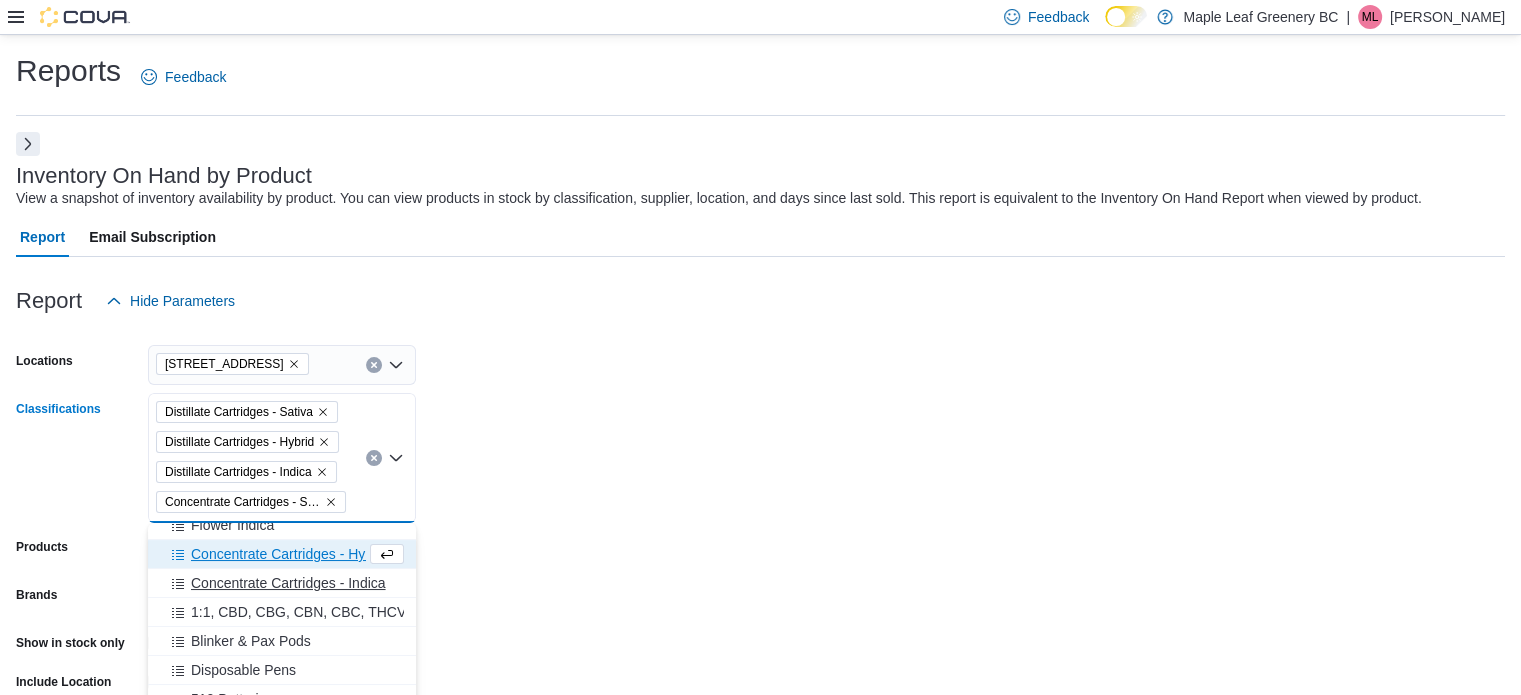 click on "Concentrate Cartridges - Indica" at bounding box center [288, 583] 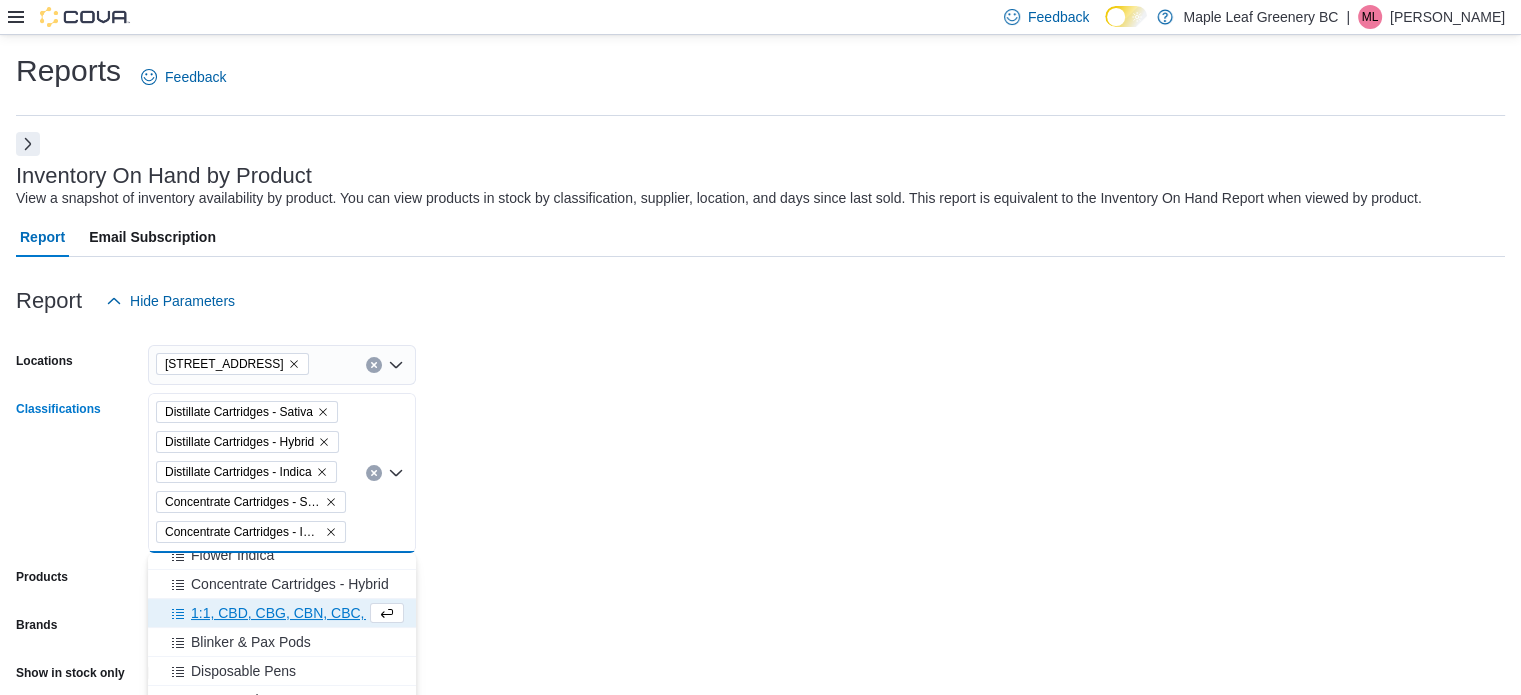 click on "1:1, CBD, CBG, CBN, CBC, THCV Cartridges" at bounding box center (282, 613) 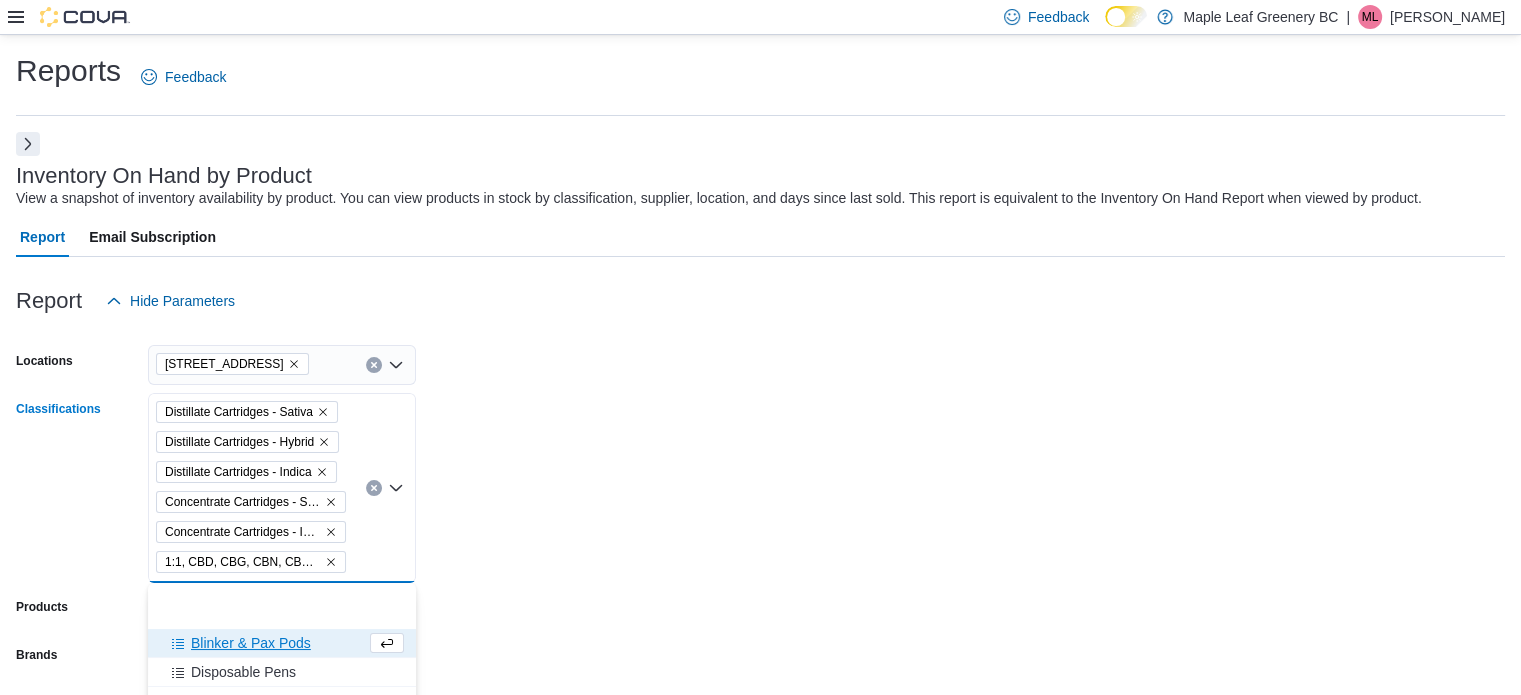 scroll, scrollTop: 415, scrollLeft: 0, axis: vertical 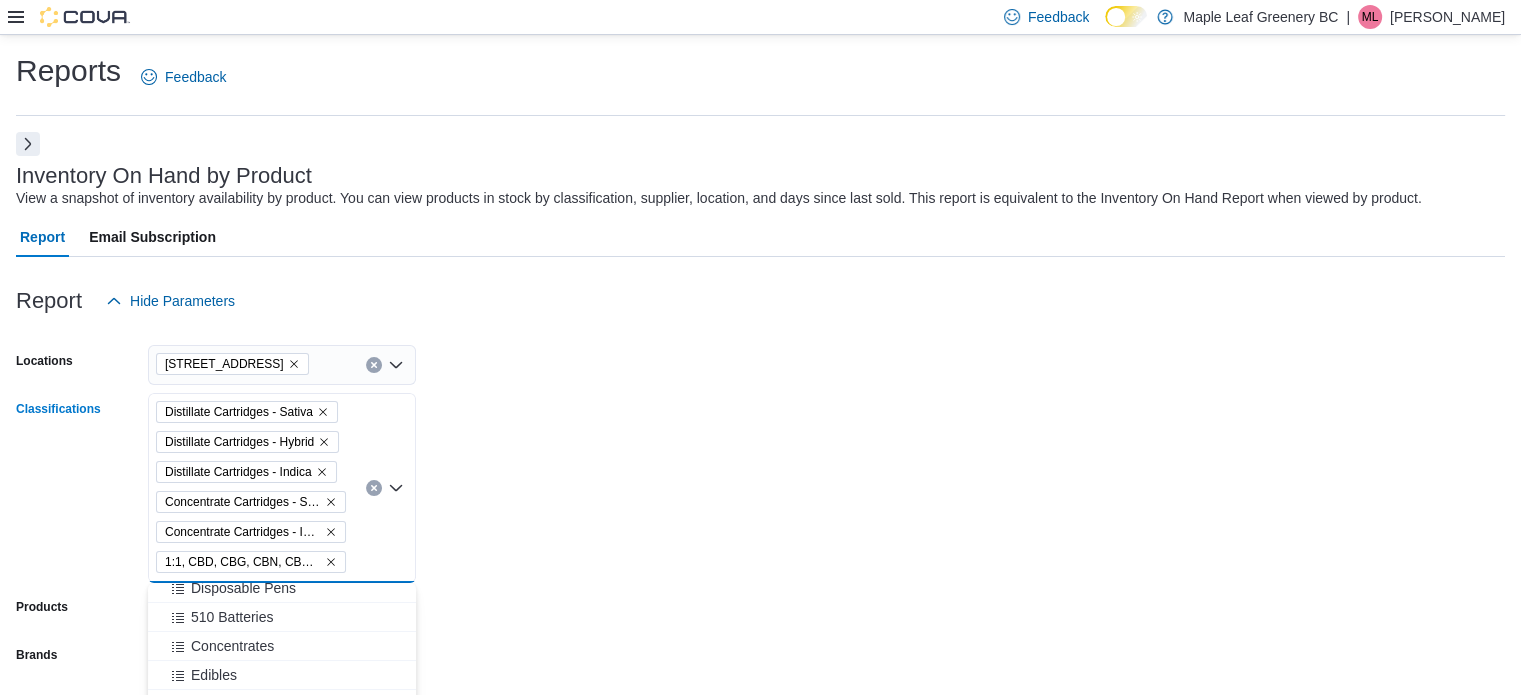 click 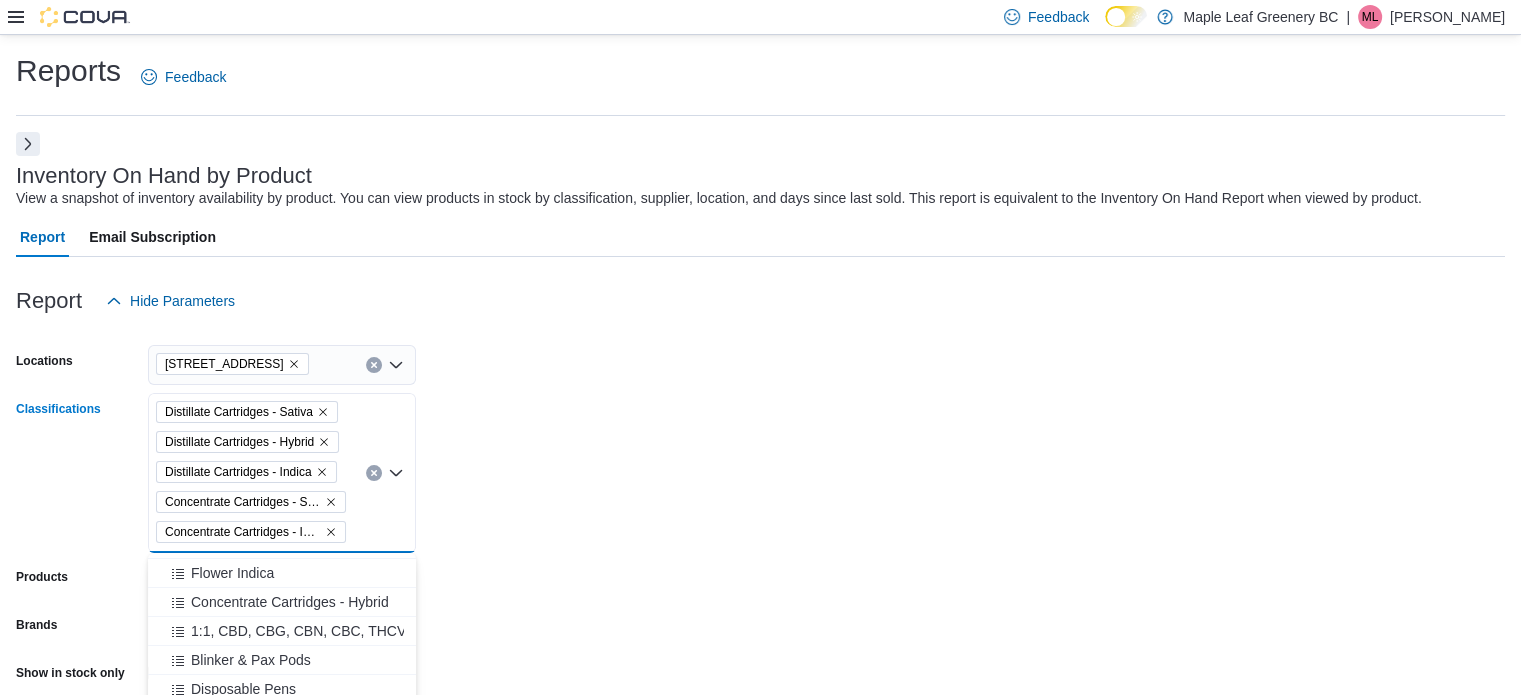 scroll, scrollTop: 331, scrollLeft: 0, axis: vertical 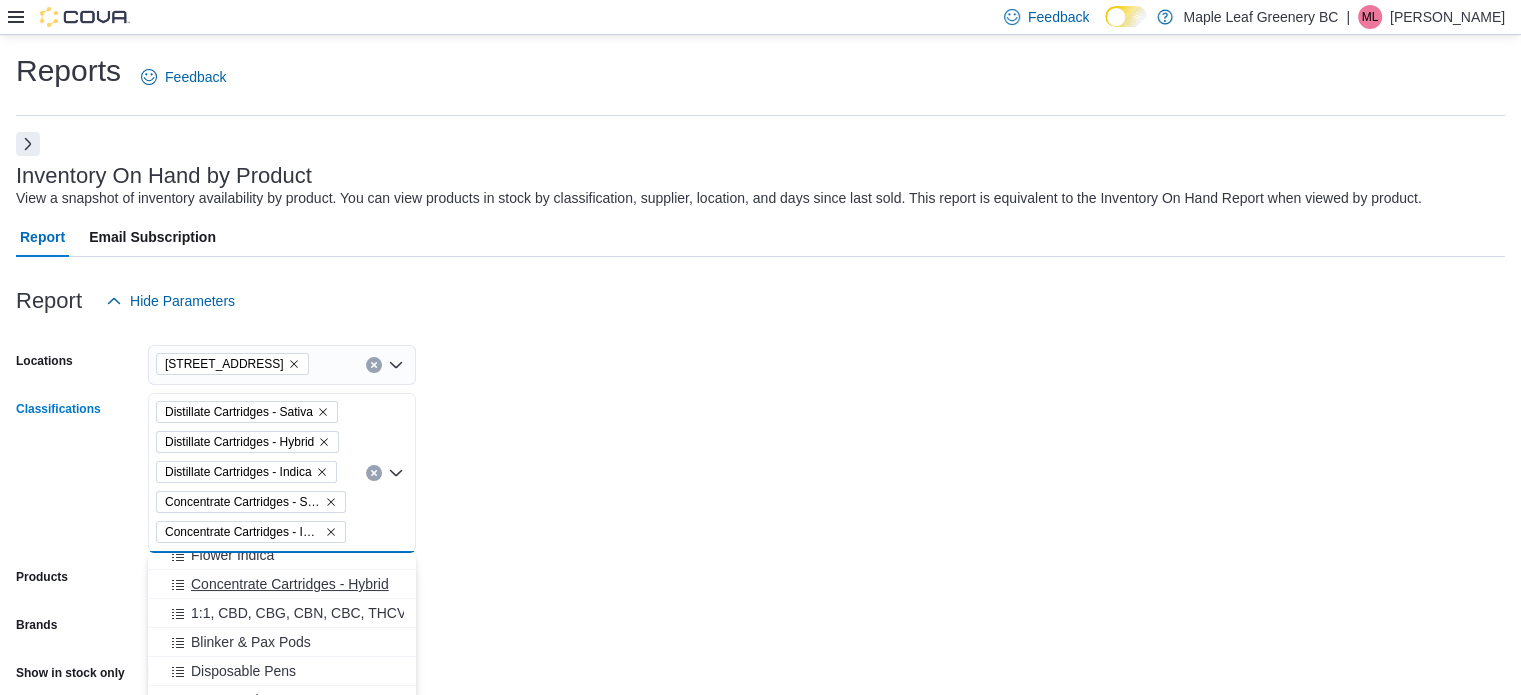 click on "Concentrate Cartridges - Hybrid" at bounding box center (290, 584) 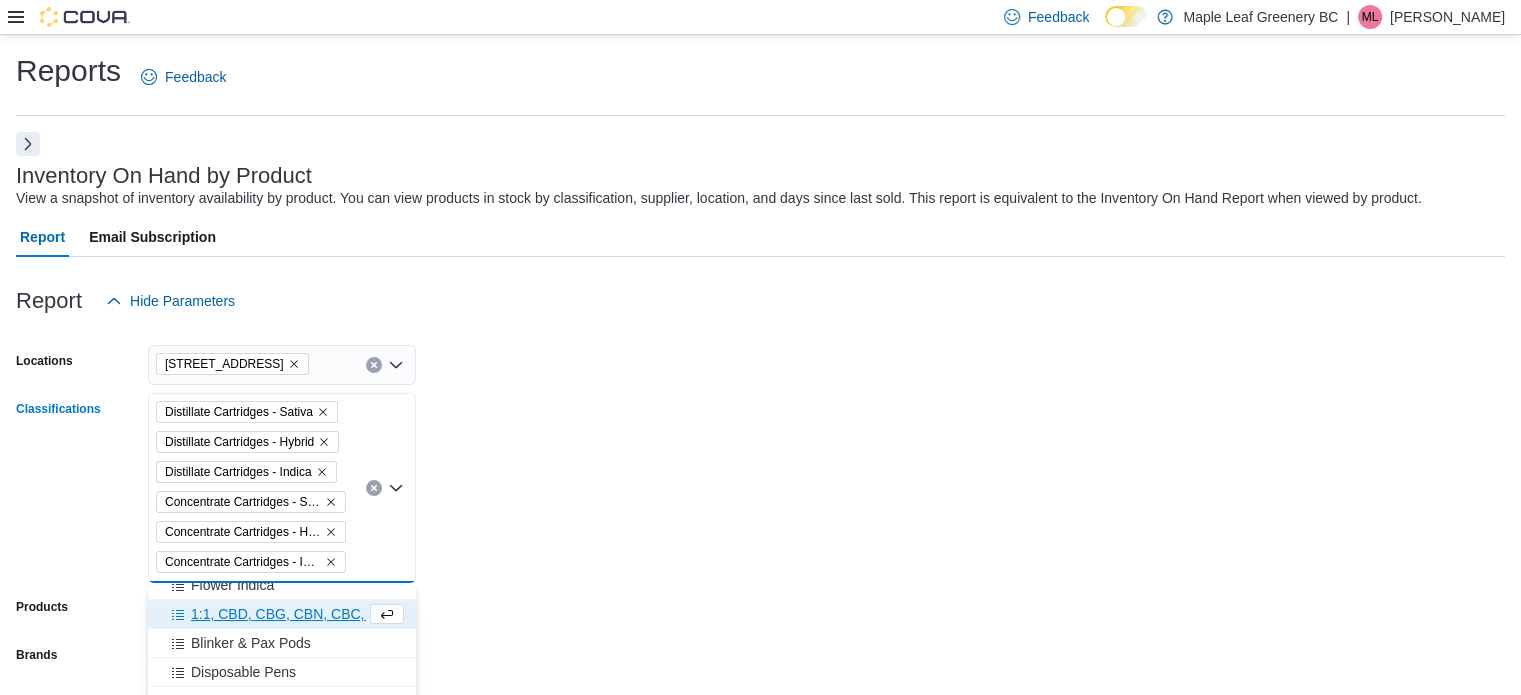 click on "Locations [STREET_ADDRESS] Classifications Distillate Cartridges - Sativa Distillate Cartridges - Hybrid Distillate Cartridges - Indica Concentrate Cartridges - Sativa Concentrate Cartridges - Hybrid Concentrate Cartridges - Indica Combo box. Selected. Distillate Cartridges - Sativa, Distillate Cartridges - Hybrid, Distillate Cartridges - Indica, Concentrate Cartridges - Sativa, Concentrate Cartridges - Hybrid, Concentrate Cartridges - Indica. Press Backspace to delete Concentrate Cartridges - Indica. Combo box input. All Classifications. Type some text or, to display a list of choices, press Down Arrow. To exit the list of choices, press Escape. Products All Products Brands All Brands Show in stock only Include Location Include Room Include Archived Export  Run Report" at bounding box center (760, 606) 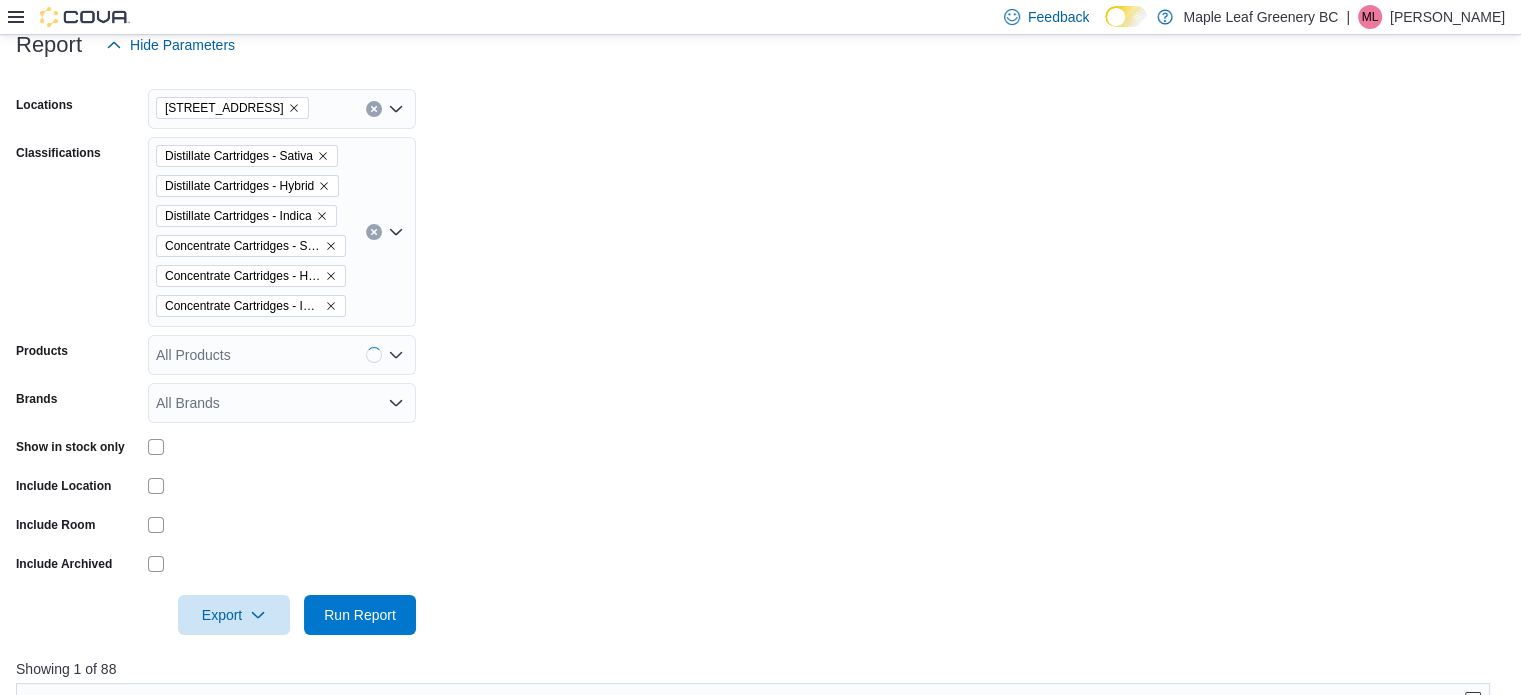 scroll, scrollTop: 332, scrollLeft: 0, axis: vertical 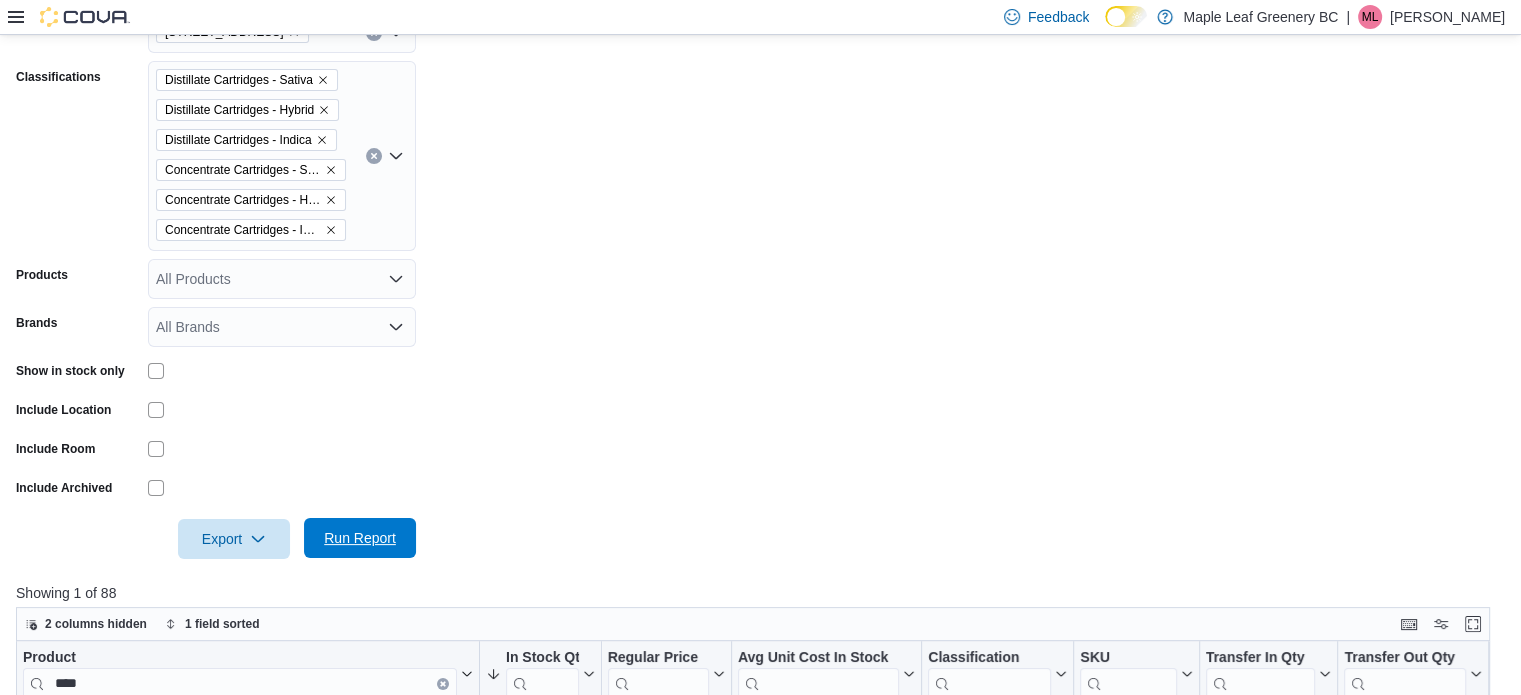 click on "Run Report" at bounding box center [360, 538] 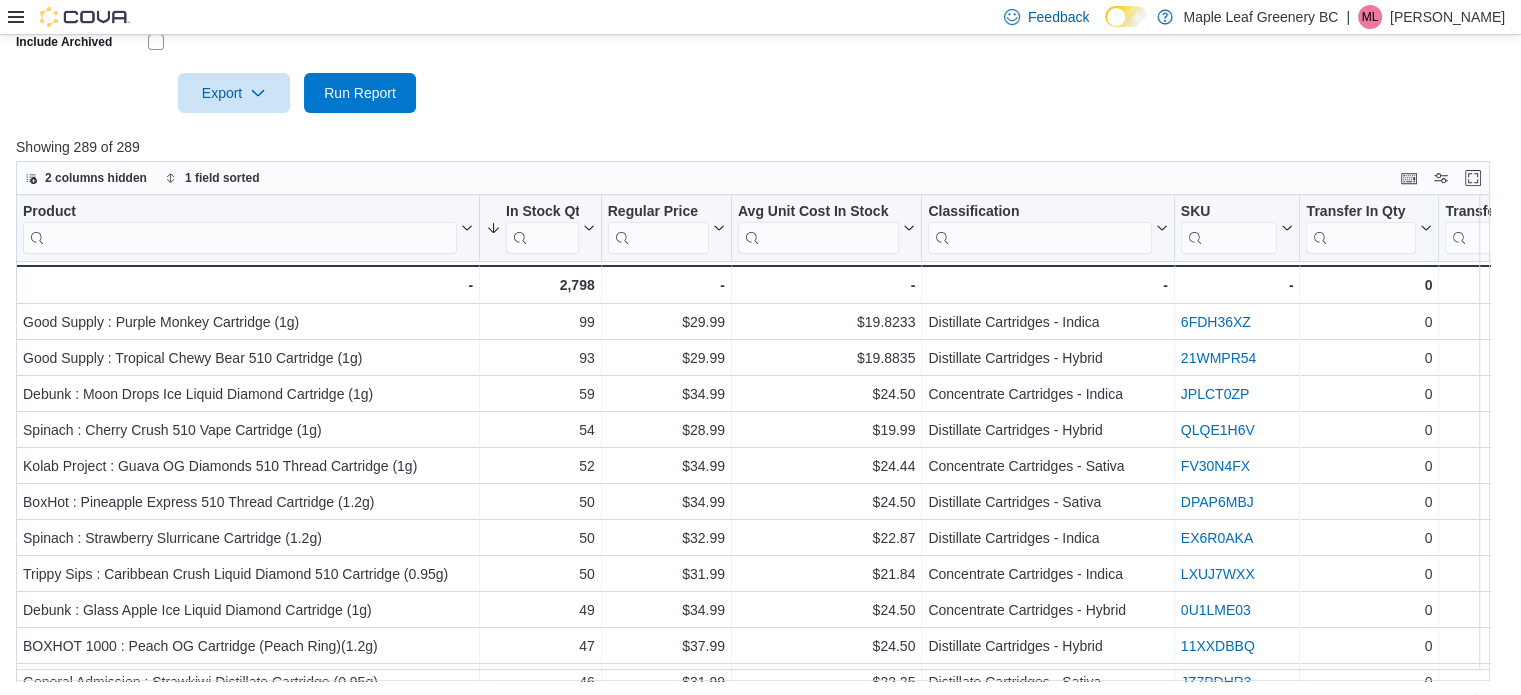 scroll, scrollTop: 795, scrollLeft: 0, axis: vertical 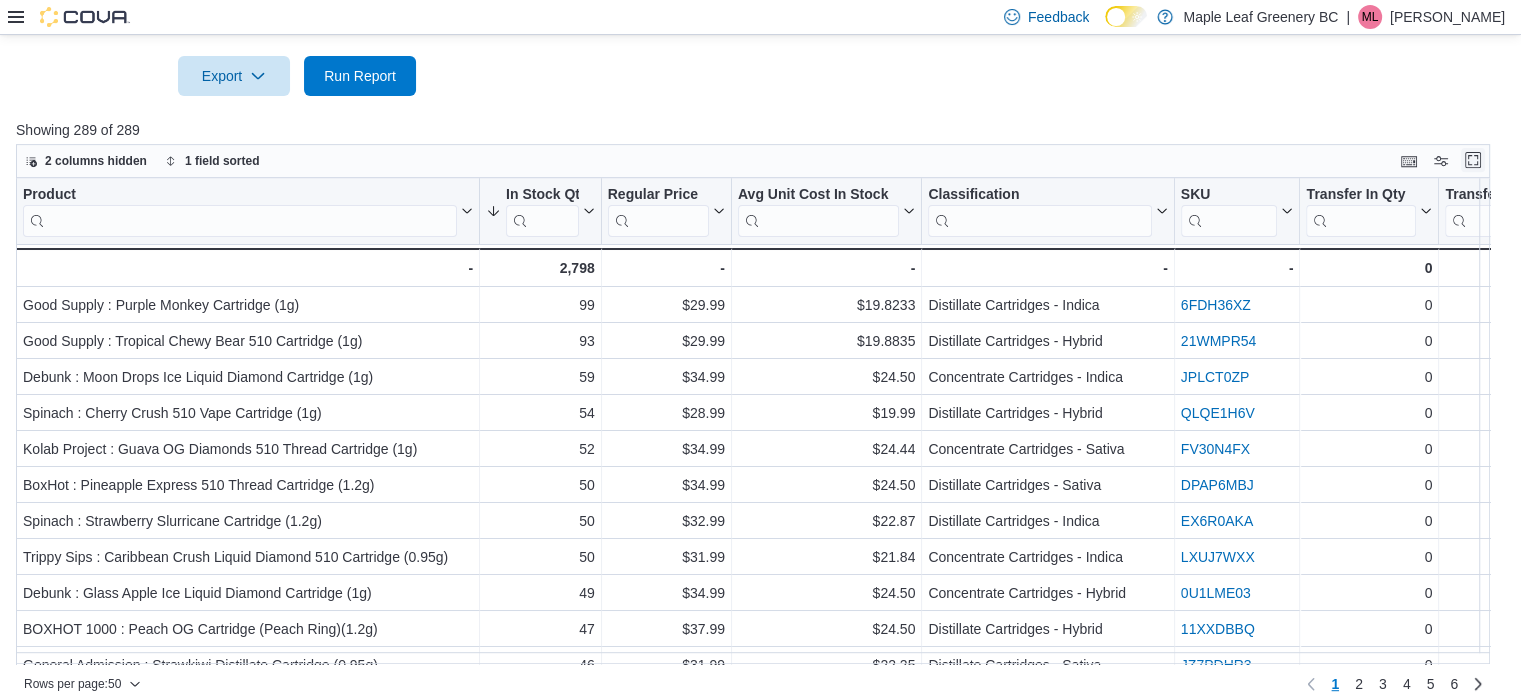 click at bounding box center [1473, 160] 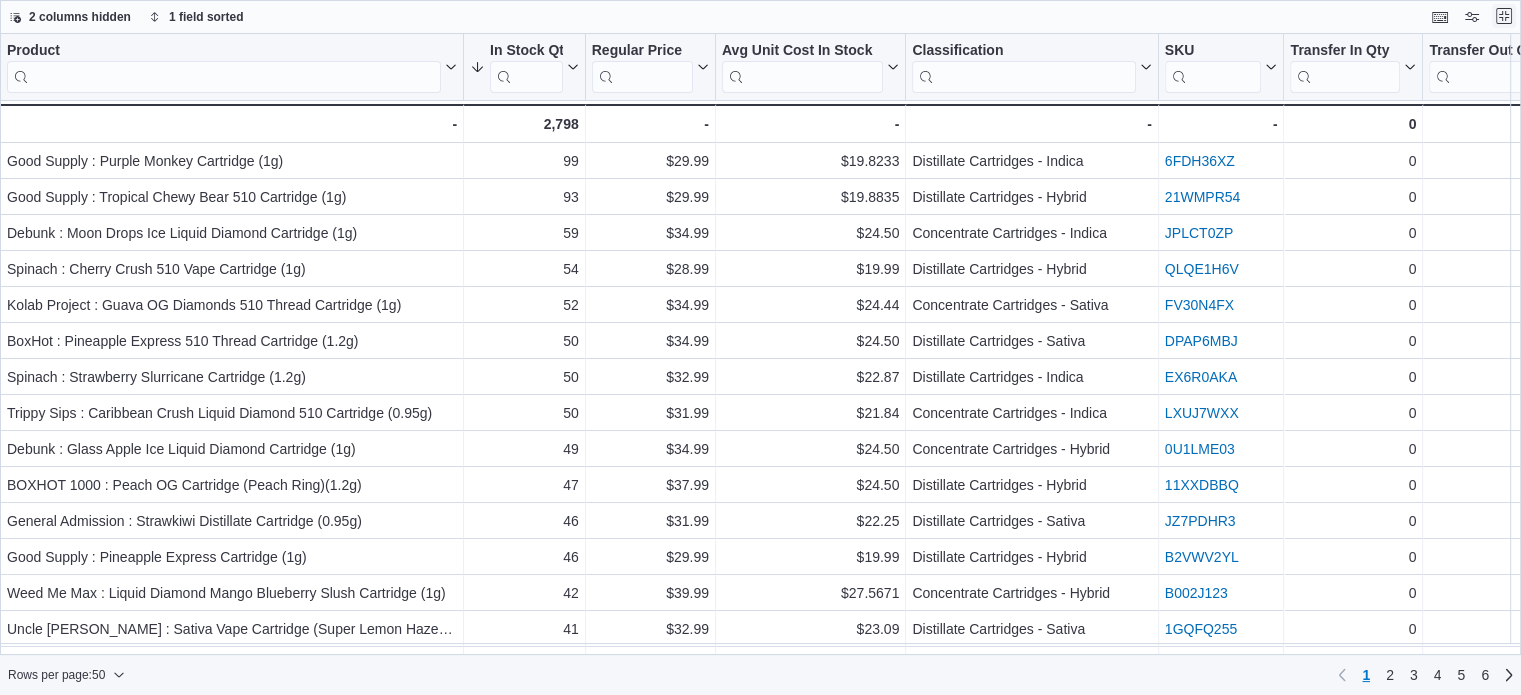 scroll, scrollTop: 0, scrollLeft: 0, axis: both 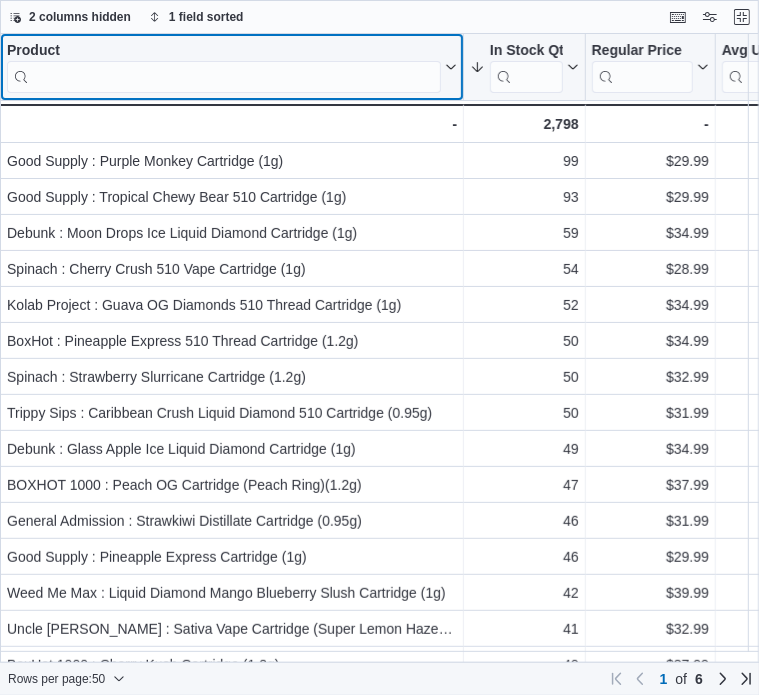 click at bounding box center [224, 77] 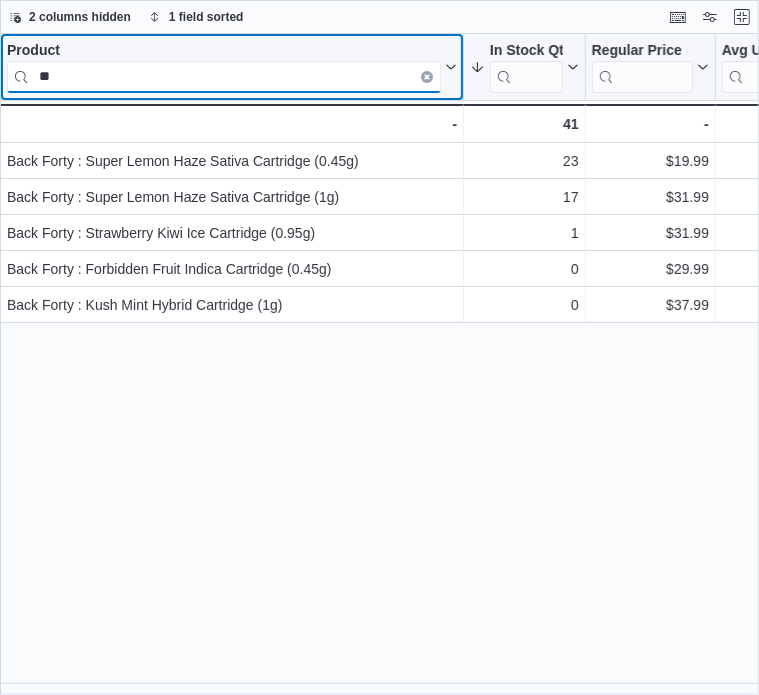 type on "*" 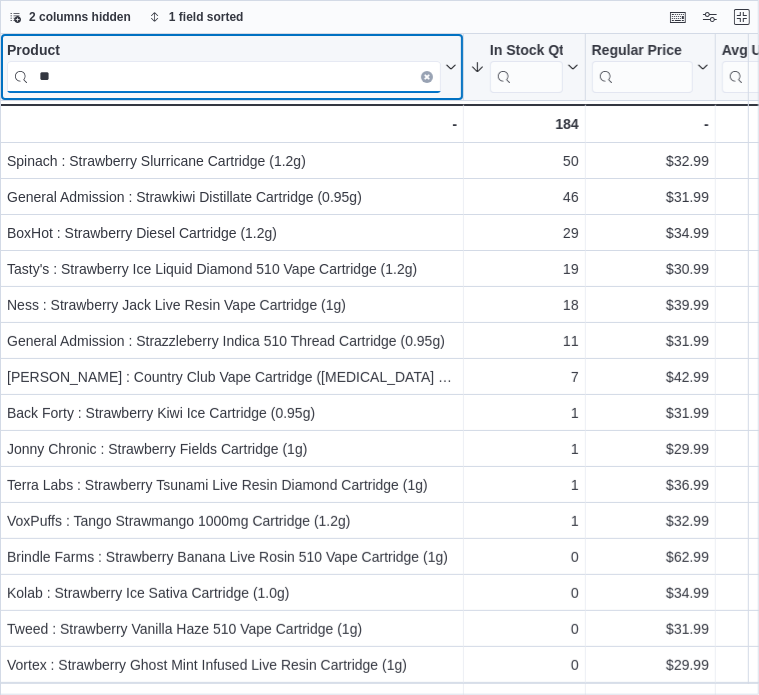 type on "*" 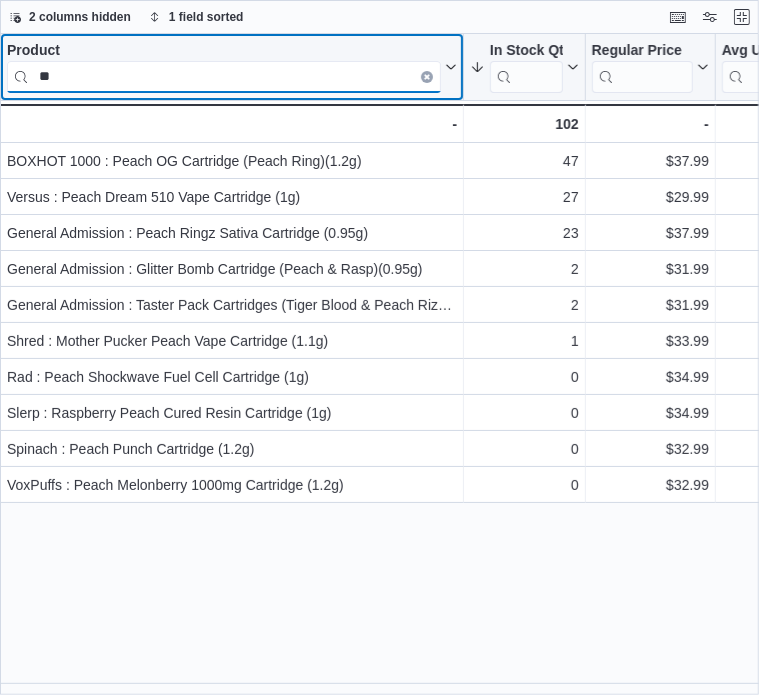 type on "*" 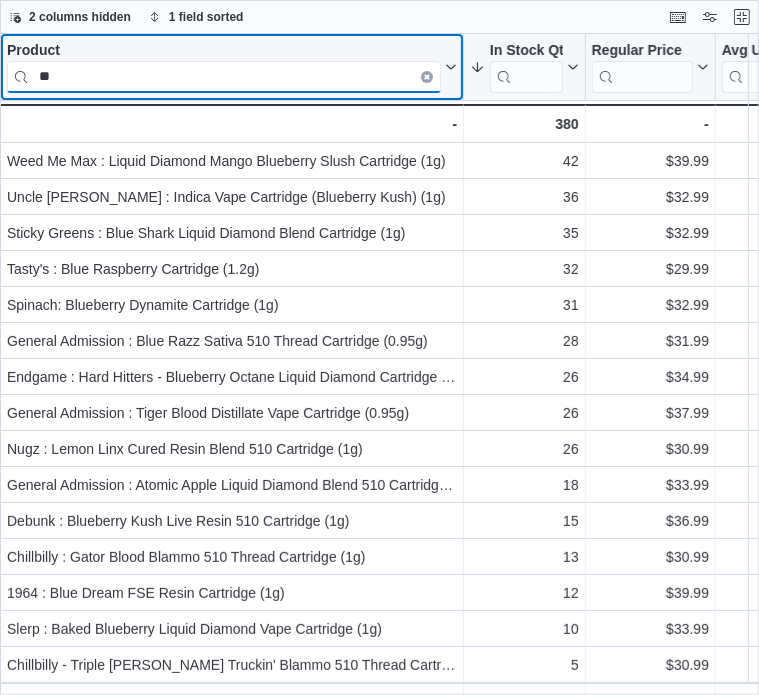 type on "*" 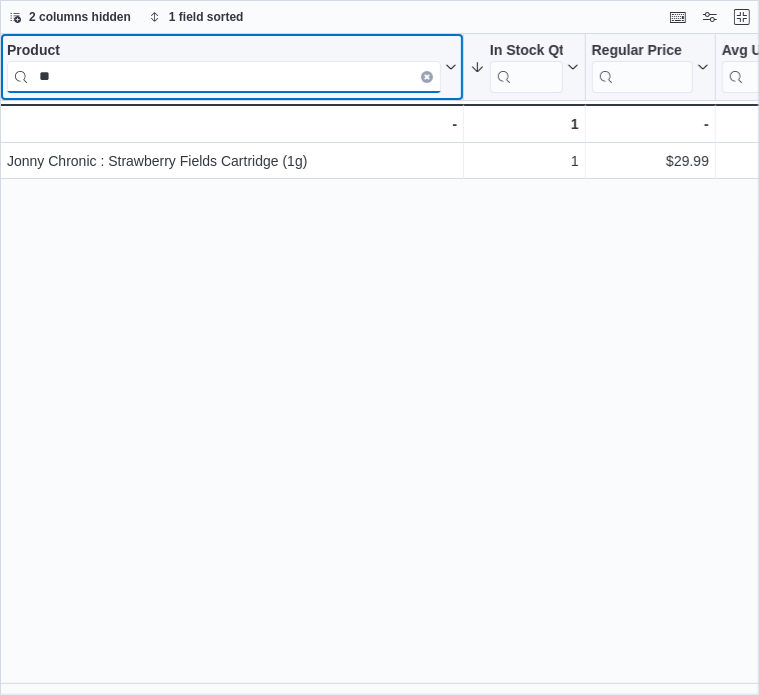 type on "*" 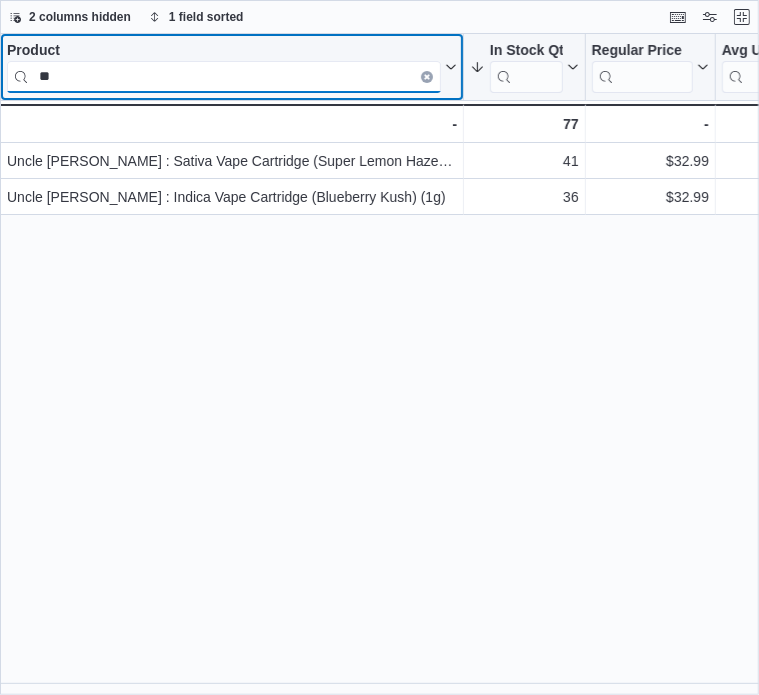 type on "*" 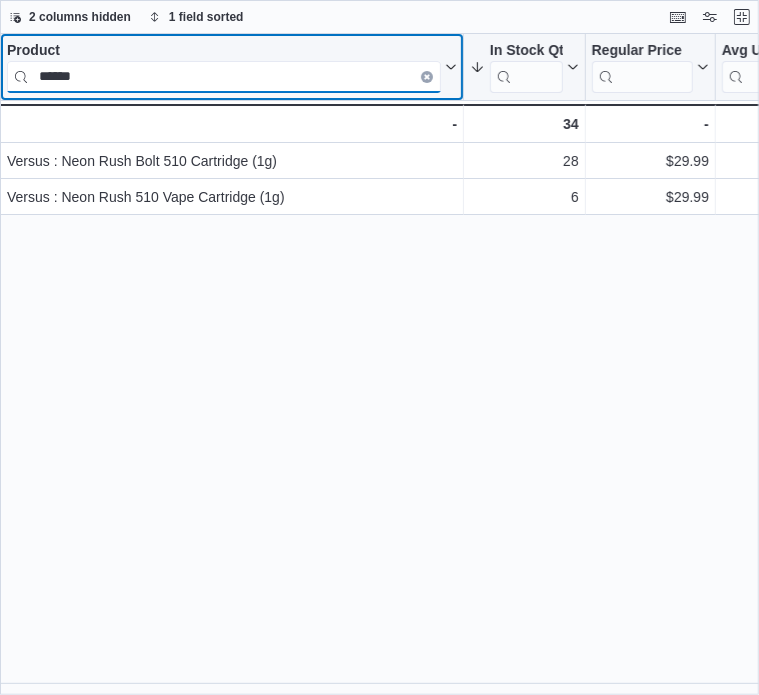 click on "Feedback Dark Mode Maple Leaf Greenery BC | ML [PERSON_NAME] Reports Feedback Inventory On Hand by Product   View a snapshot of inventory availability by product. You can view products in stock by classification, supplier, location, and days since last sold. This report is equivalent to the Inventory On Hand Report when viewed by product. Report Email Subscription Report Hide Parameters   Locations [STREET_ADDRESS] Classifications Distillate Cartridges - Sativa Distillate Cartridges - Hybrid Distillate Cartridges - Indica Concentrate Cartridges - Sativa Concentrate Cartridges - Hybrid Concentrate Cartridges - Indica Products All Products Brands All Brands Show in stock only Include Location Include Room Include Archived Export  Run Report Showing 2 of 289 2 columns hidden 1 field sorted Product ****** Click to view column header actions In Stock Qty Sorted descending . Click to view column header actions Regular Price Click to view column header actions Avg Unit Cost In Stock Classification SKU On Order Qty" at bounding box center [379, 347] 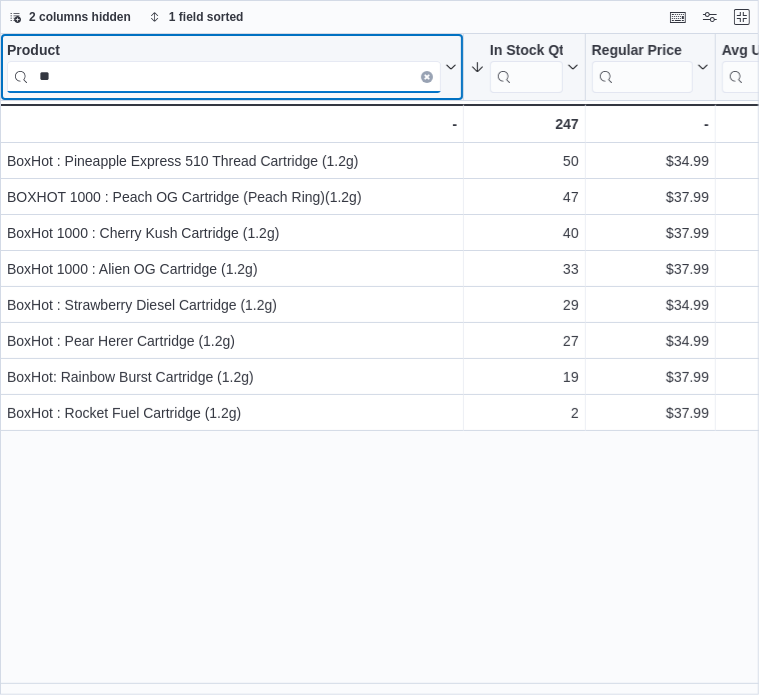 type on "*" 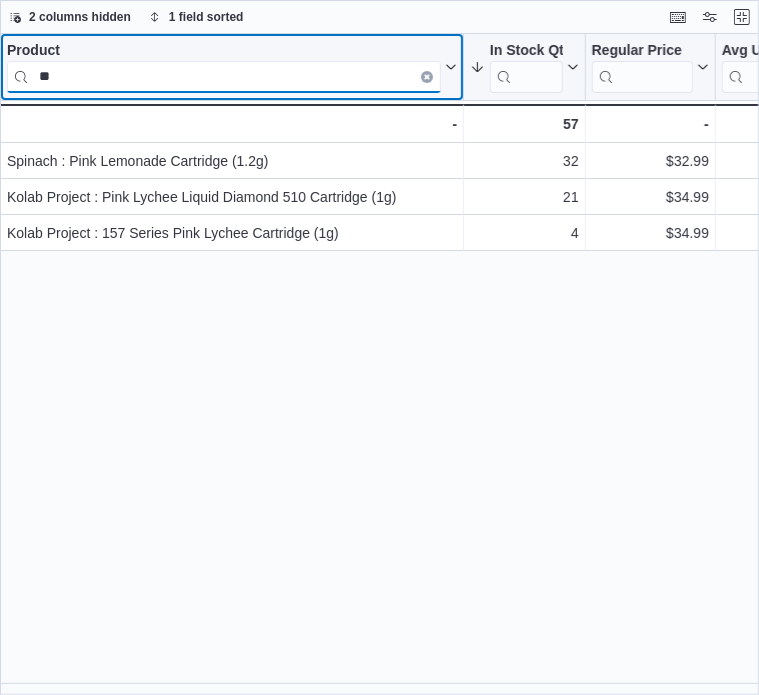 type on "*" 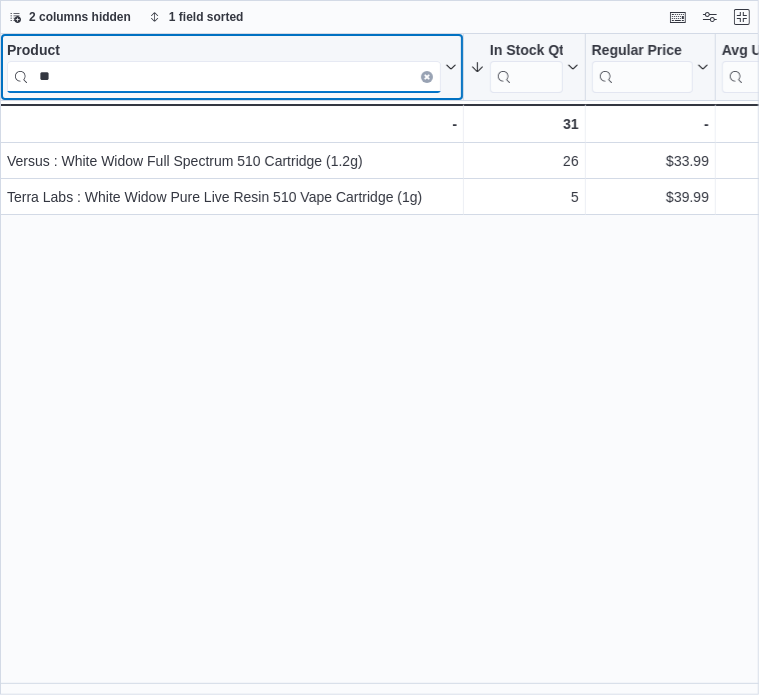 type on "*" 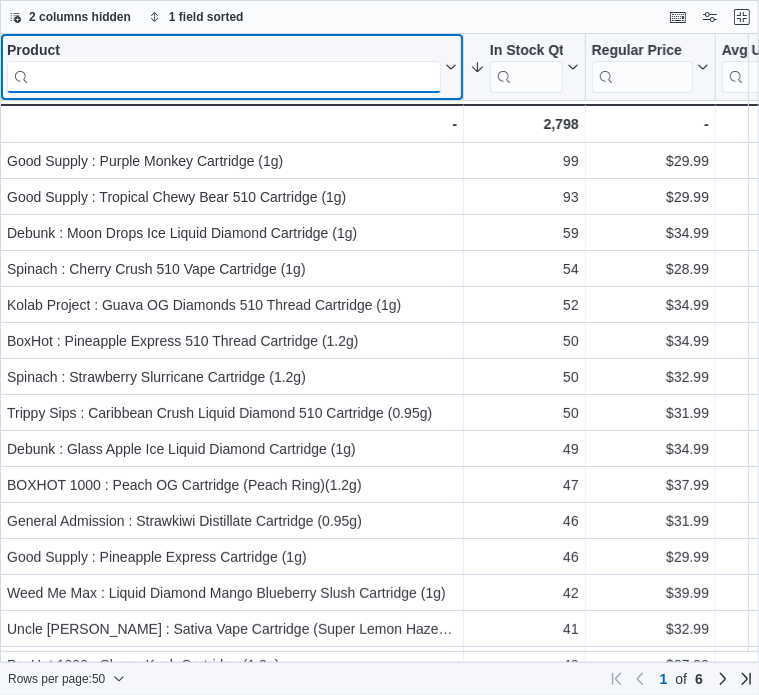 click at bounding box center (224, 77) 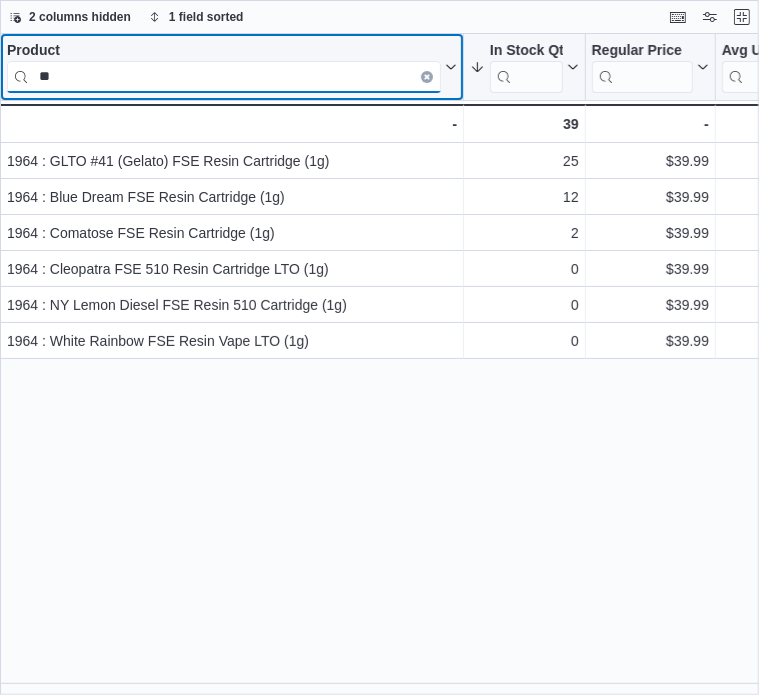 type on "*" 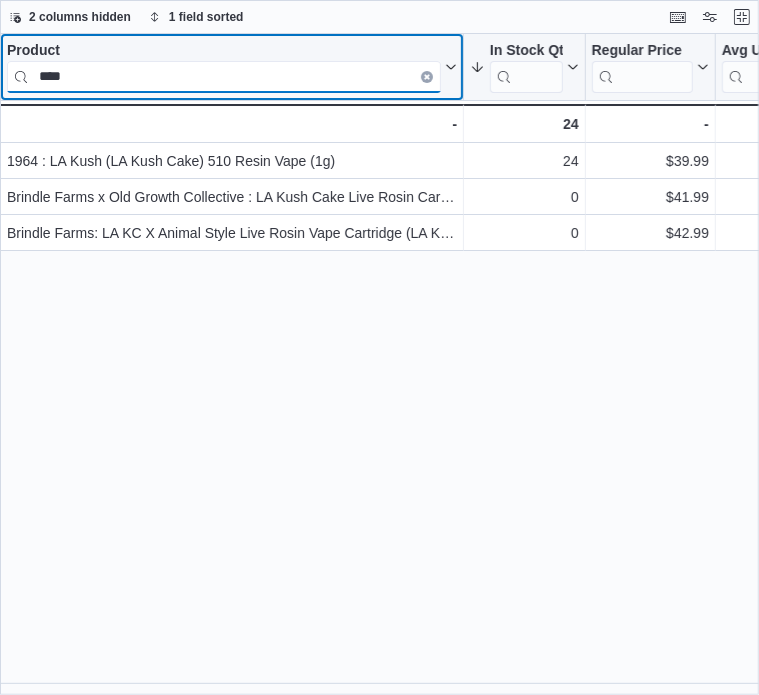 drag, startPoint x: 71, startPoint y: 81, endPoint x: 35, endPoint y: 80, distance: 36.013885 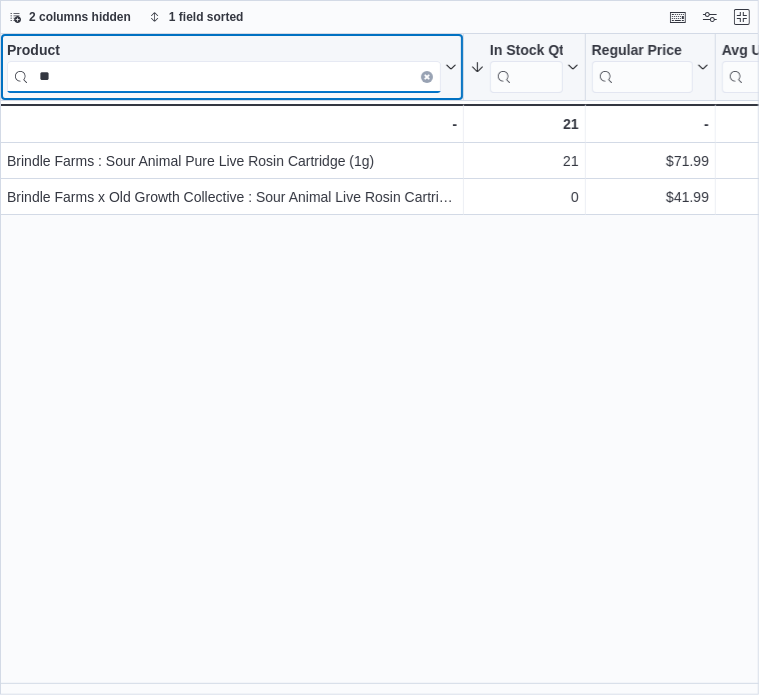 type on "*" 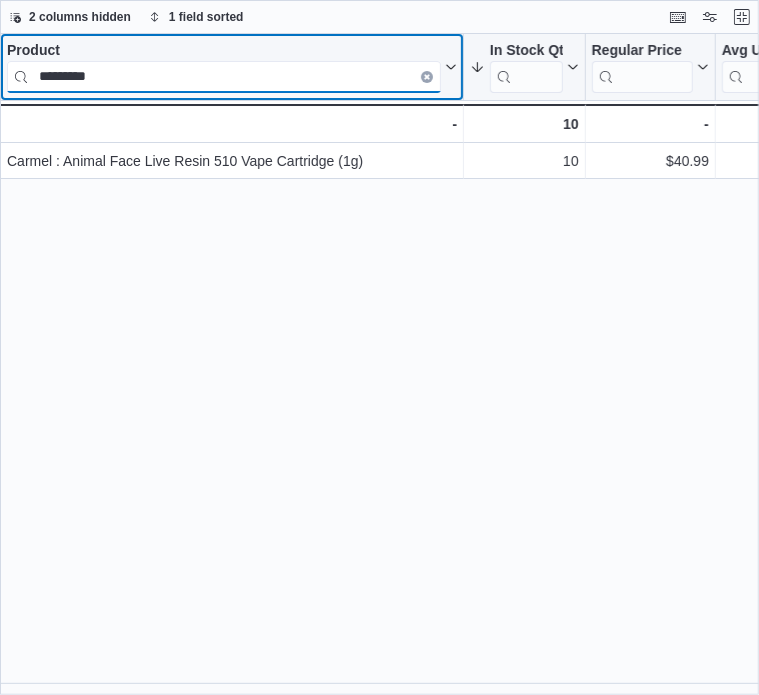 drag, startPoint x: 232, startPoint y: 80, endPoint x: -5, endPoint y: 71, distance: 237.17082 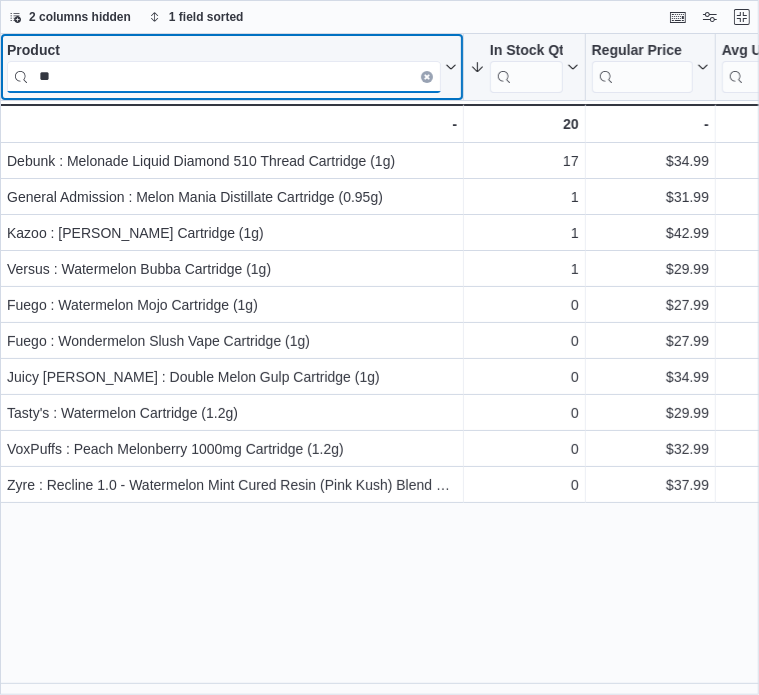 type on "*" 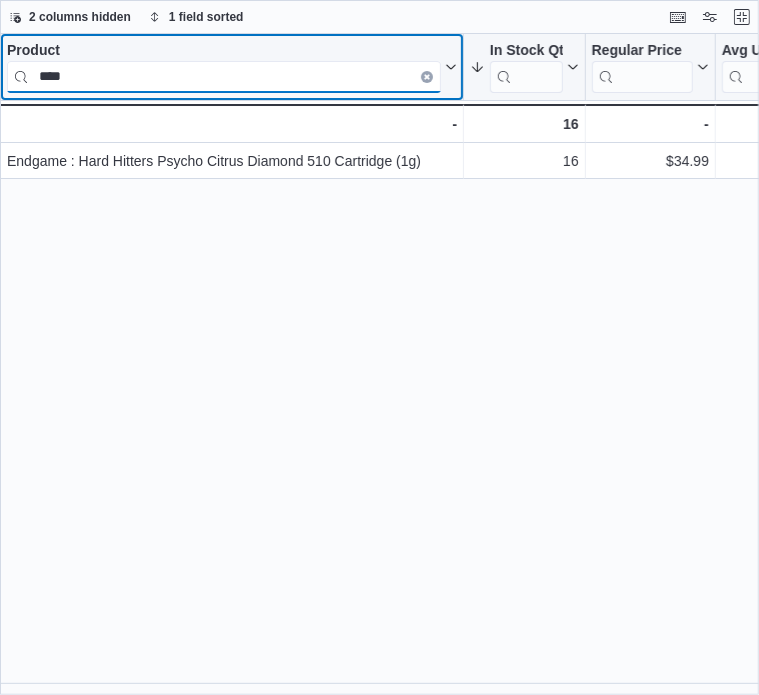 drag, startPoint x: 72, startPoint y: 80, endPoint x: 26, endPoint y: 74, distance: 46.389652 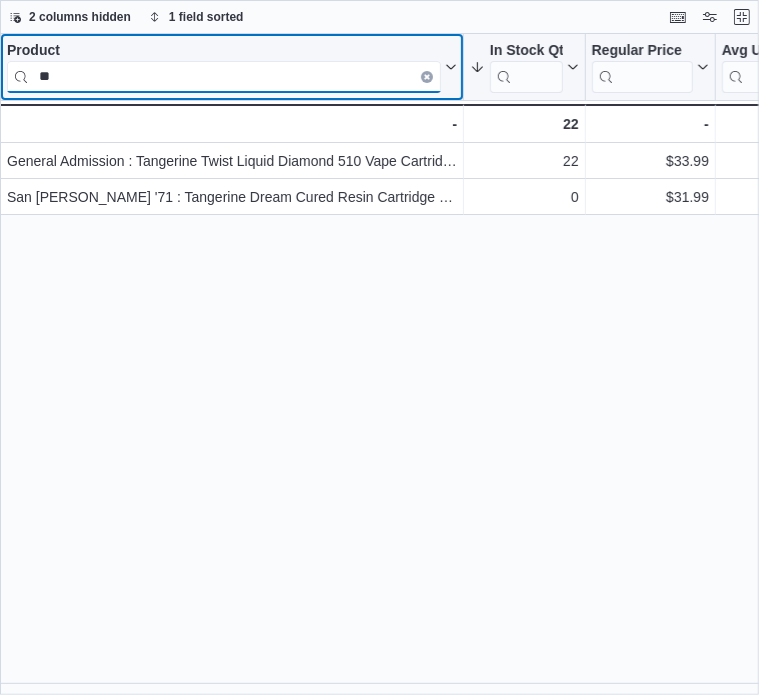 type on "*" 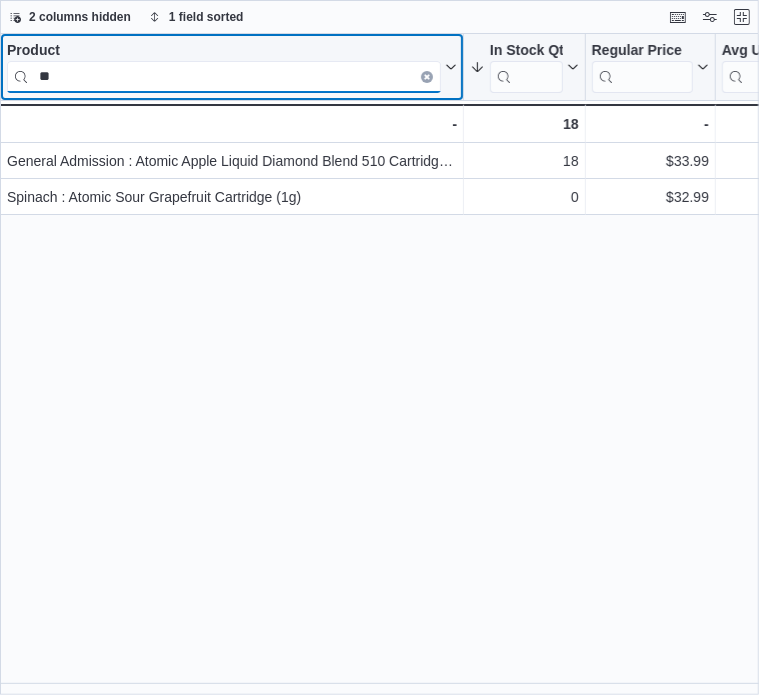 type on "*" 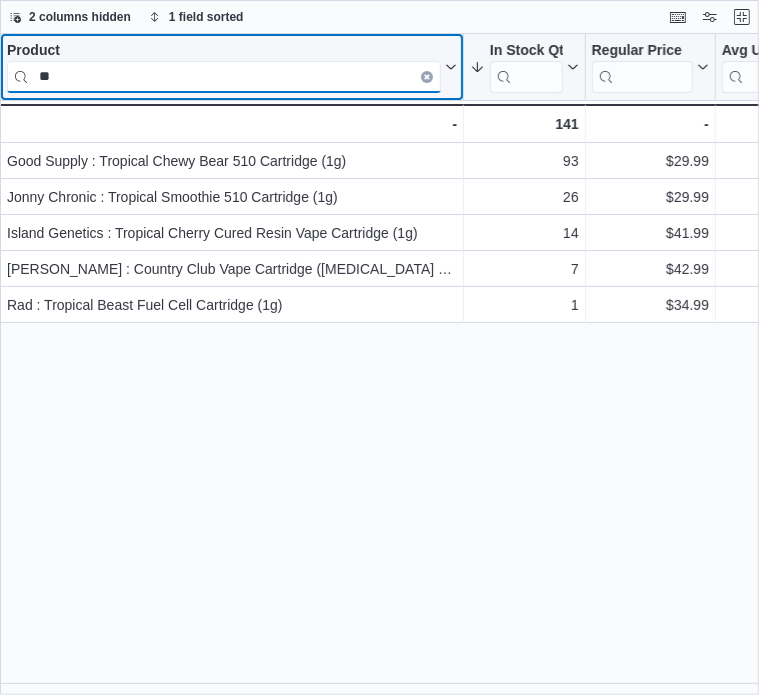 type on "*" 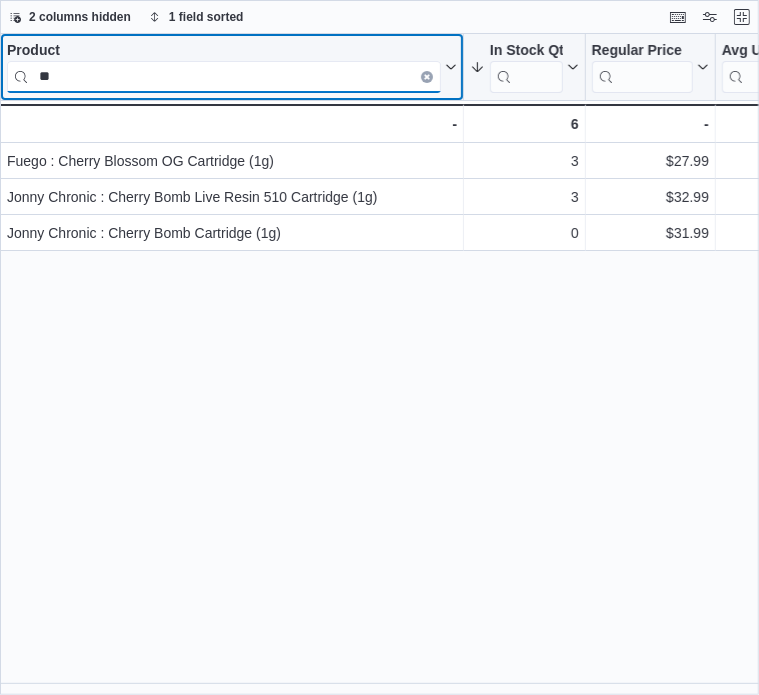 type on "*" 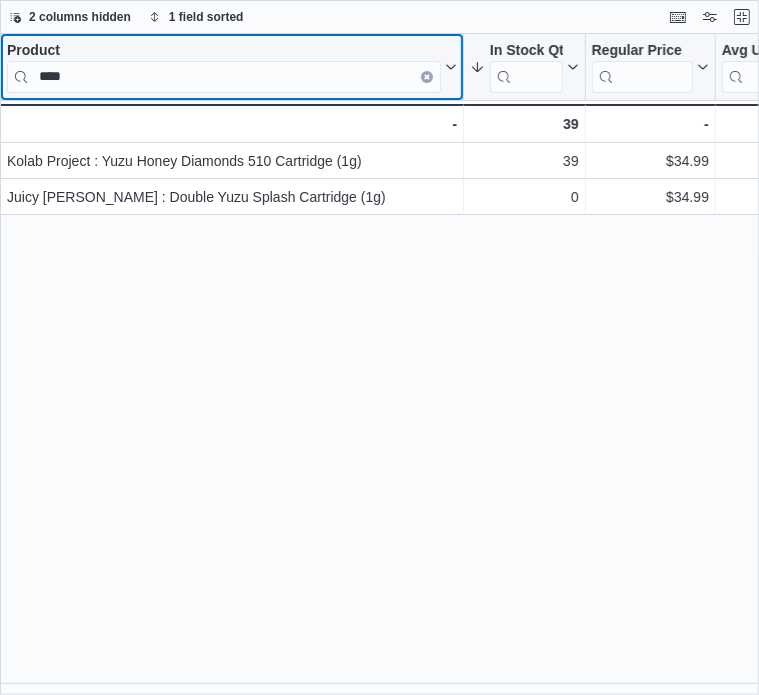 click on "Product **** Click to view column header actions" at bounding box center [232, 67] 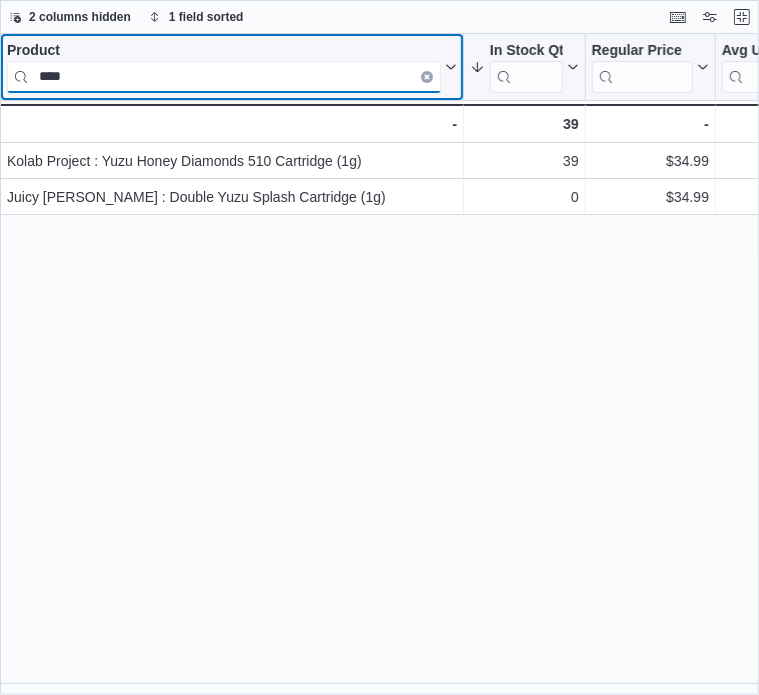 drag, startPoint x: 84, startPoint y: 80, endPoint x: 38, endPoint y: 79, distance: 46.010868 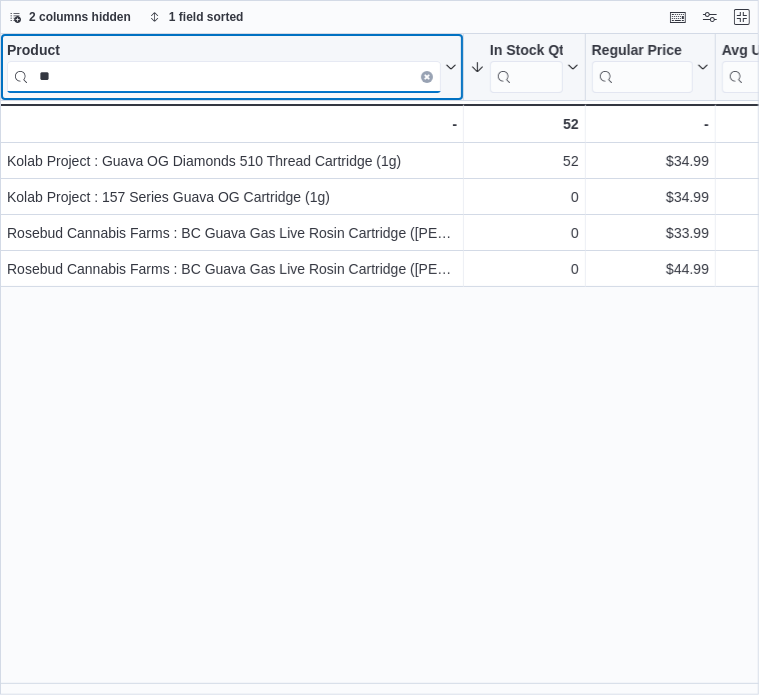 type on "*" 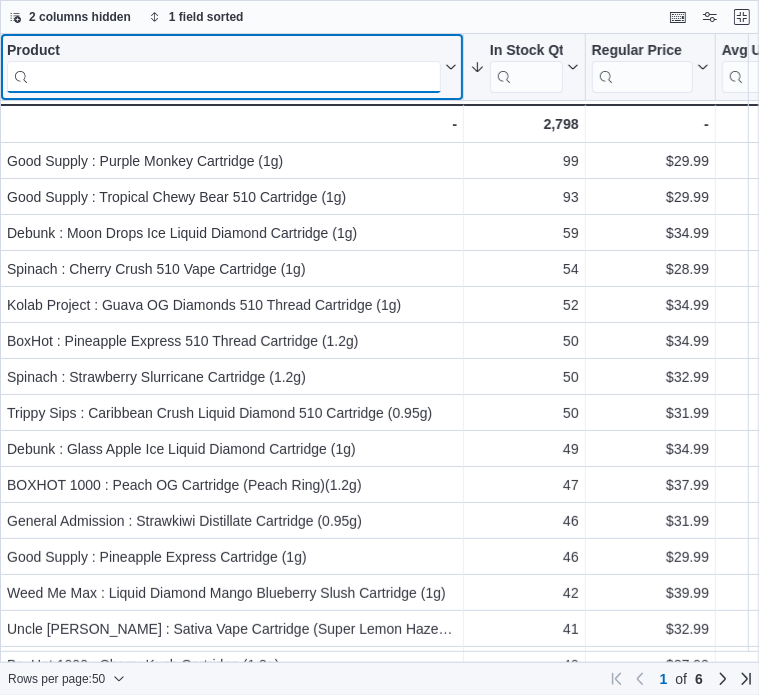 type on "*" 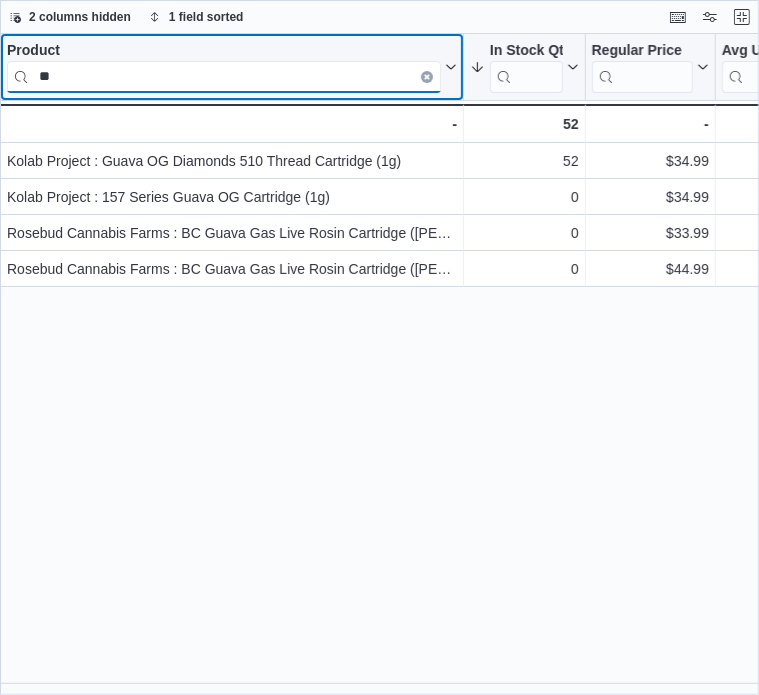 type on "*" 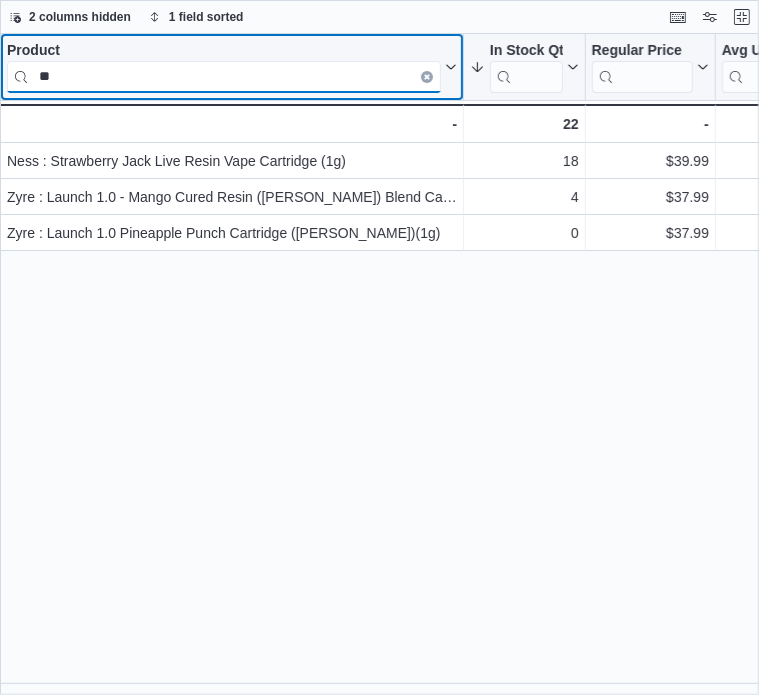 type on "*" 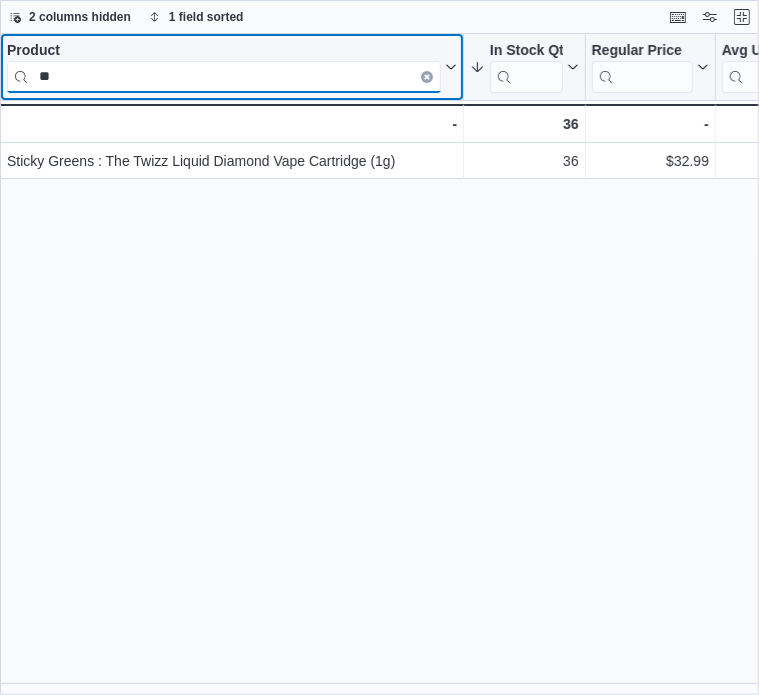 type on "*" 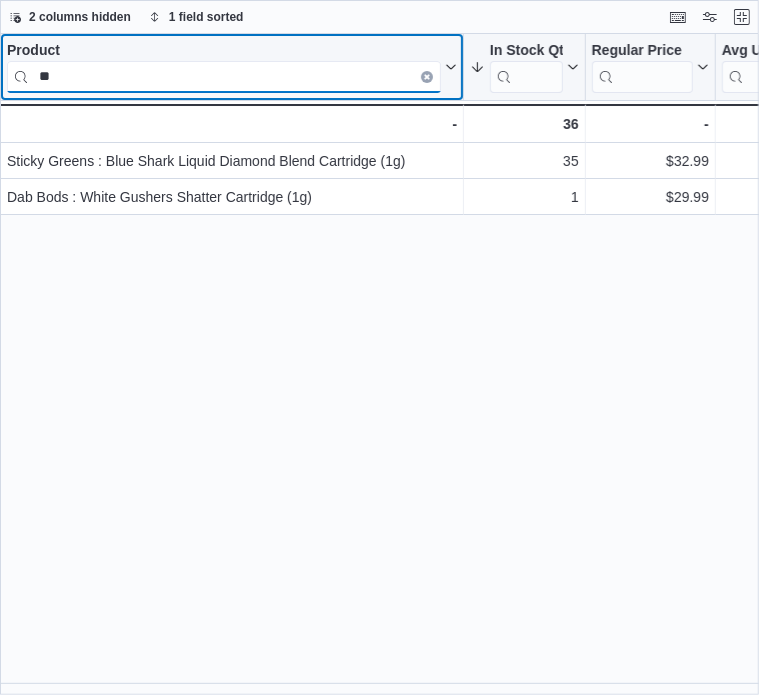 type on "*" 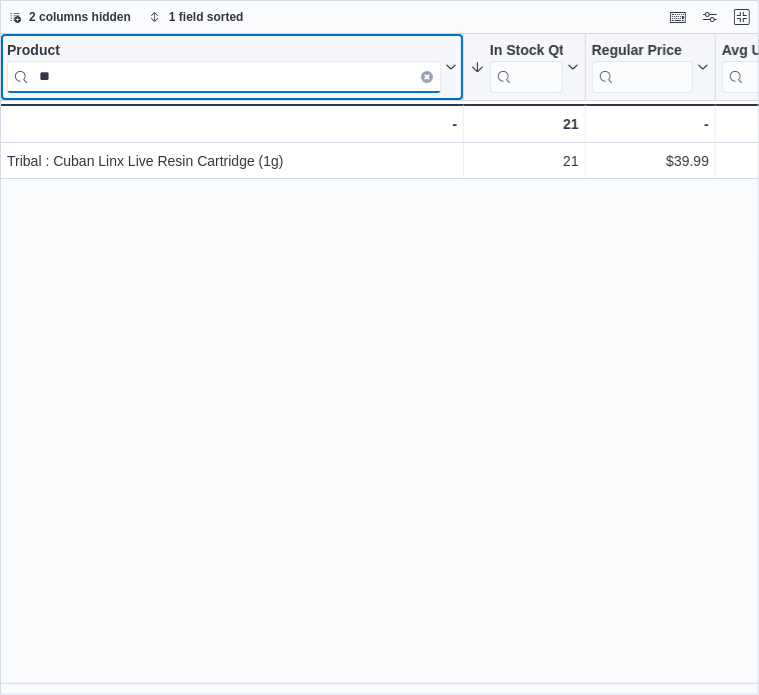 type on "*" 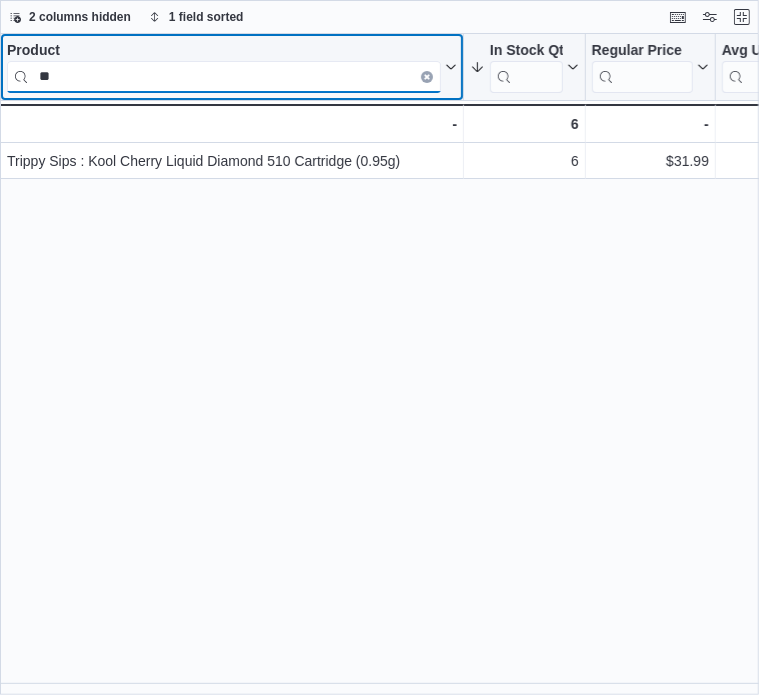type on "*" 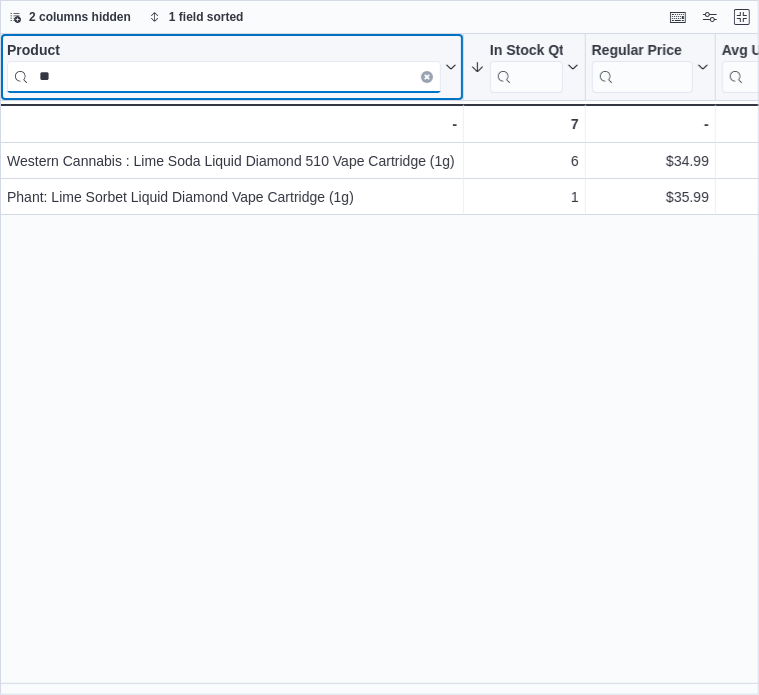 type on "*" 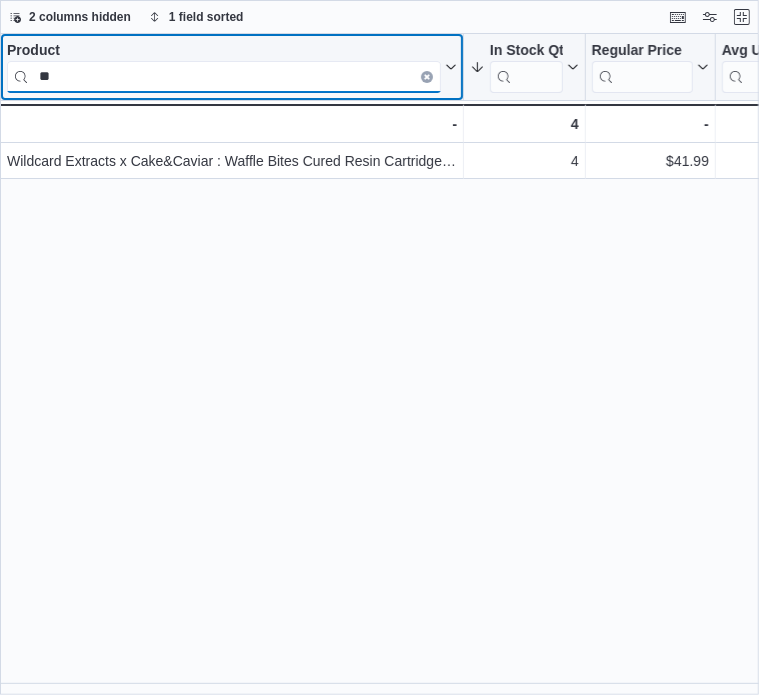 type on "*" 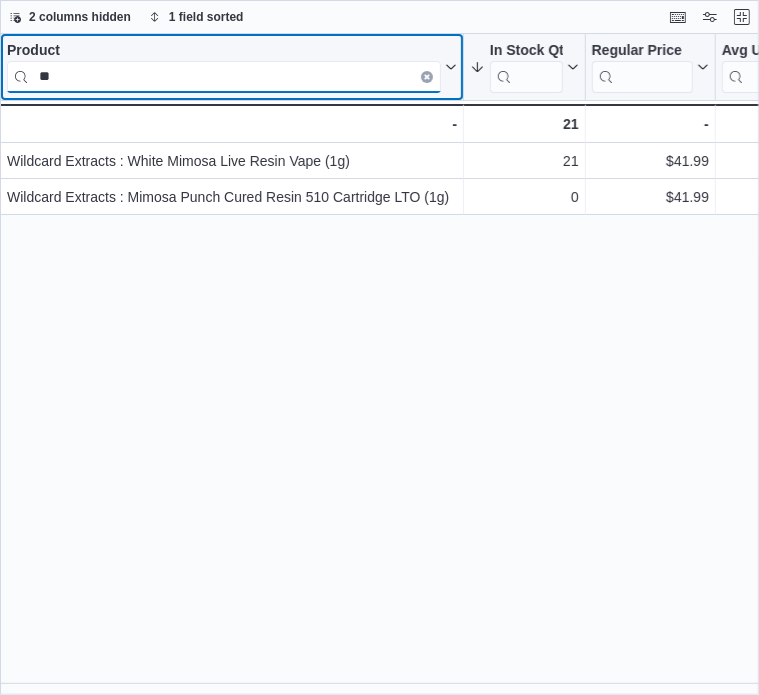 type on "*" 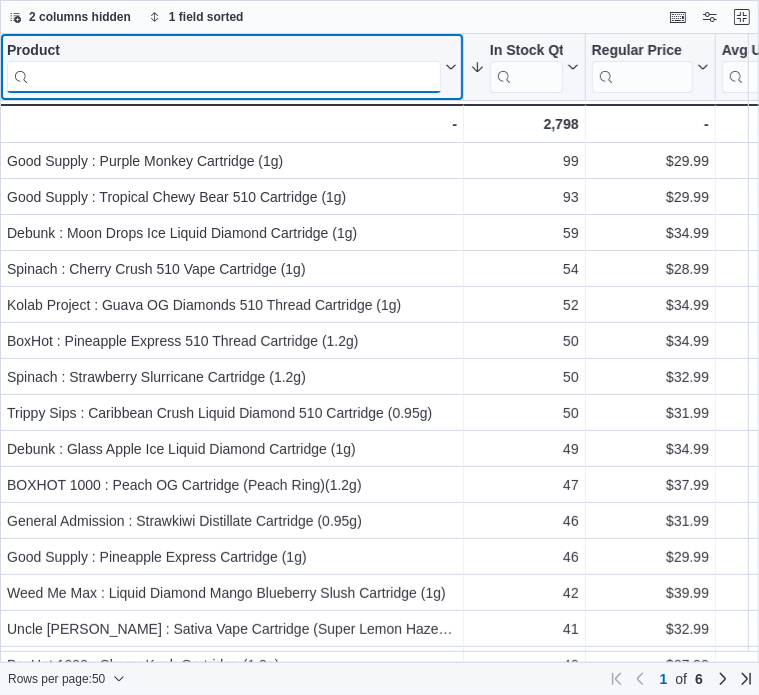 click at bounding box center [224, 77] 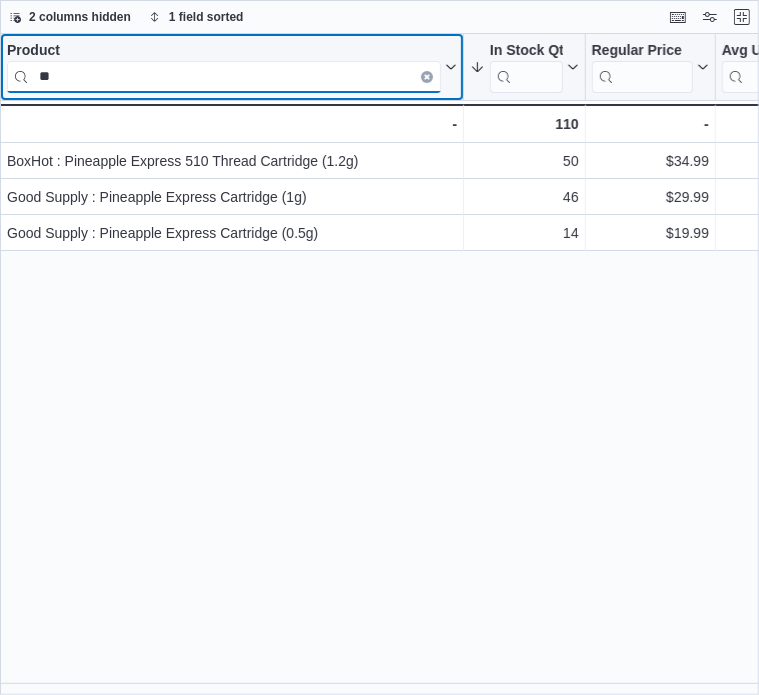type on "*" 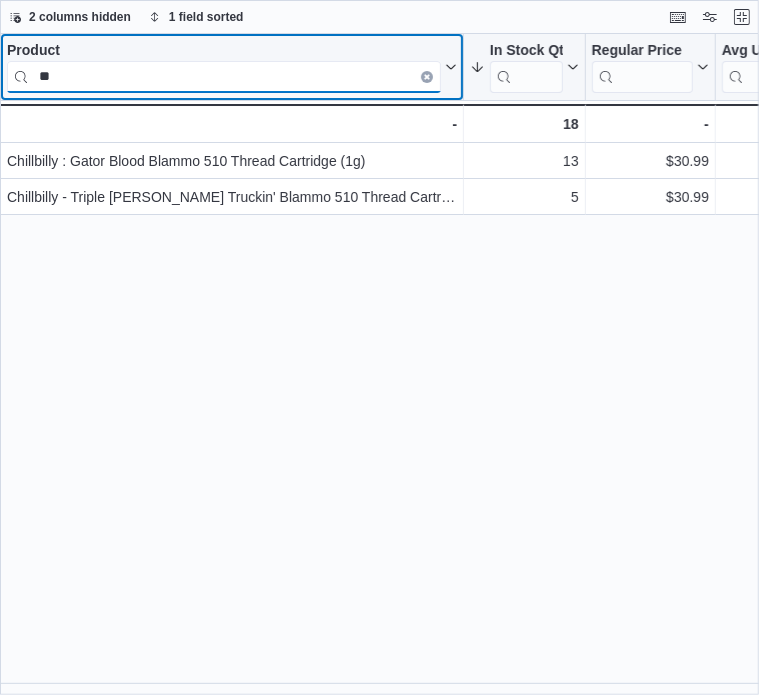 type on "*" 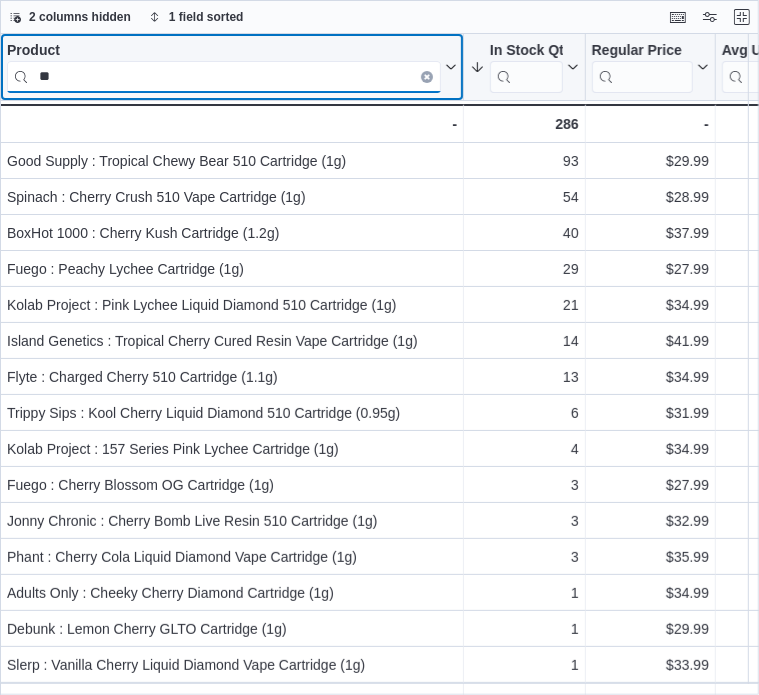 type on "*" 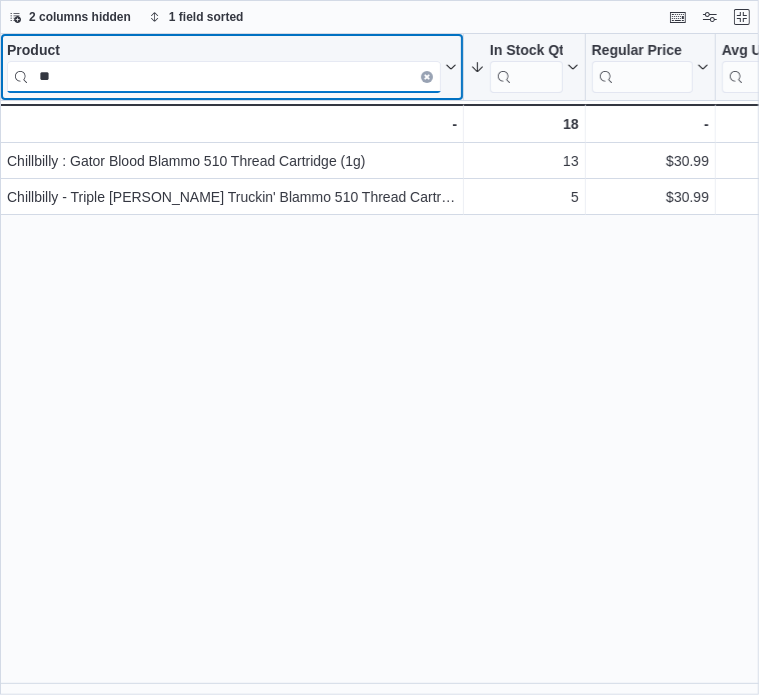 type on "*" 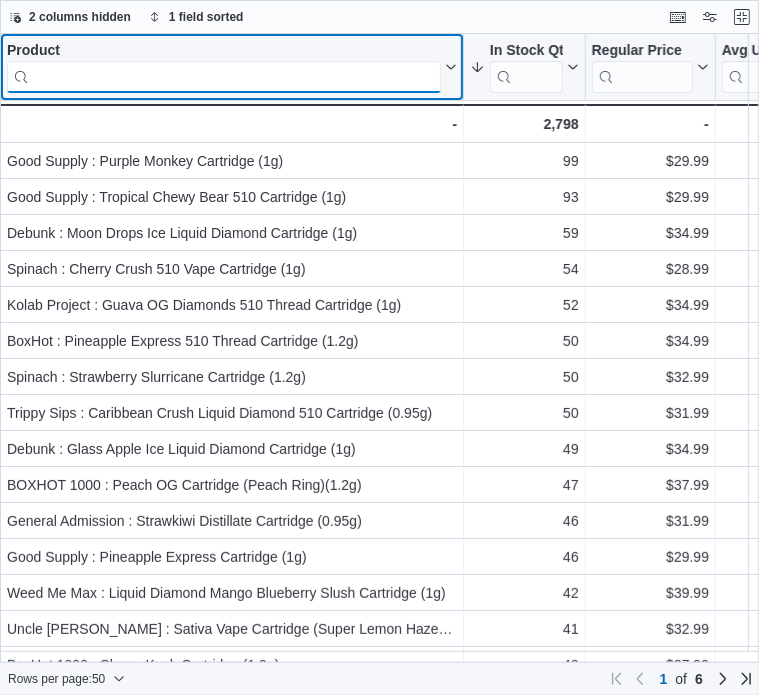 type on "*" 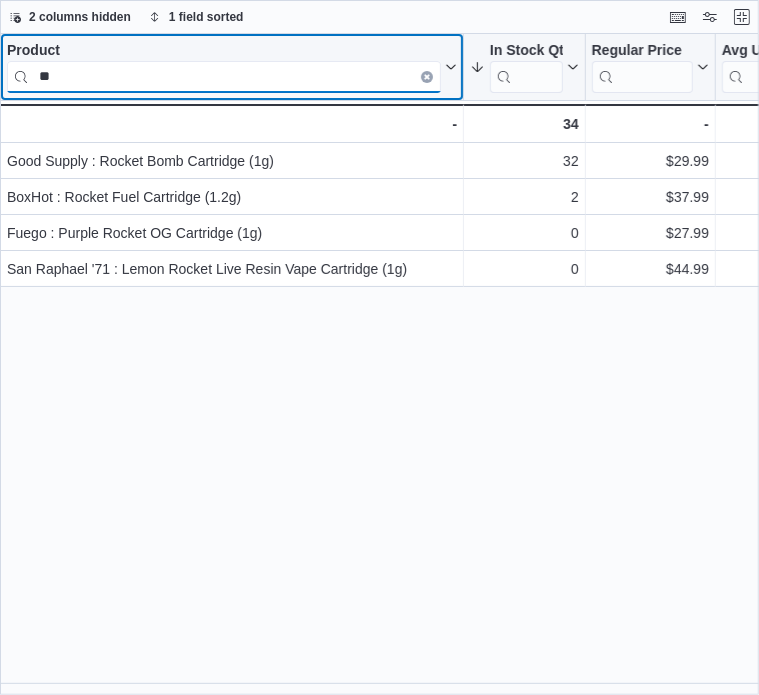 type on "*" 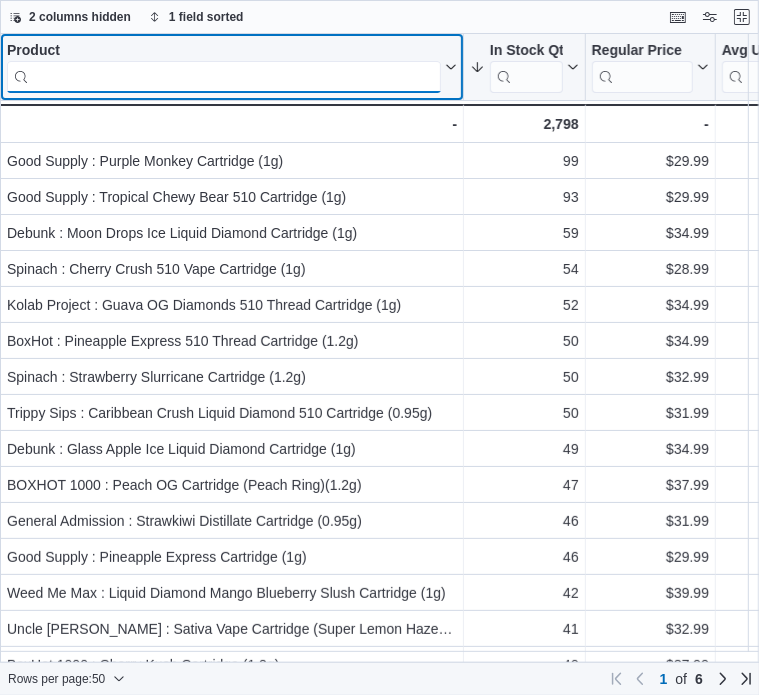 type on "*" 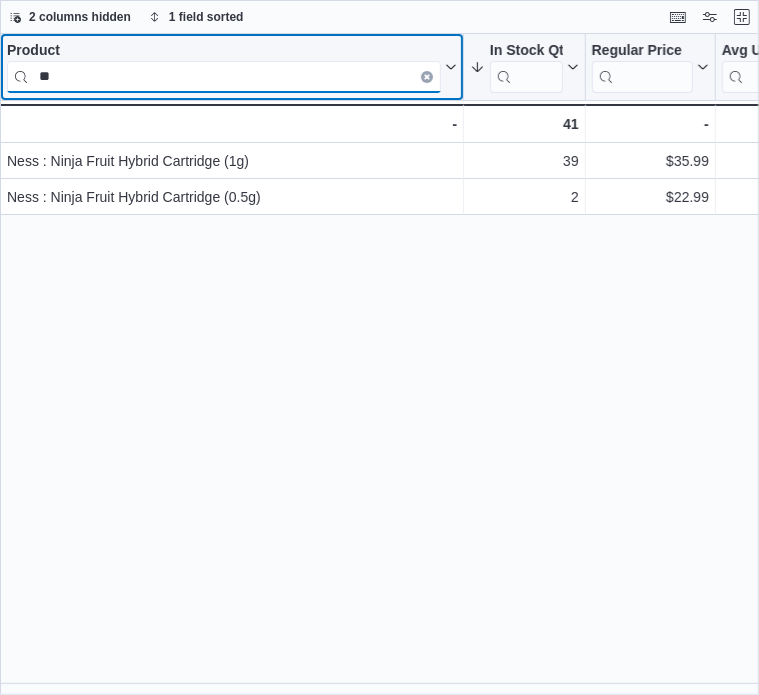 type on "*" 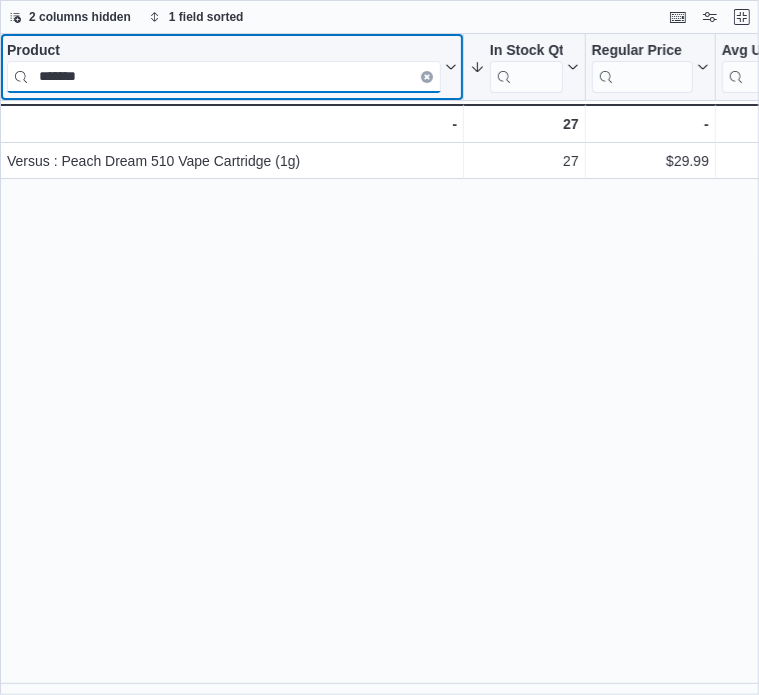 drag, startPoint x: 110, startPoint y: 73, endPoint x: 27, endPoint y: 75, distance: 83.02409 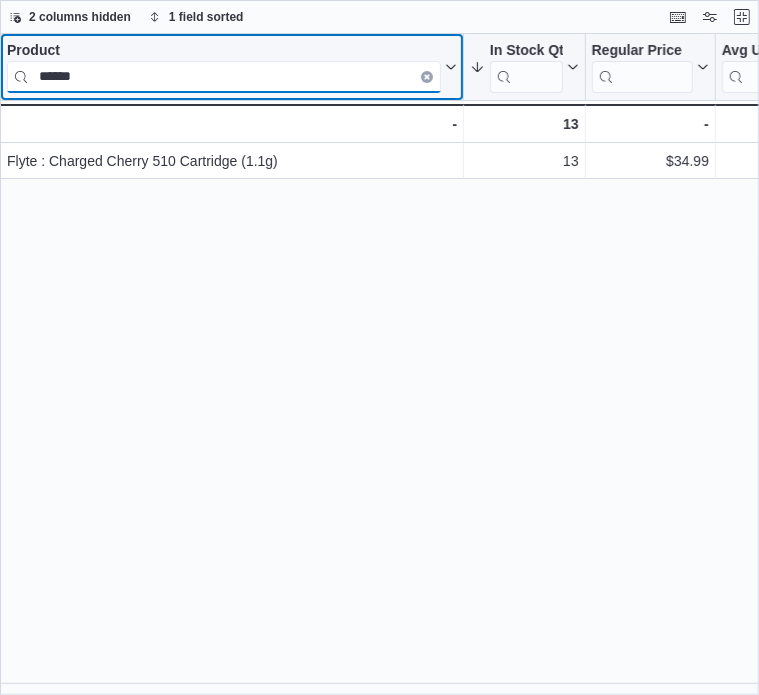 drag, startPoint x: 96, startPoint y: 79, endPoint x: 28, endPoint y: 75, distance: 68.117546 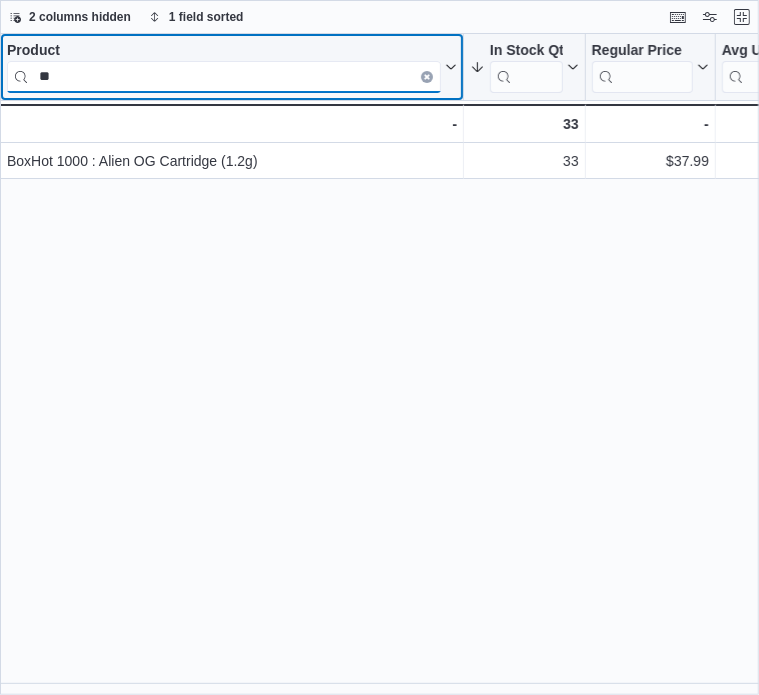 type on "*" 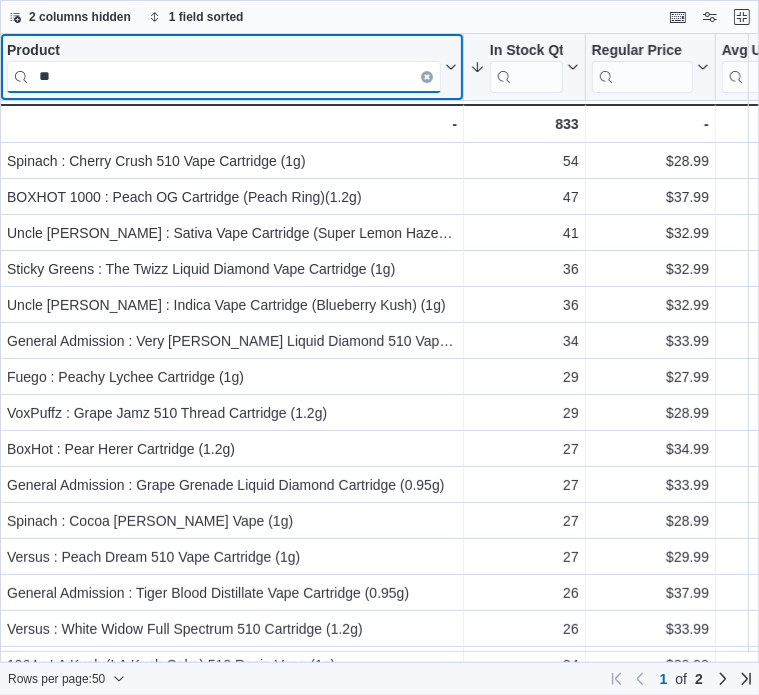 type on "*" 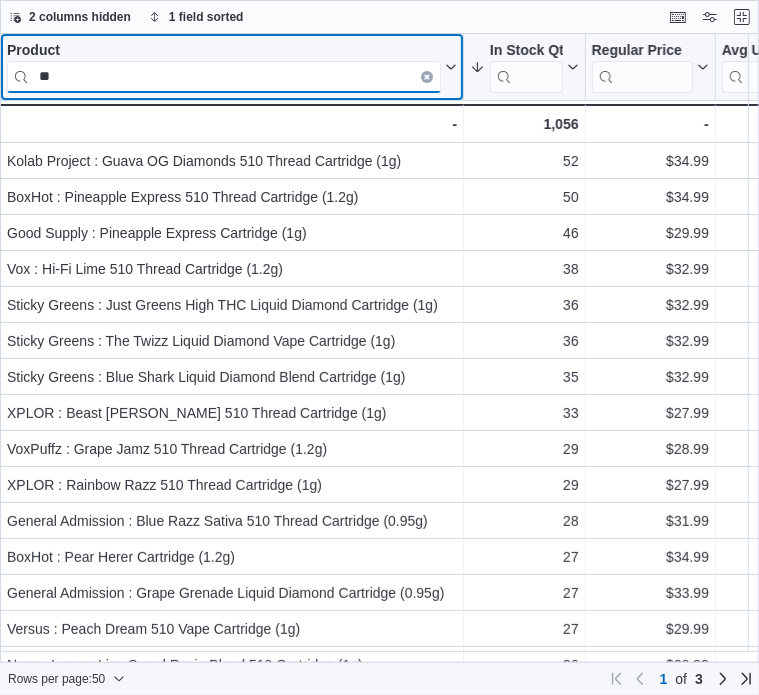 type on "*" 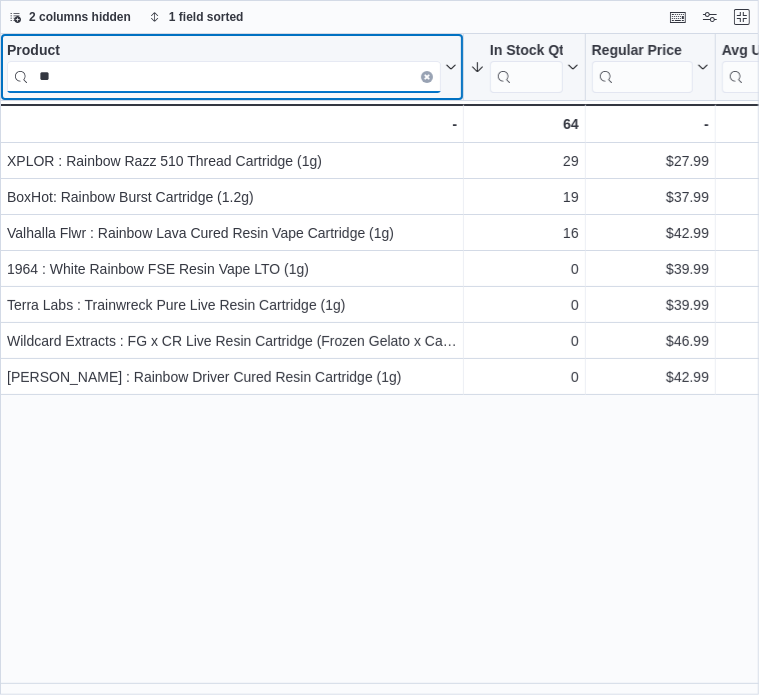 type on "*" 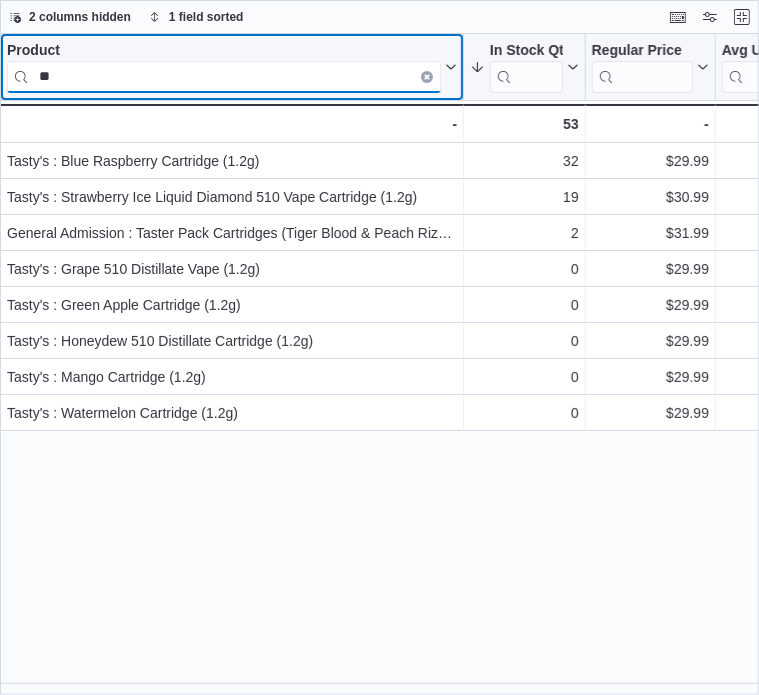 type on "*" 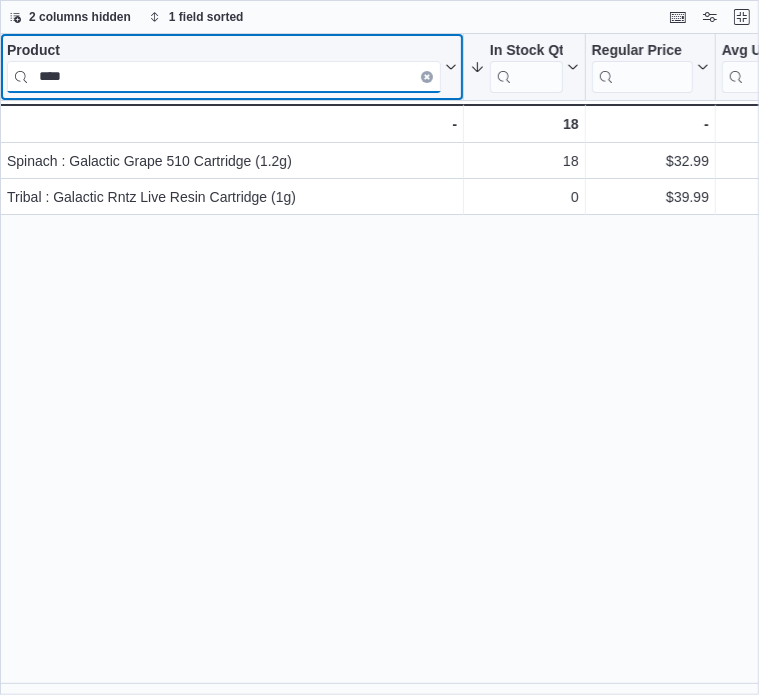 drag, startPoint x: 96, startPoint y: 68, endPoint x: 24, endPoint y: 68, distance: 72 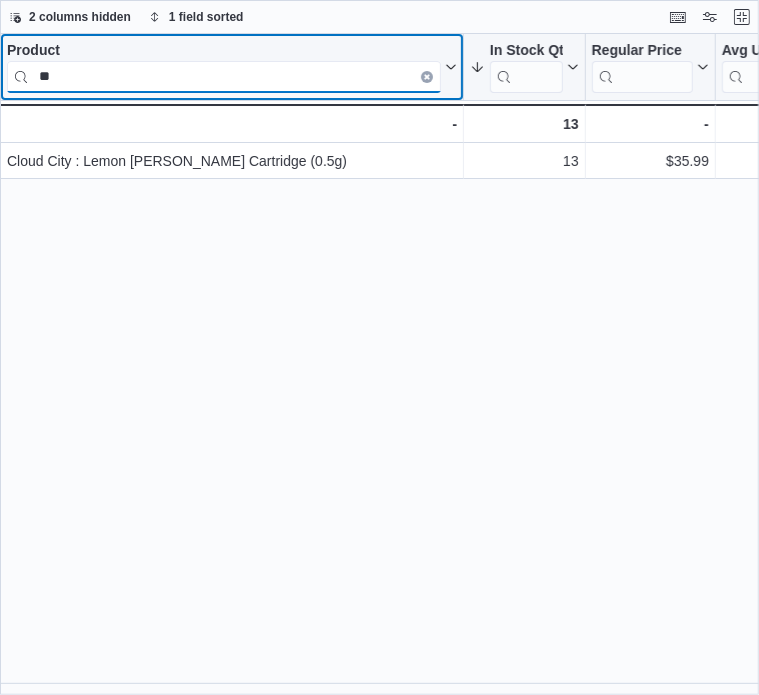 type on "*" 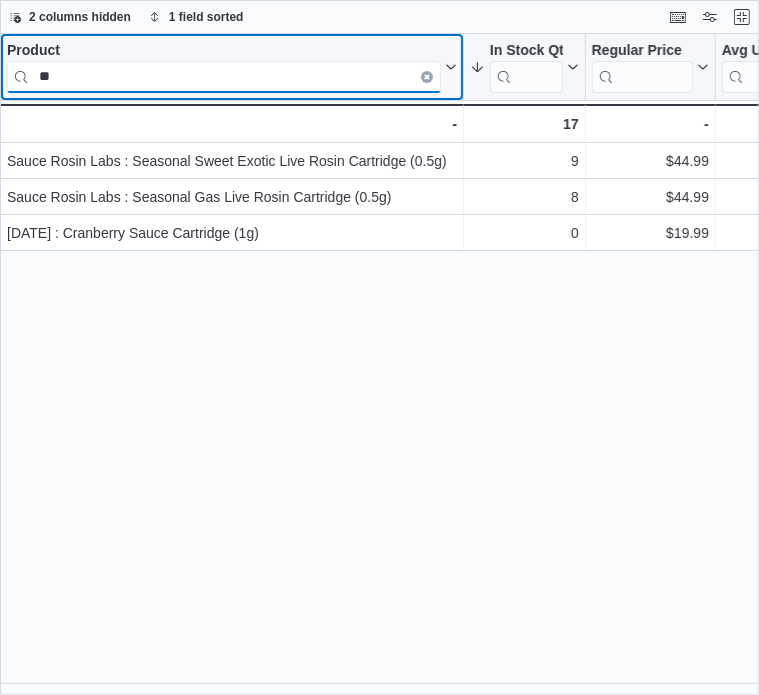type on "*" 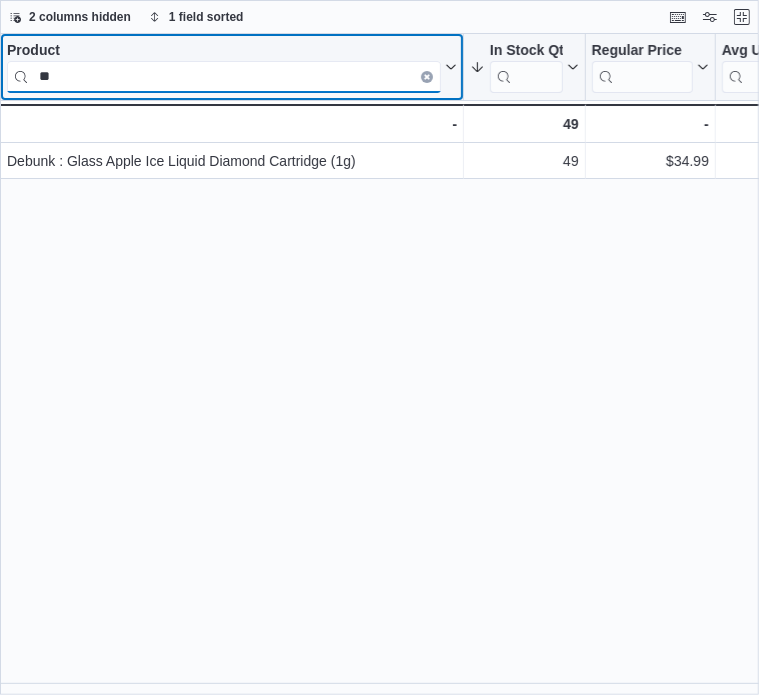 type on "*" 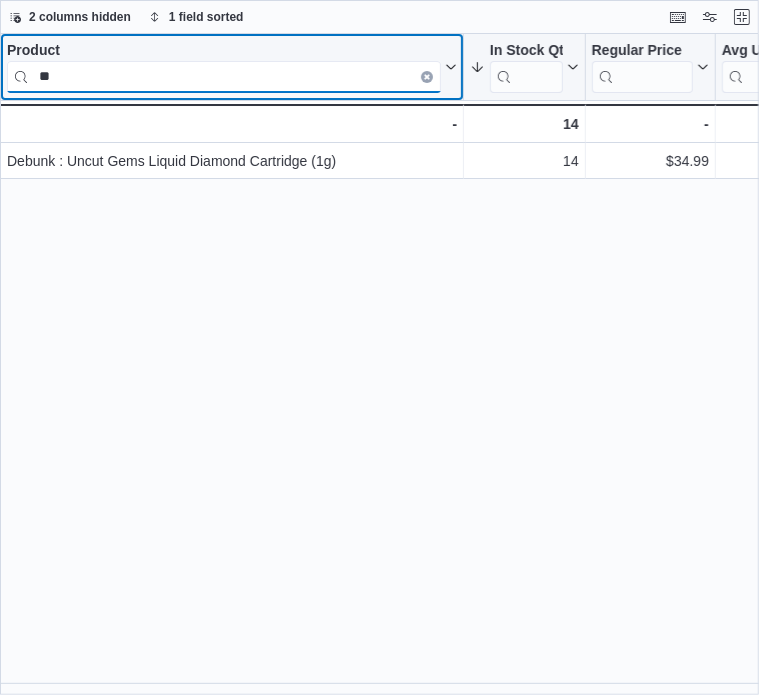 type on "*" 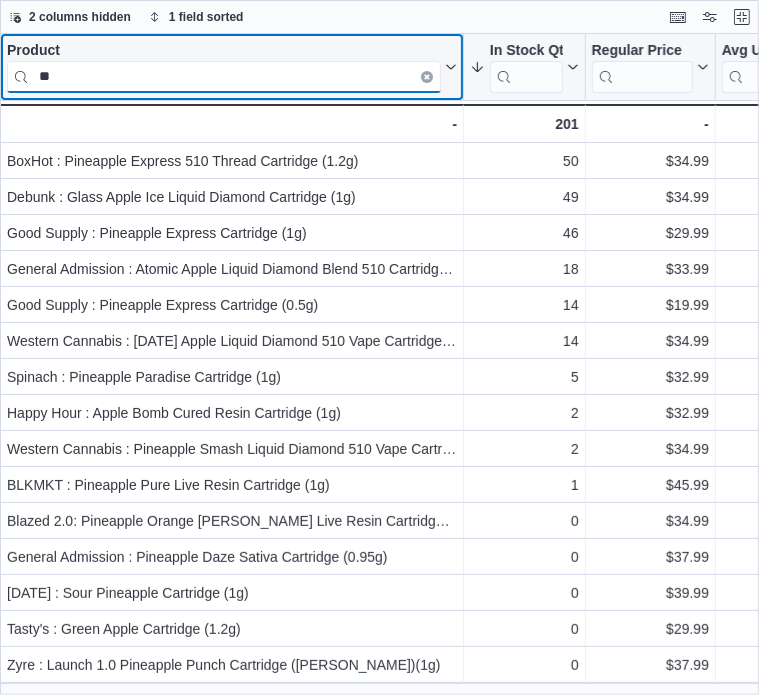 type on "*" 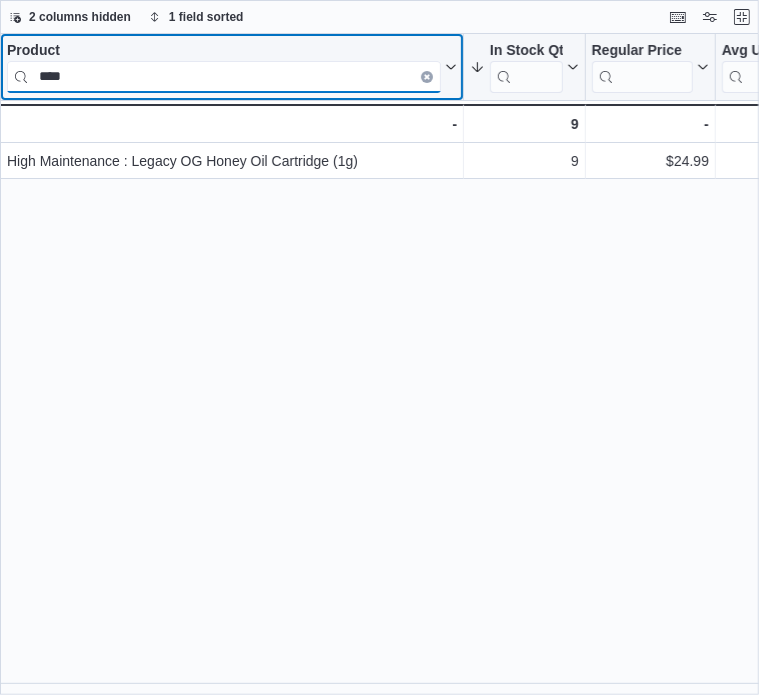 drag, startPoint x: 97, startPoint y: 86, endPoint x: 27, endPoint y: 77, distance: 70.5762 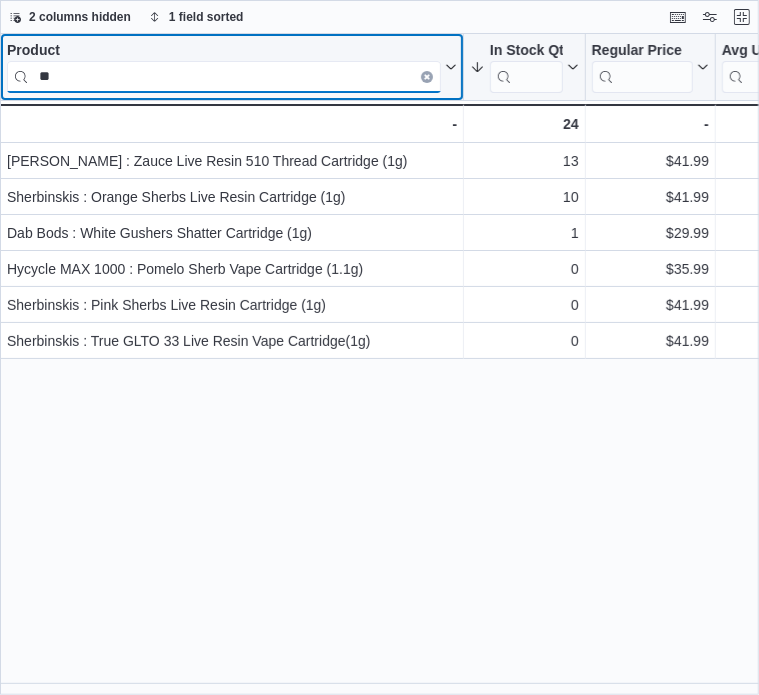 type on "*" 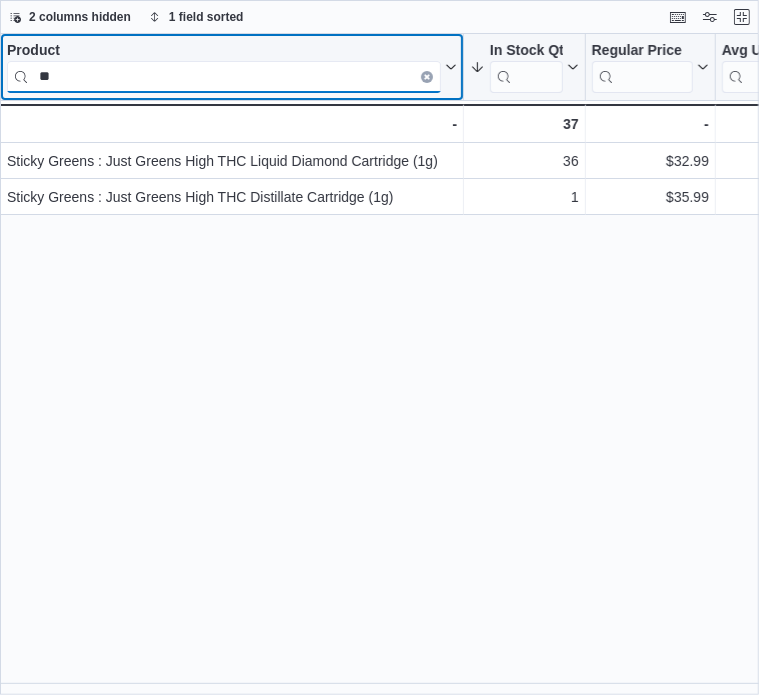 type on "*" 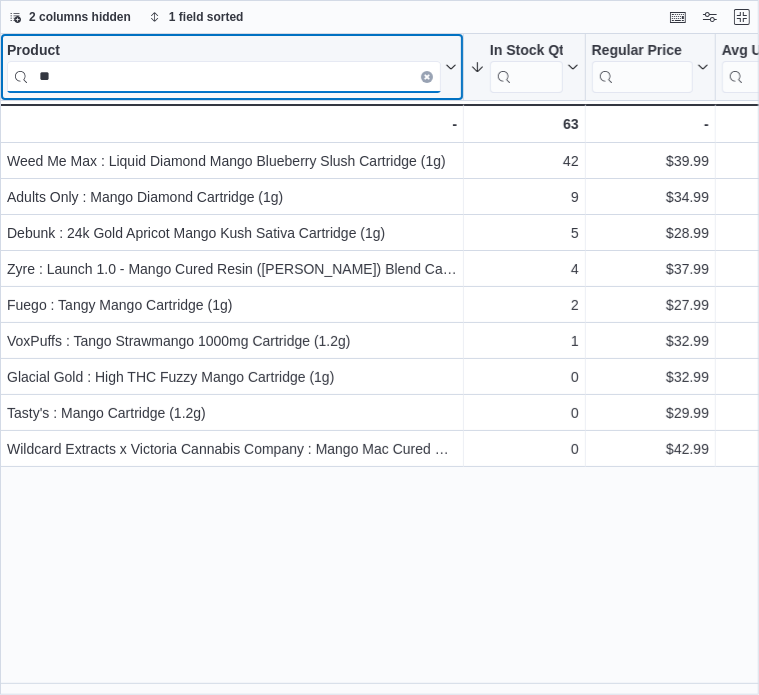 type on "*" 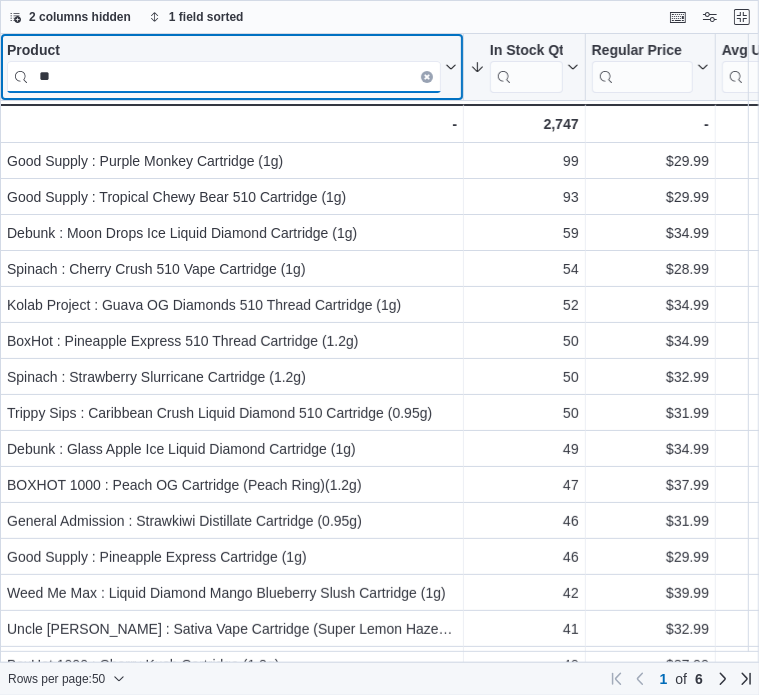 type on "*" 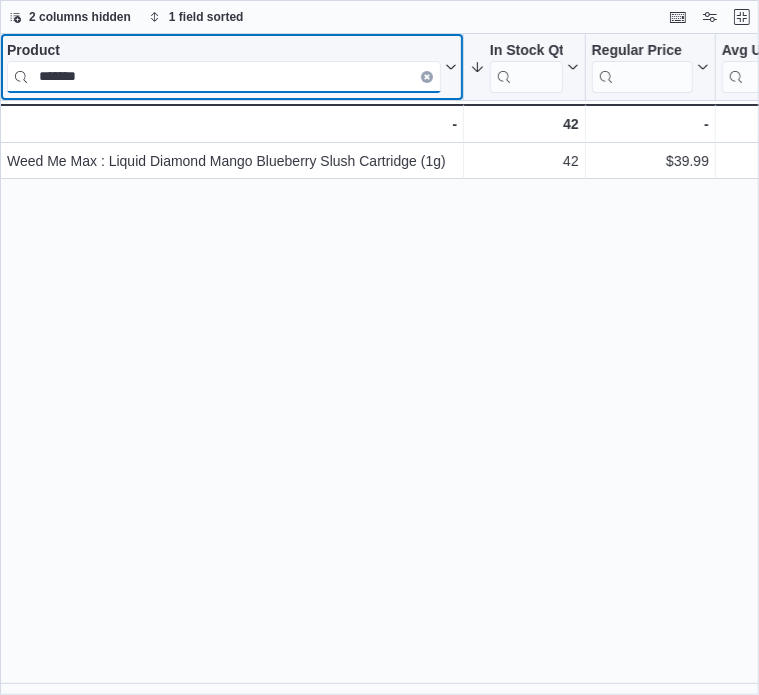 drag, startPoint x: 25, startPoint y: 70, endPoint x: 4, endPoint y: 64, distance: 21.84033 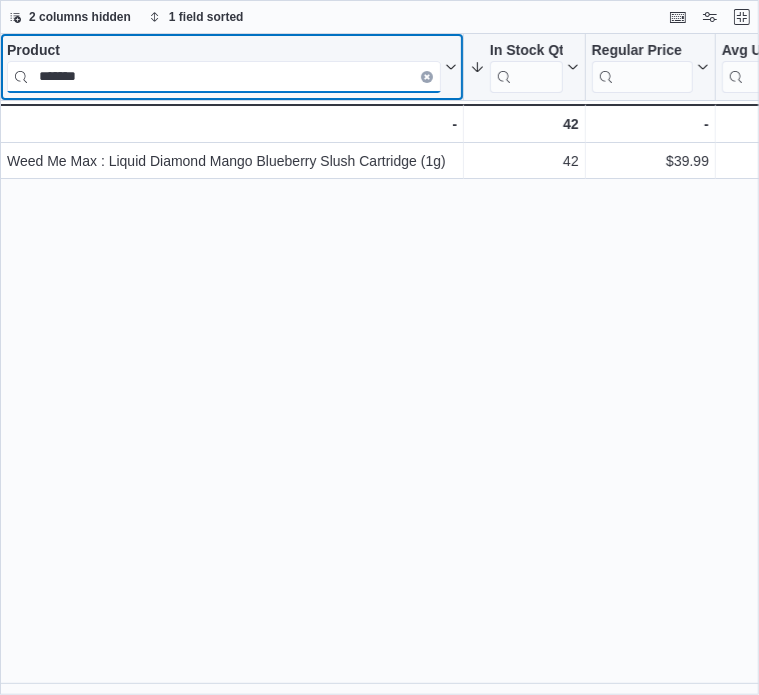 click on "*******" at bounding box center [224, 77] 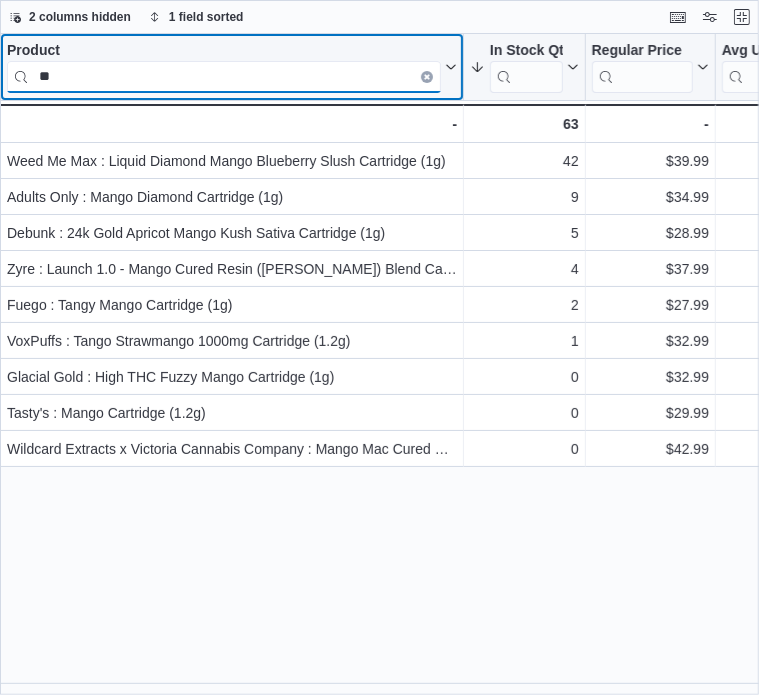 type on "*" 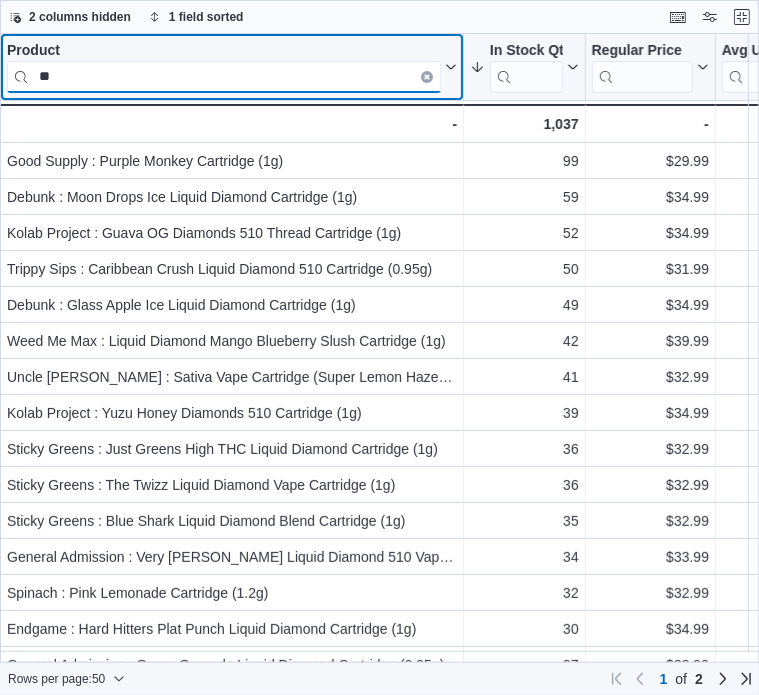 type on "*" 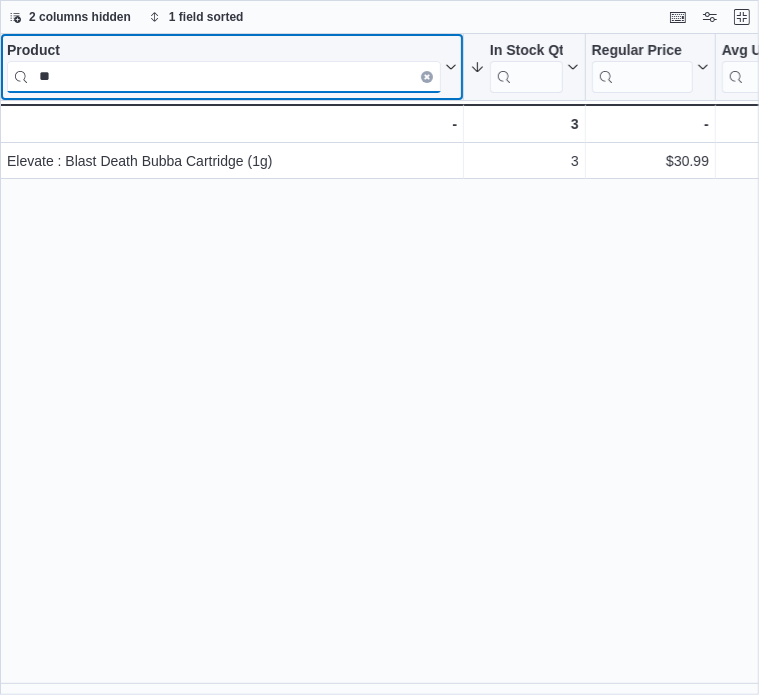 type on "*" 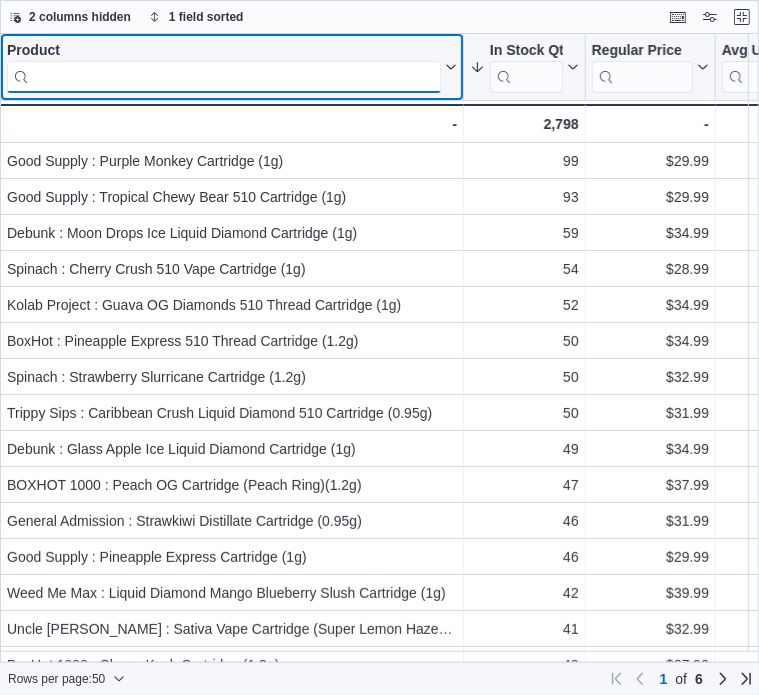 type on "*" 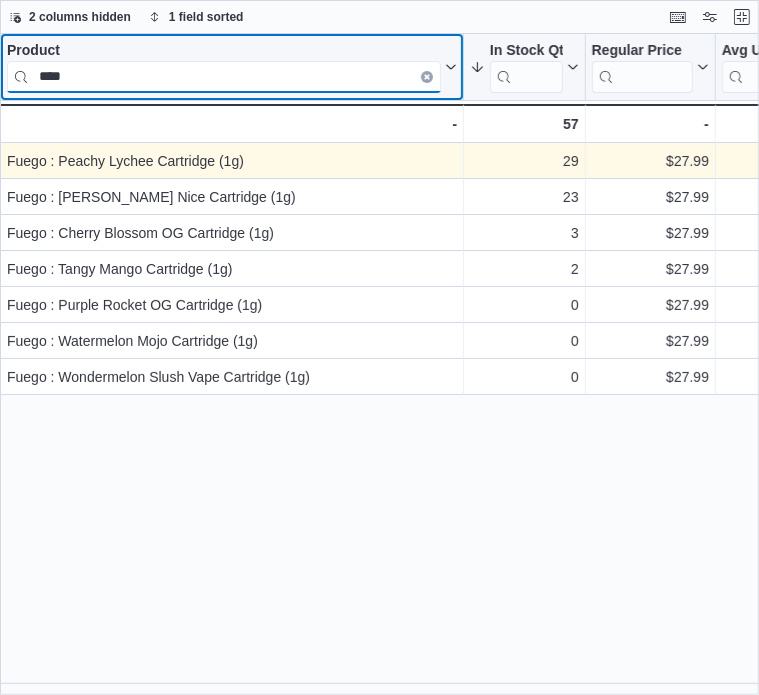 type on "****" 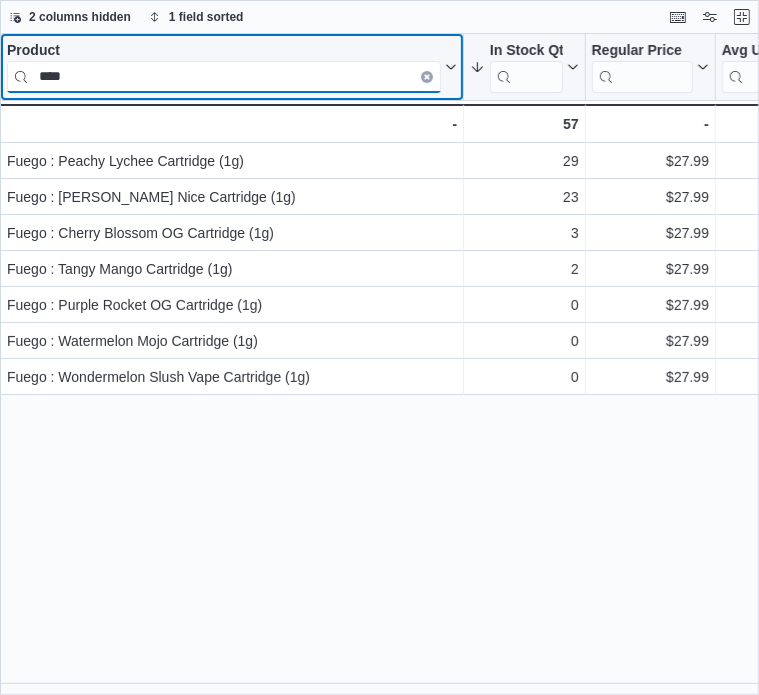 drag, startPoint x: 44, startPoint y: 77, endPoint x: 18, endPoint y: 79, distance: 26.076809 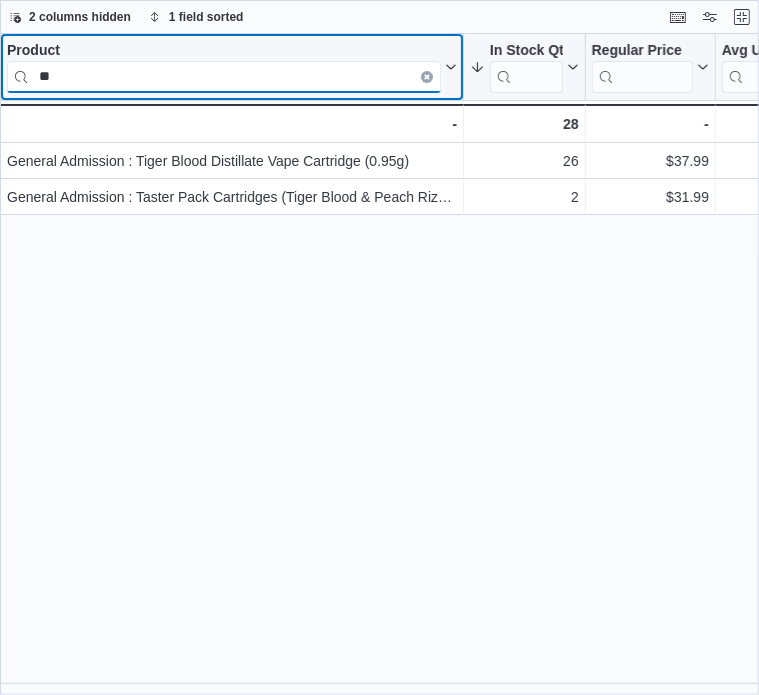 type on "*" 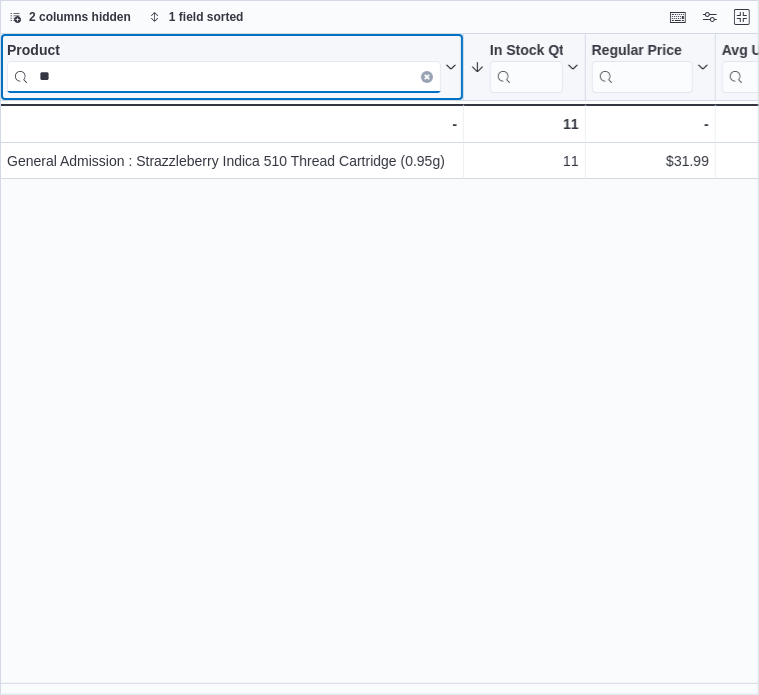type on "*" 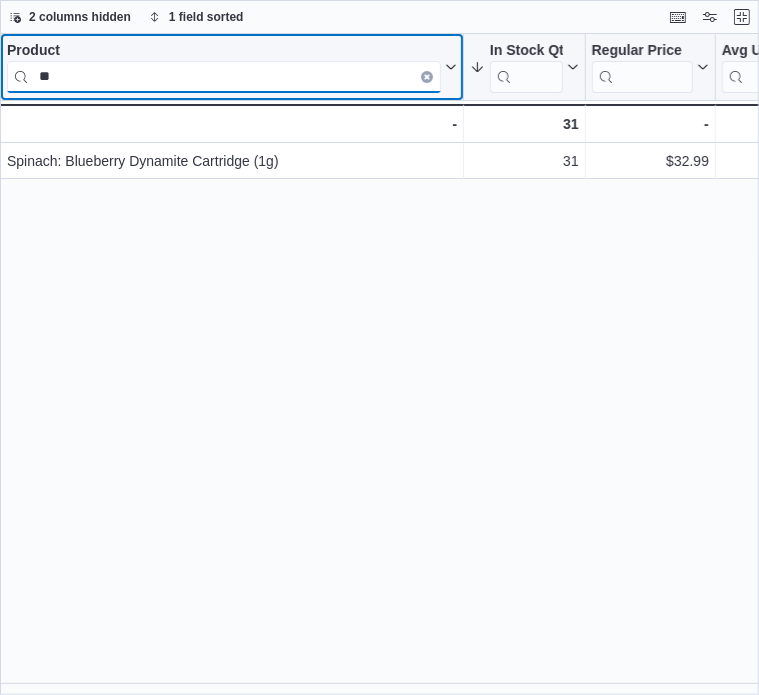 type on "*" 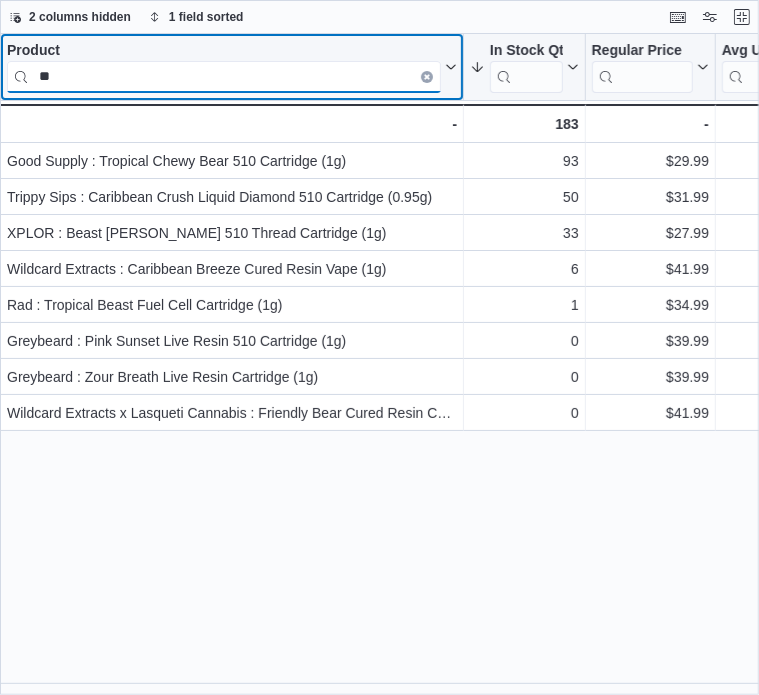 type on "*" 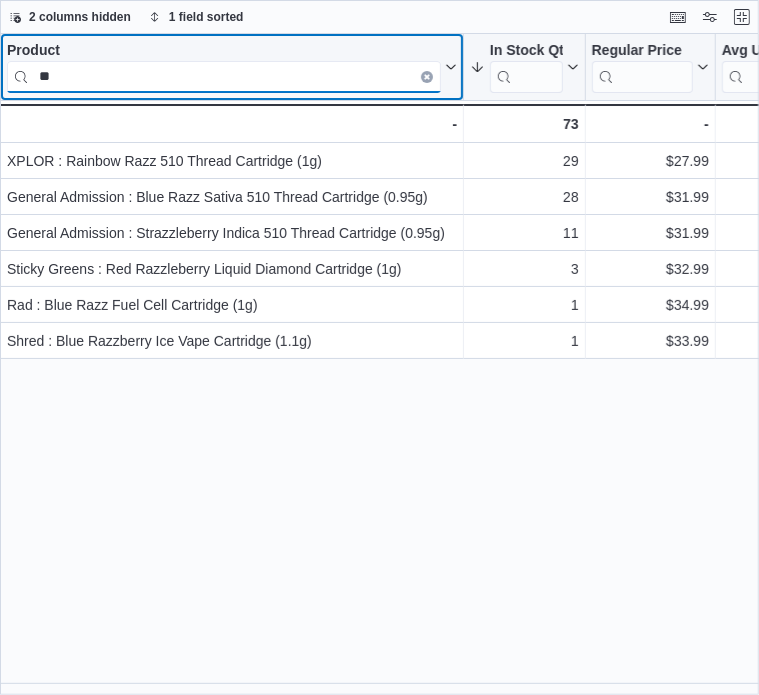 type on "*" 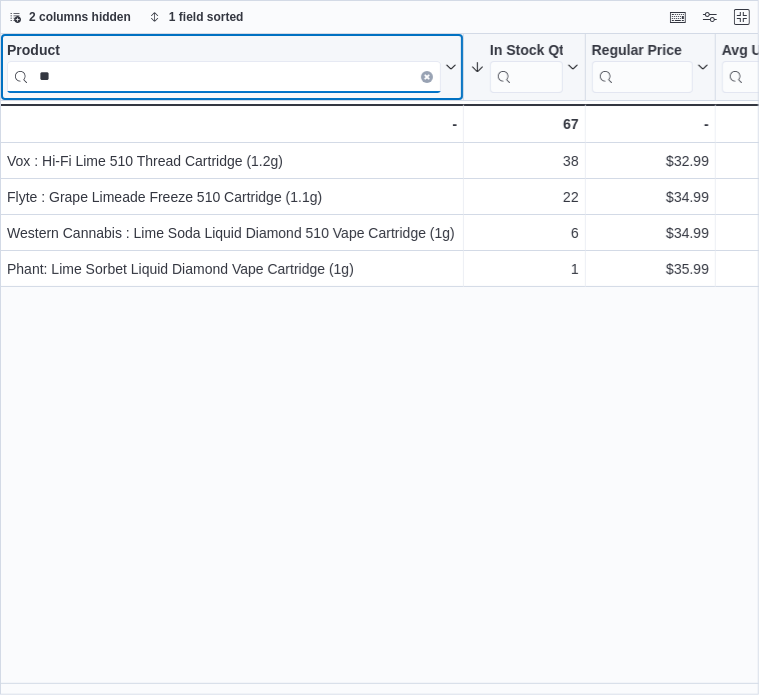 type on "*" 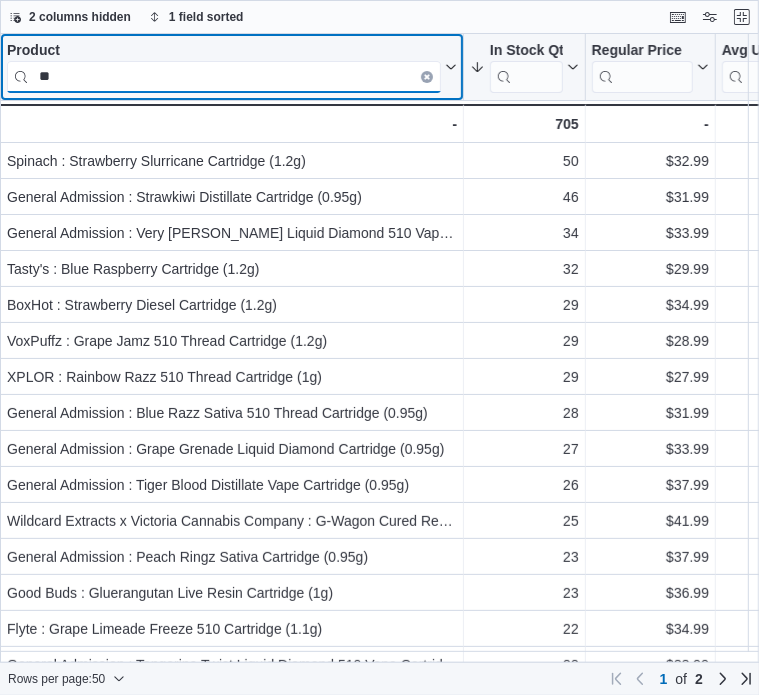 type on "*" 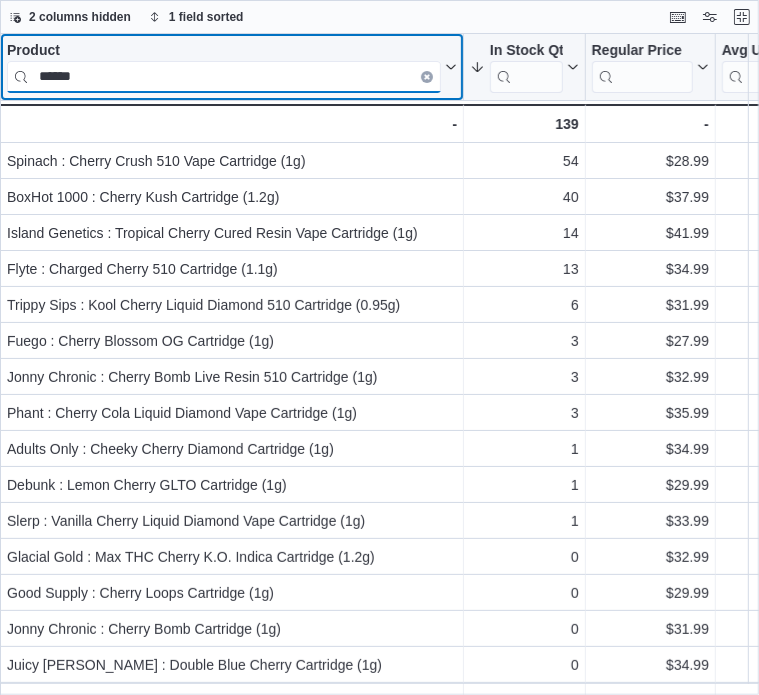 drag, startPoint x: 48, startPoint y: 77, endPoint x: 1, endPoint y: 75, distance: 47.042534 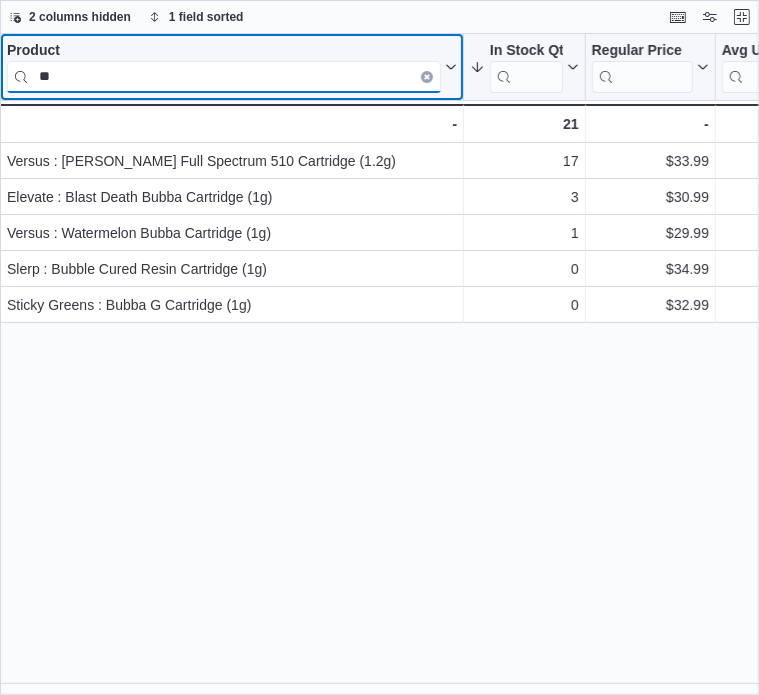 type on "*" 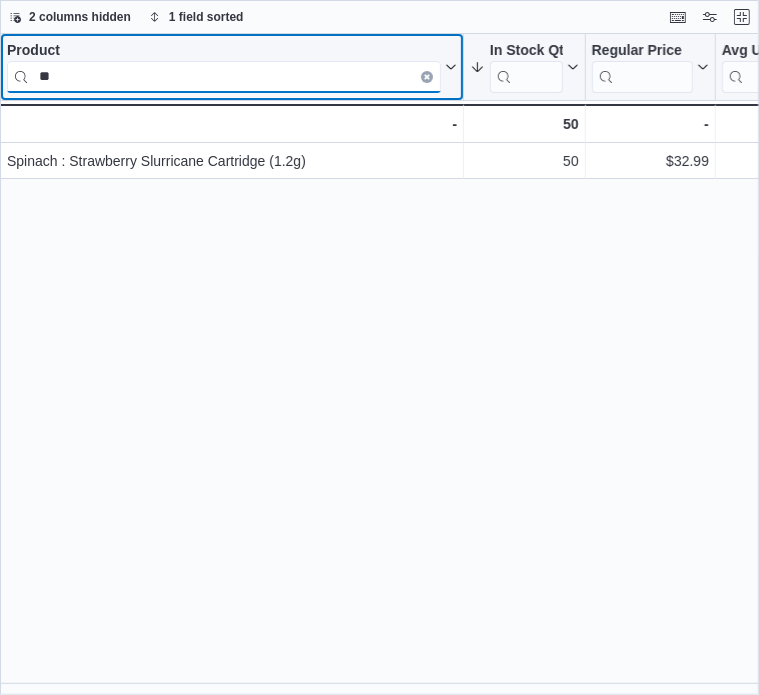 type on "*" 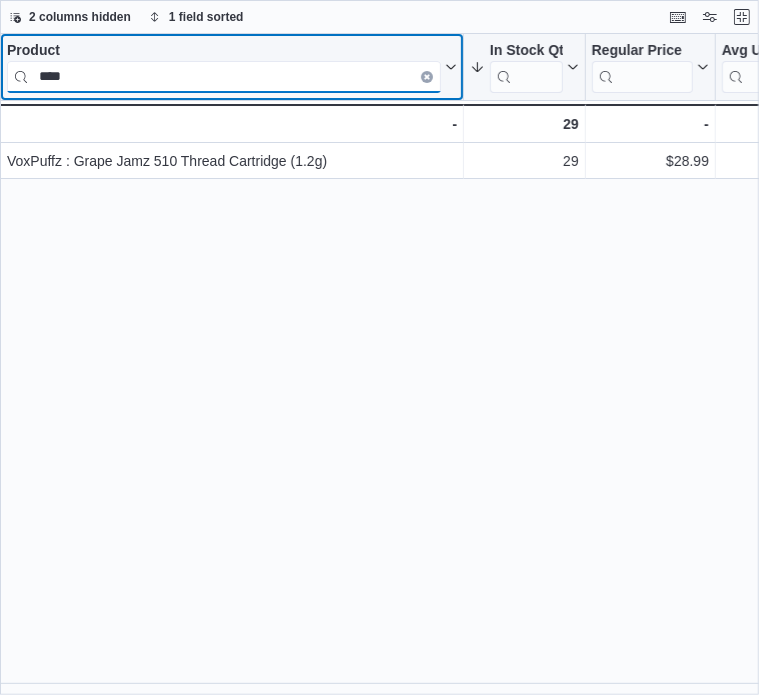 drag, startPoint x: 72, startPoint y: 81, endPoint x: 12, endPoint y: 83, distance: 60.033325 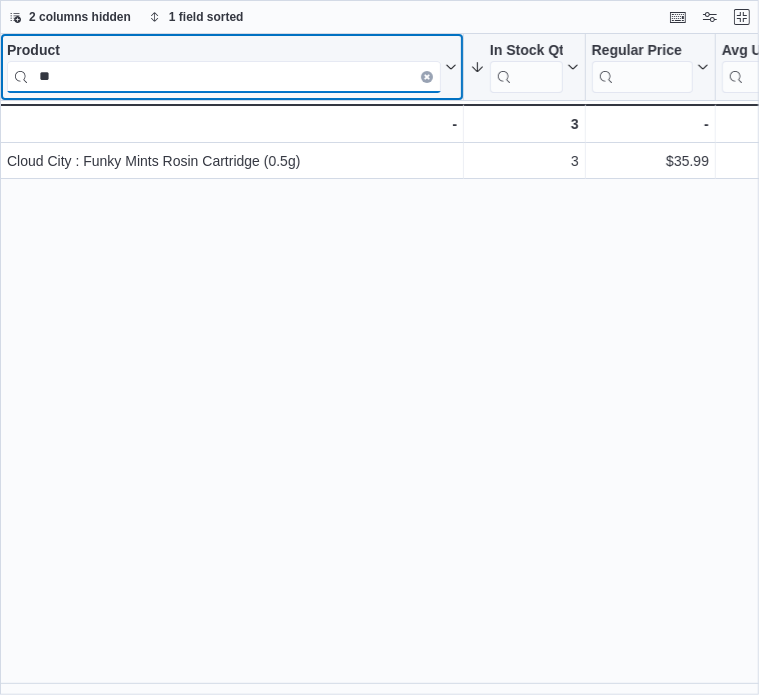 type on "*" 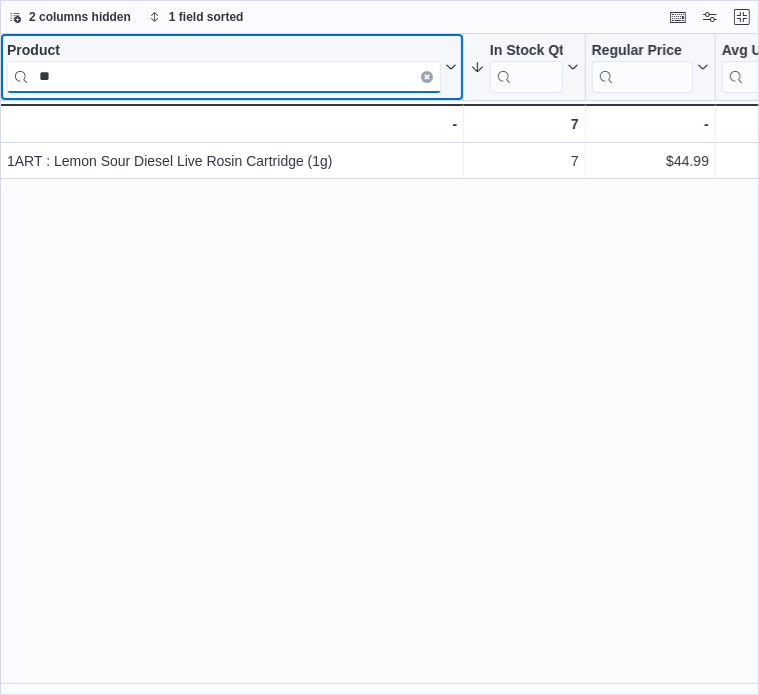 type on "*" 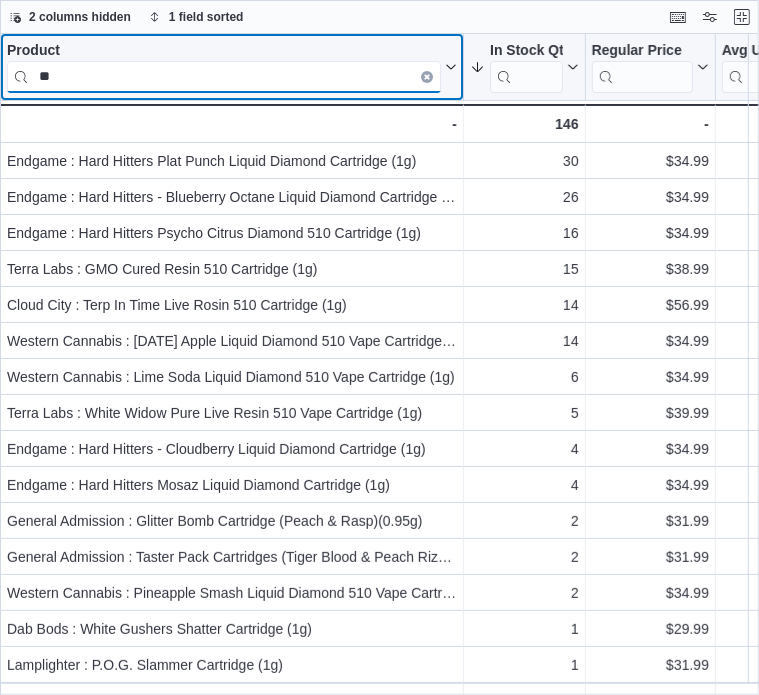 type on "*" 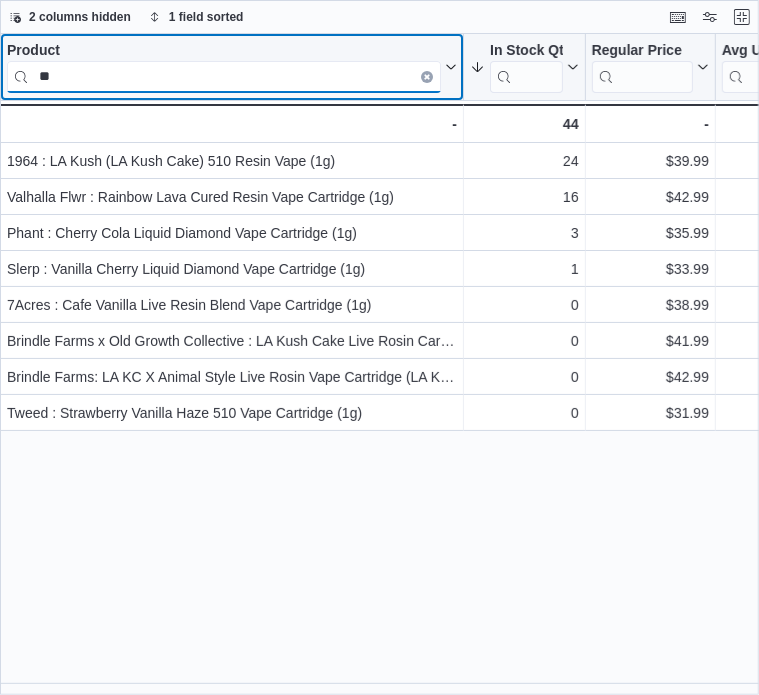 type on "*" 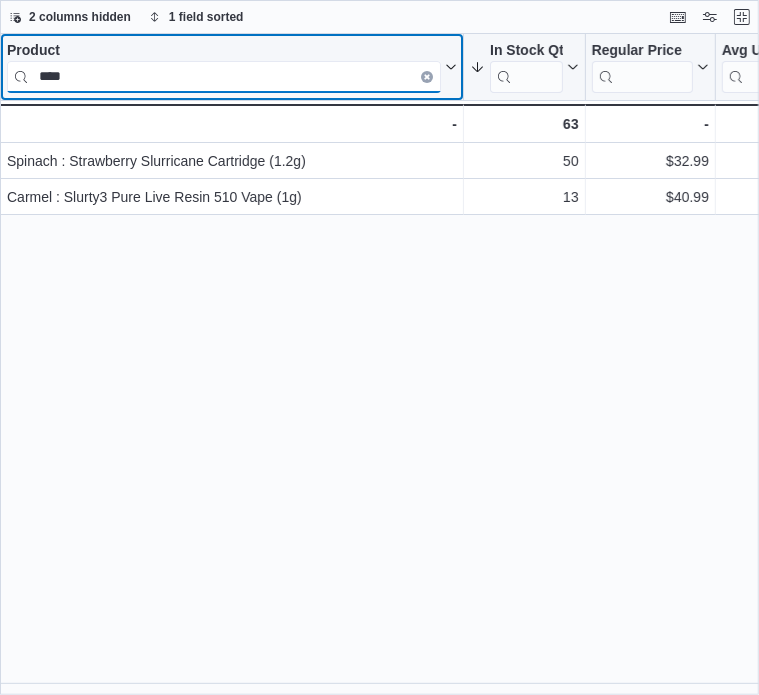 drag, startPoint x: 106, startPoint y: 73, endPoint x: 17, endPoint y: 71, distance: 89.02247 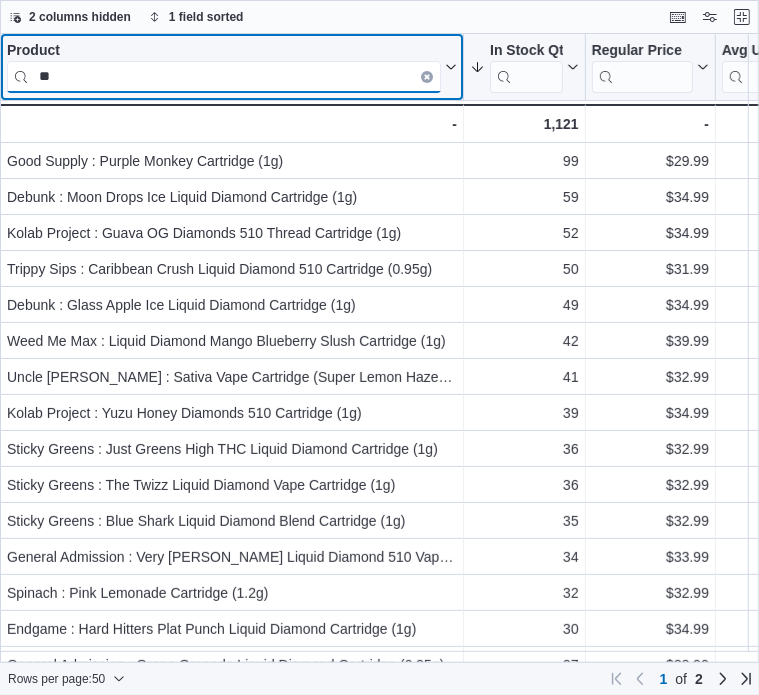 type on "*" 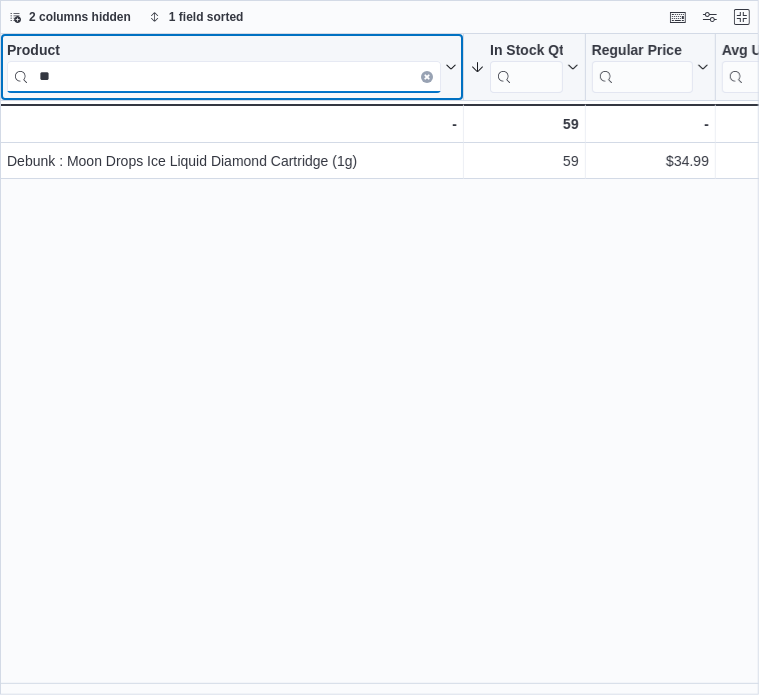 type on "*" 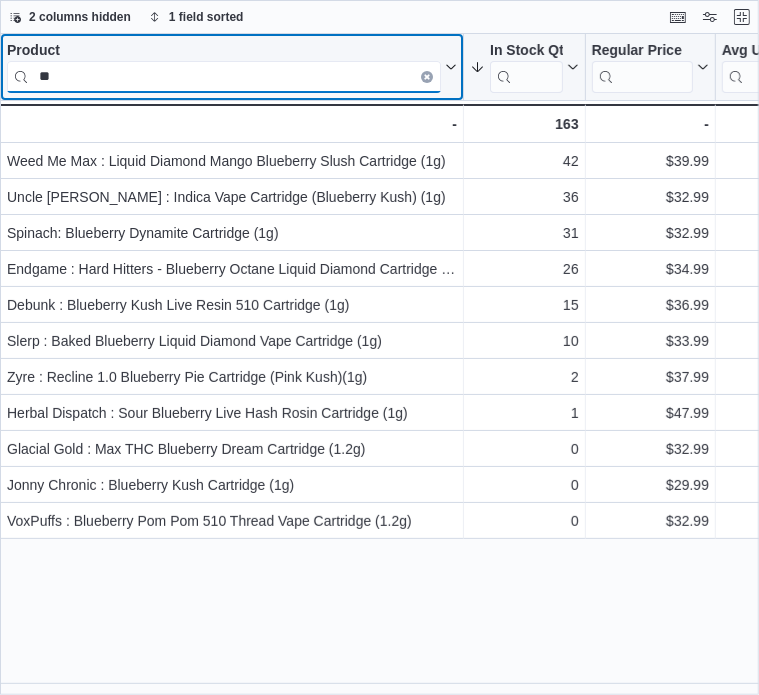 type on "*" 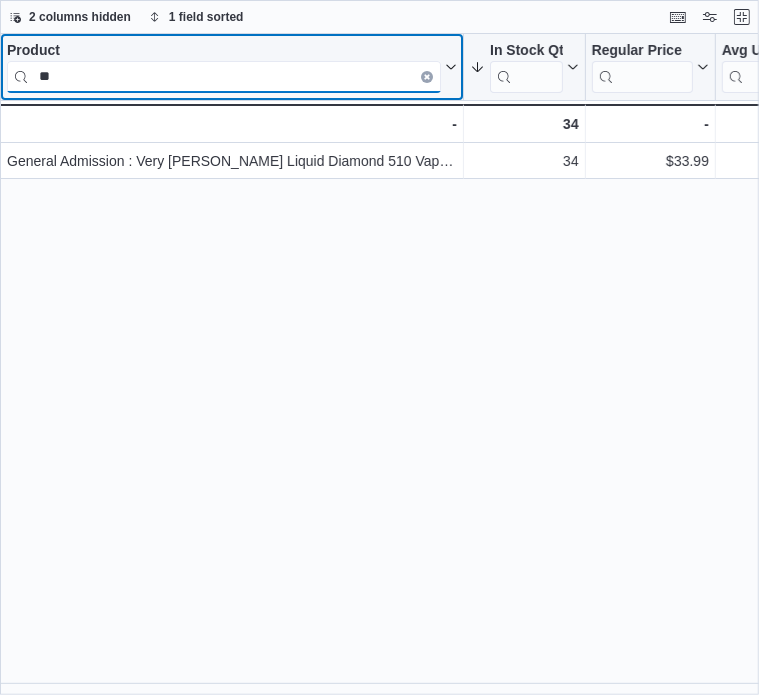 type on "*" 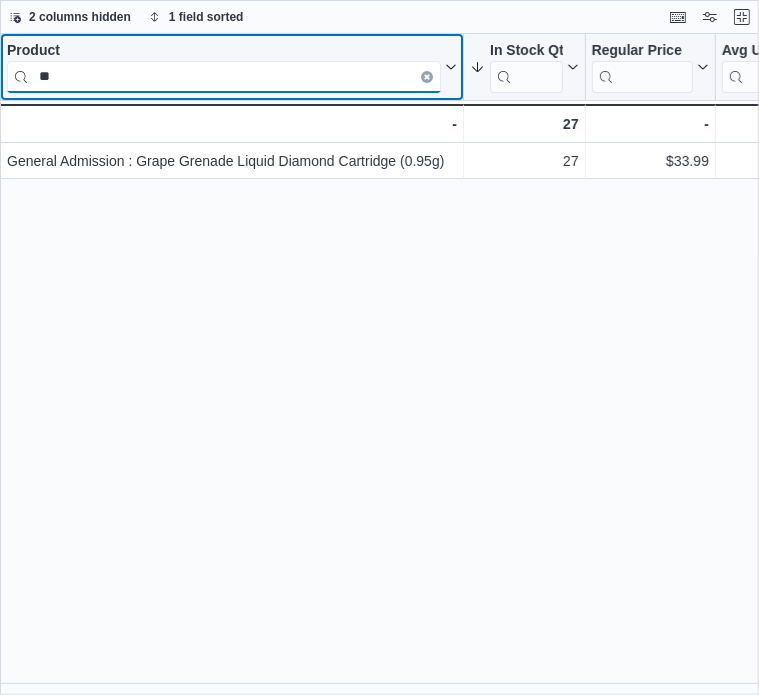 type on "*" 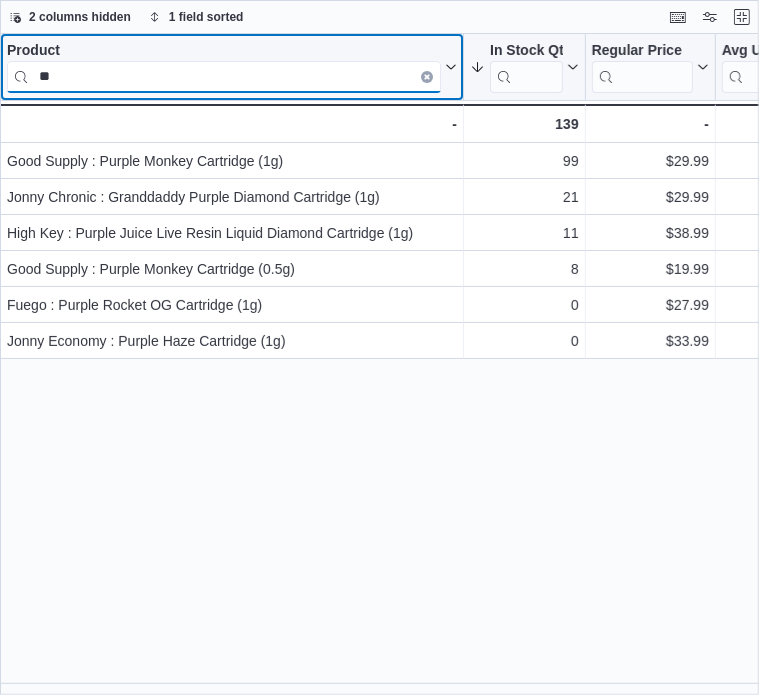 type on "*" 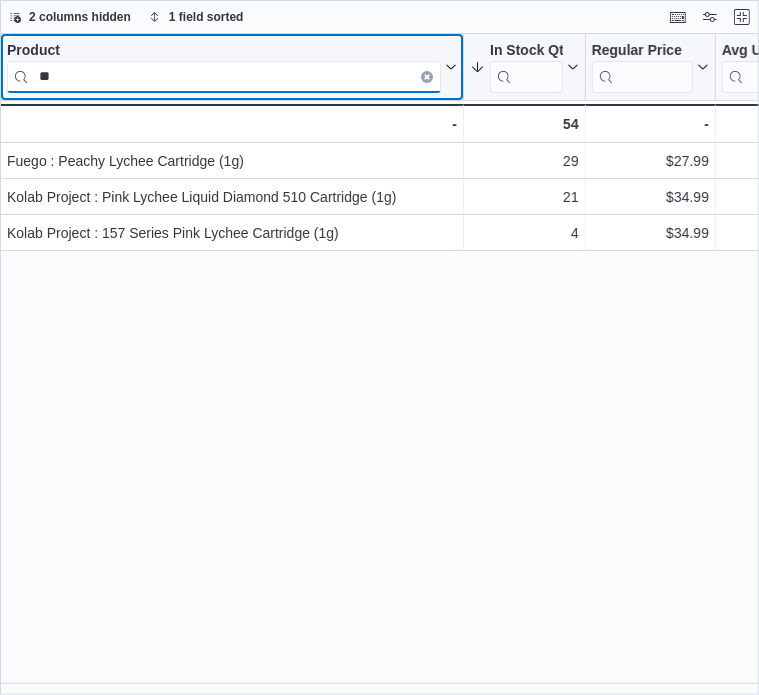 type on "*" 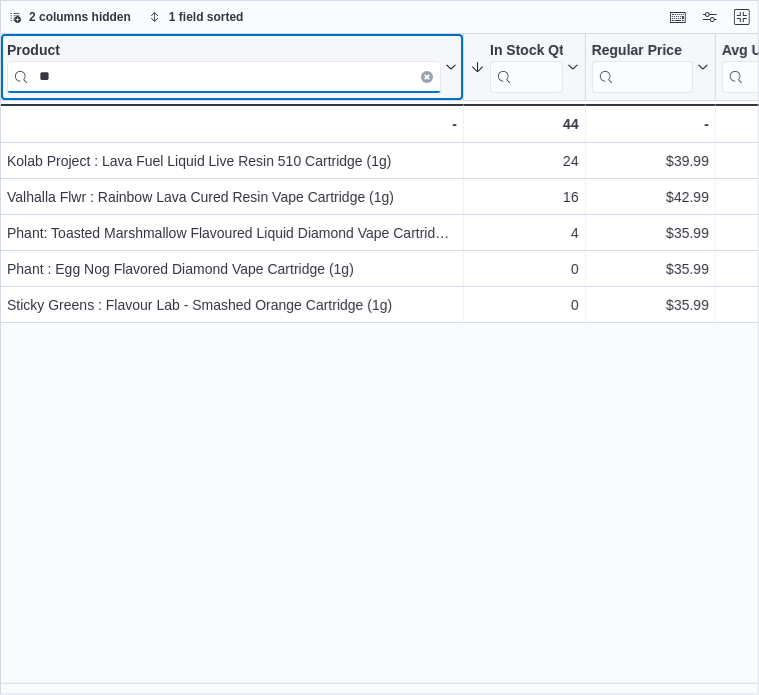 type on "*" 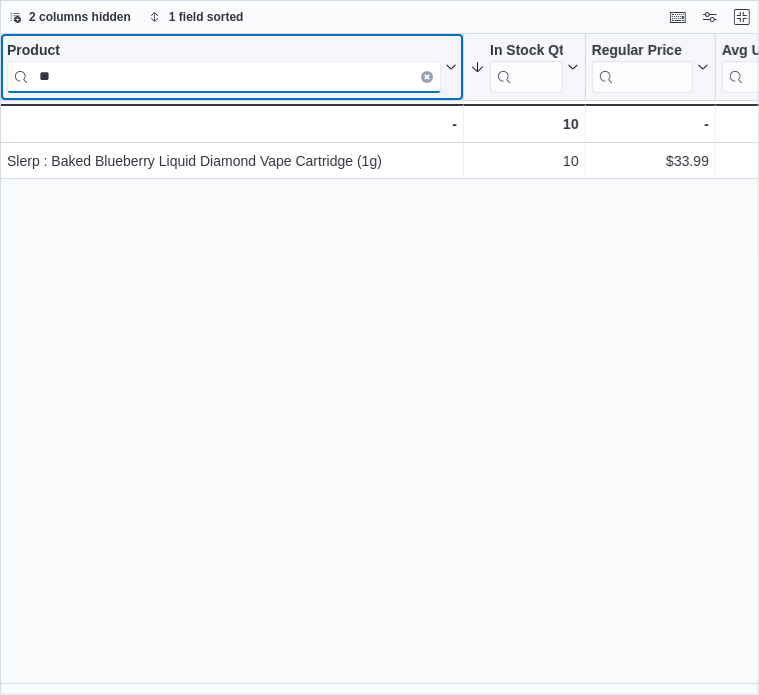 type on "*" 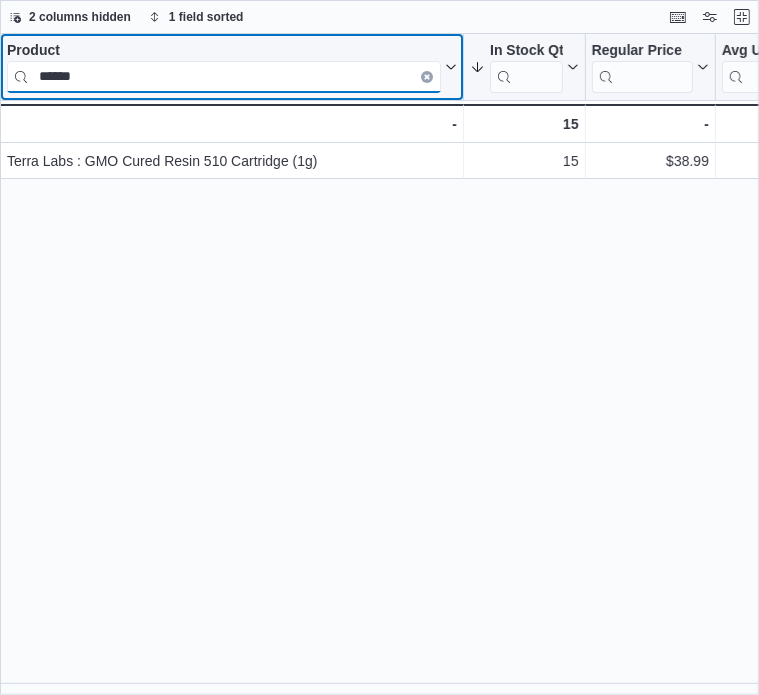 drag, startPoint x: 92, startPoint y: 81, endPoint x: 9, endPoint y: 77, distance: 83.09633 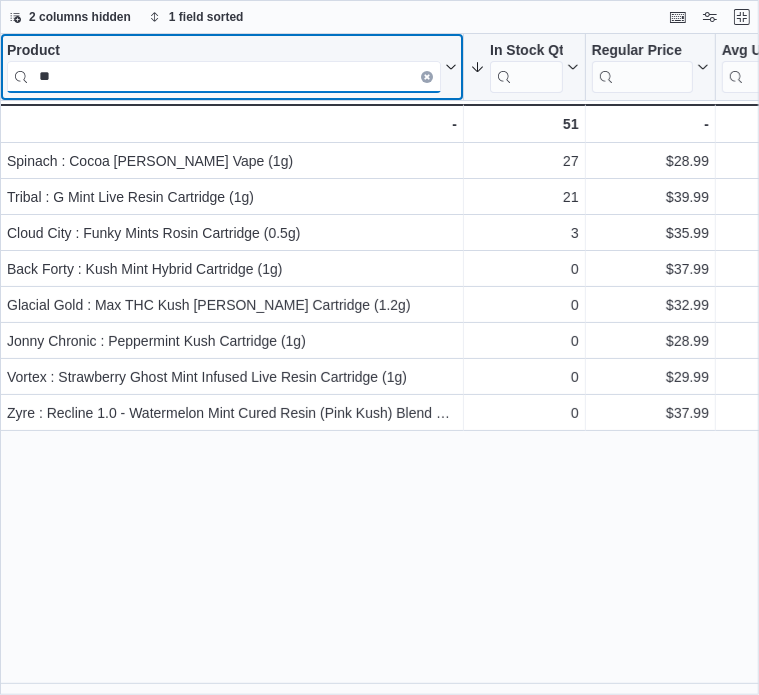 type on "*" 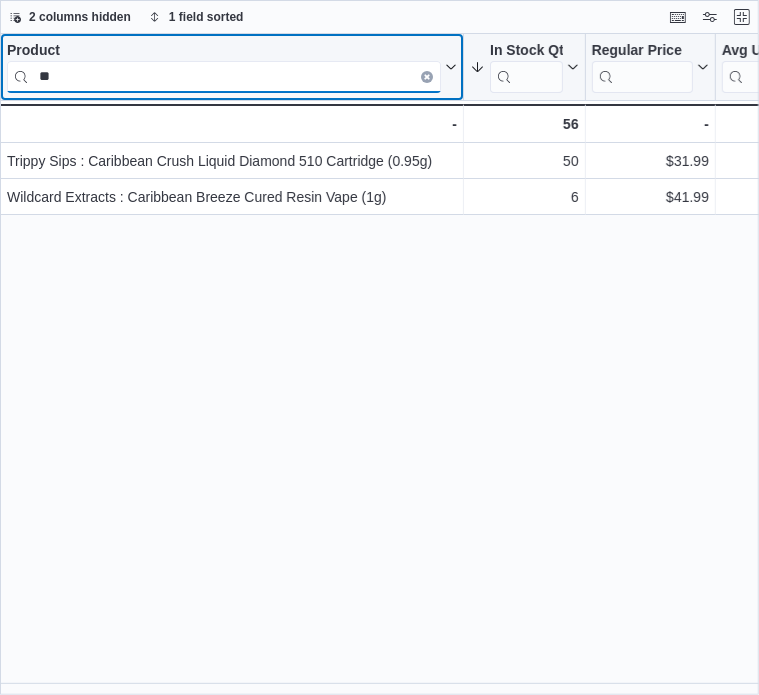 type on "*" 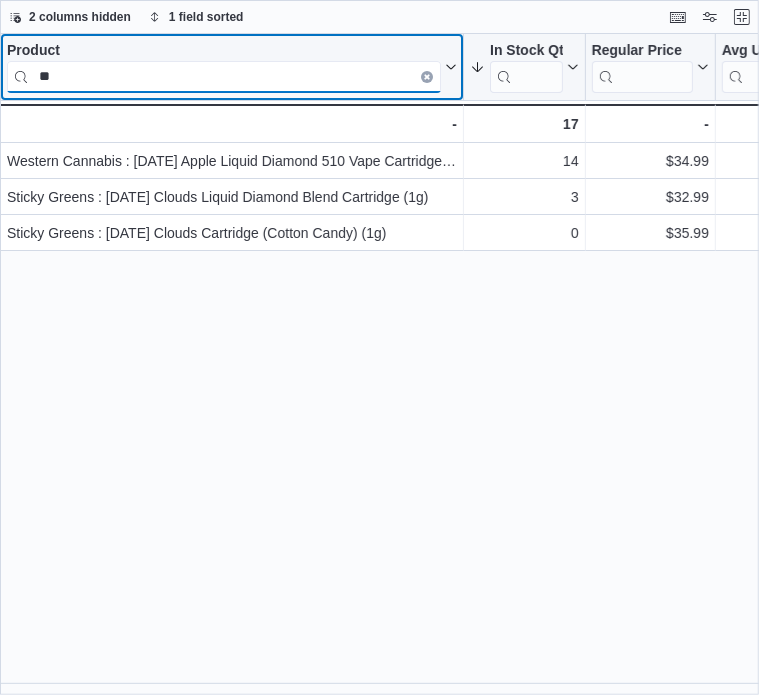 type on "*" 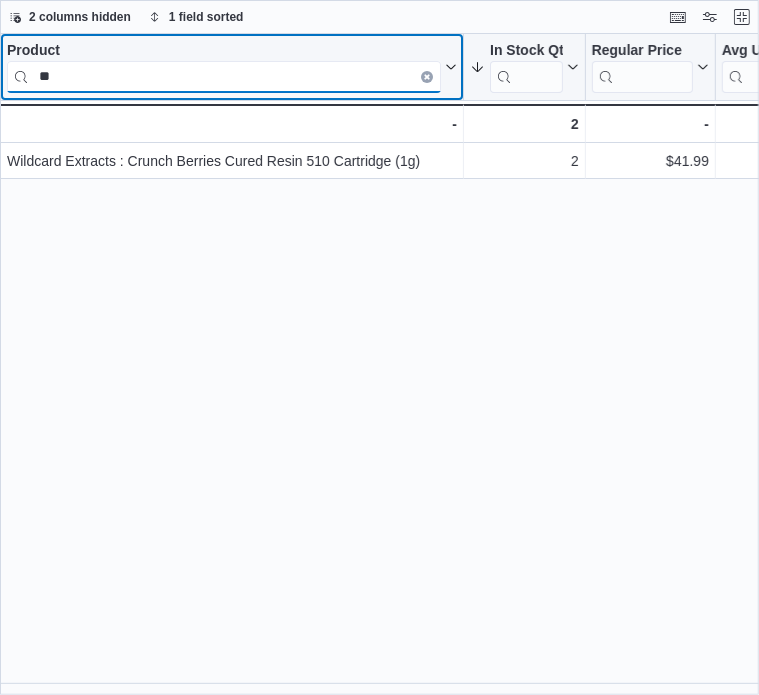 type on "*" 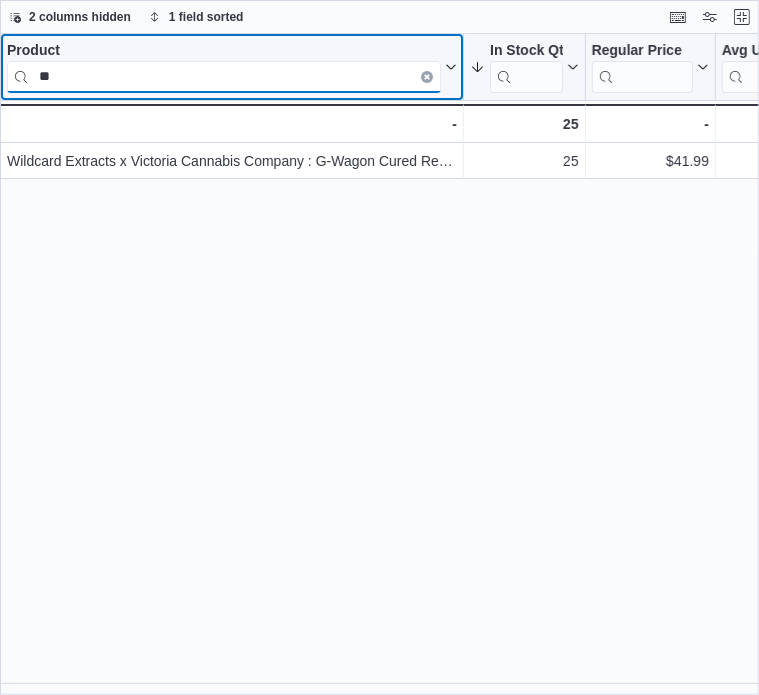 type on "*" 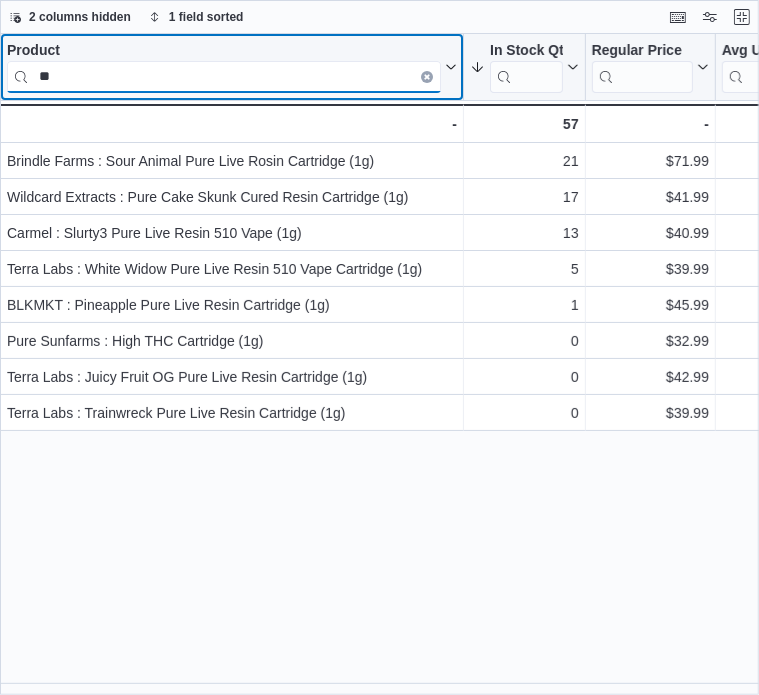 type on "*" 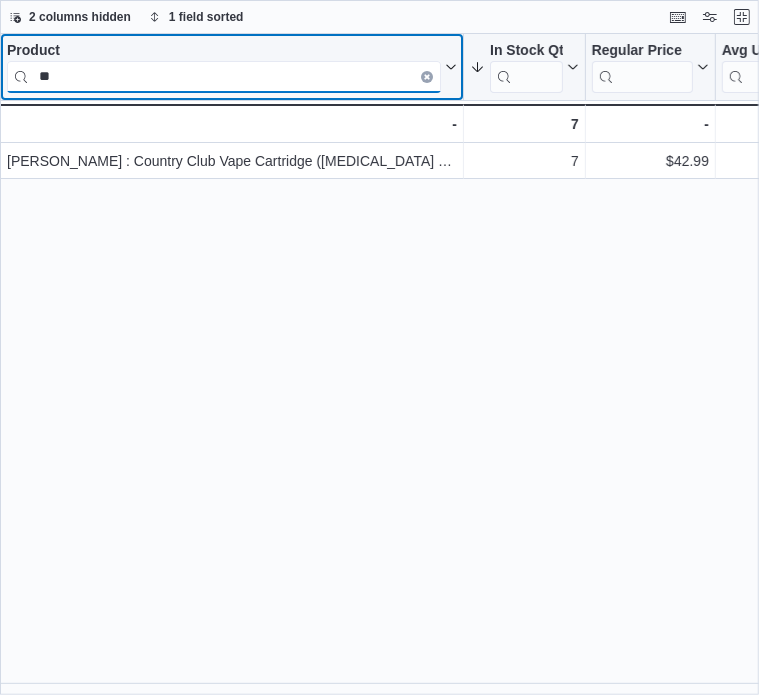 type on "*" 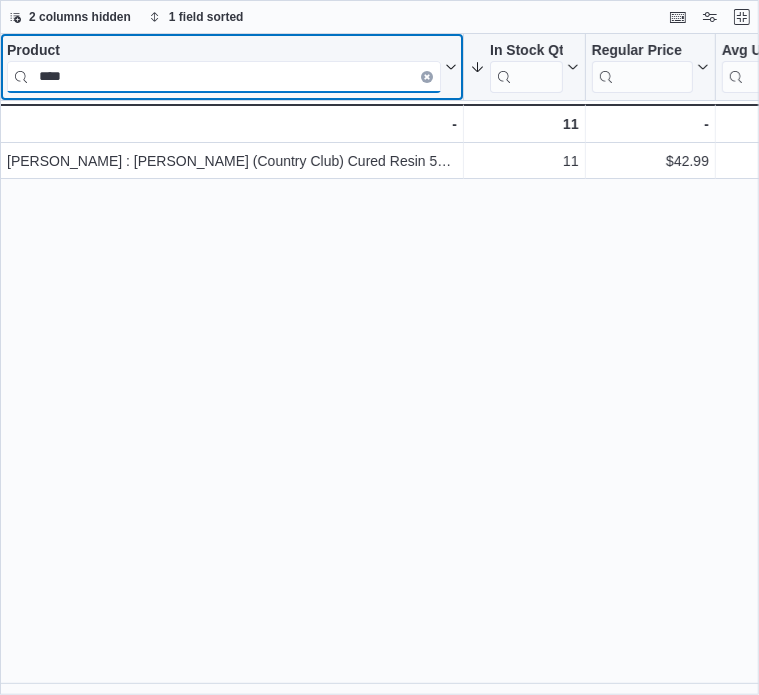 type on "****" 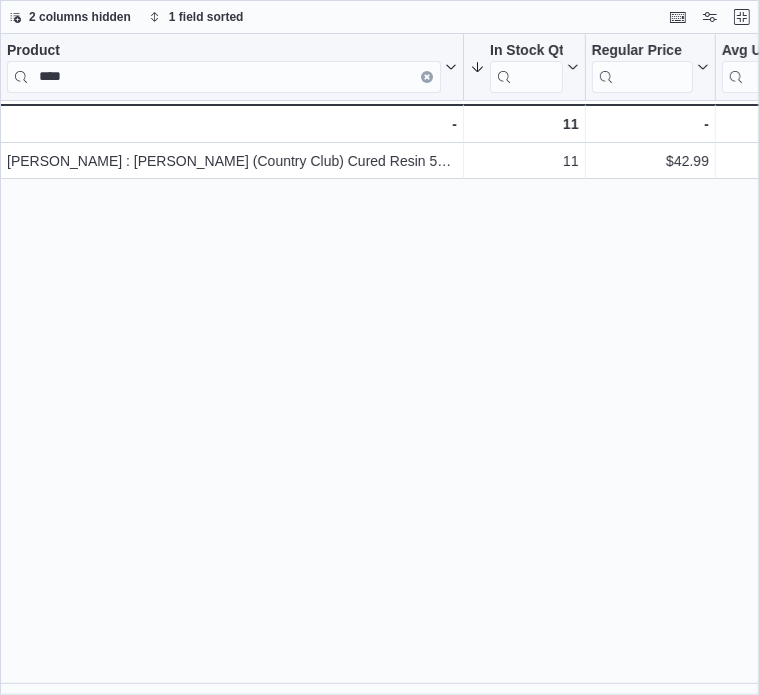 click on "Product **** Click to view column header actions In Stock Qty Sorted descending . Click to view column header actions Regular Price Click to view column header actions Avg Unit Cost In Stock Click to view column header actions Classification Click to view column header actions SKU Click to view column header actions Transfer In Qty Click to view column header actions Transfer Out Qty Click to view column header actions On Order Qty Click to view column header actions Unit Type Click to view column header actions In Stock Cost Click to view column header actions Retail Value In Stock Click to view column header actions Profit Margin ($) Click to view column header actions Profit Margin (%) Click to view column header actions Markup Click to view column header actions First Received Date Click to view column header actions Last Received Date Click to view column header actions Total Profit Margin ($) Click to view column header actions Net Weight Click to view column header actions Total Net Weight In Stock -" at bounding box center (379, 365) 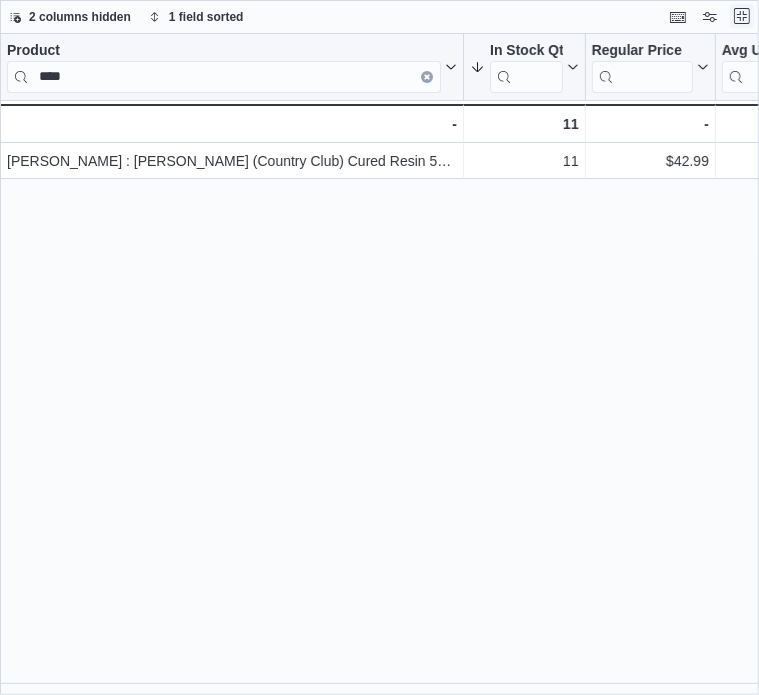 click at bounding box center (742, 16) 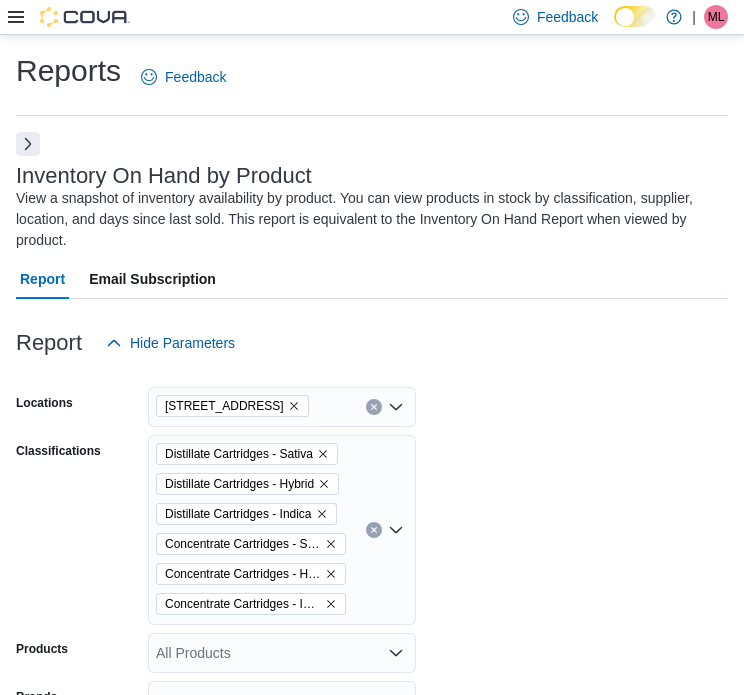 click on "Locations [STREET_ADDRESS] Classifications Distillate Cartridges - Sativa Distillate Cartridges - Hybrid Distillate Cartridges - Indica Concentrate Cartridges - Sativa Concentrate Cartridges - Hybrid Concentrate Cartridges - Indica Products All Products Brands All Brands Show in stock only Include Location Include Room Include Archived Export  Run Report" at bounding box center (372, 648) 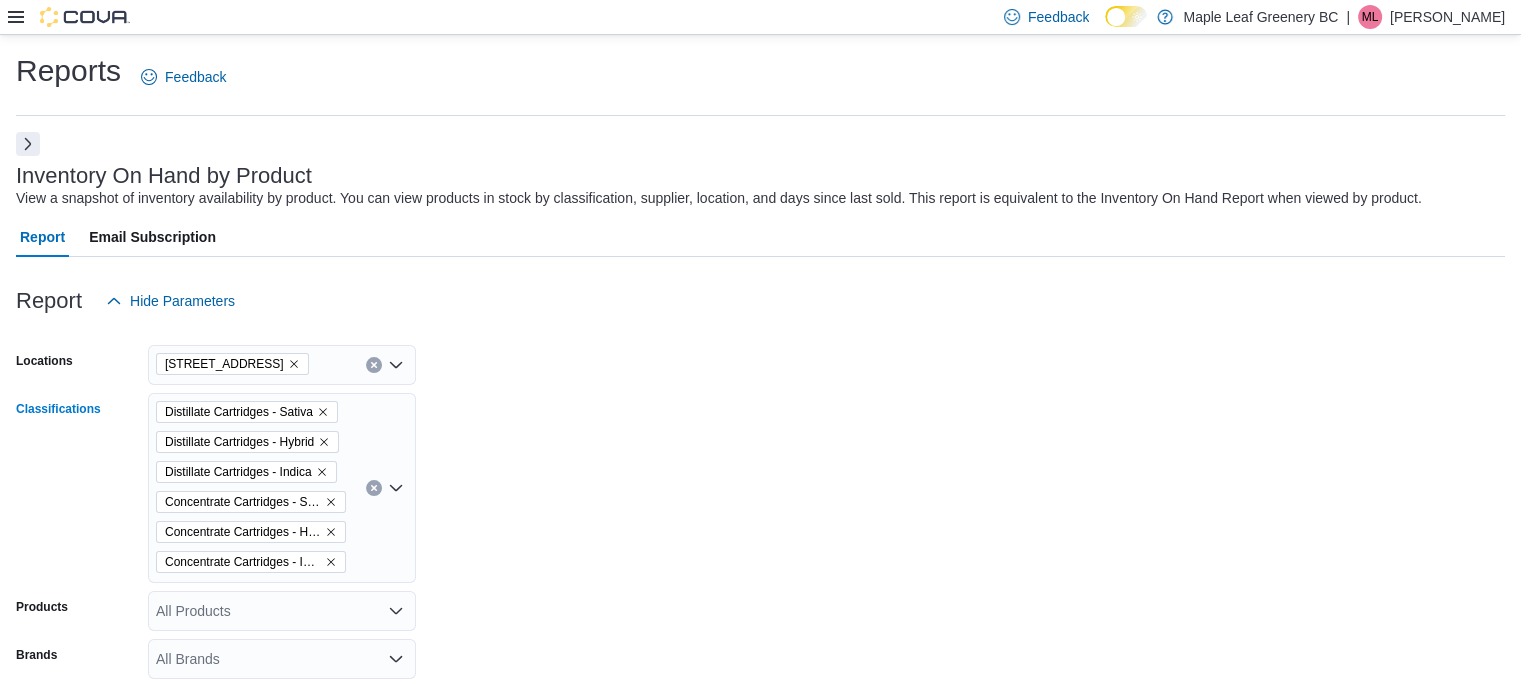 click 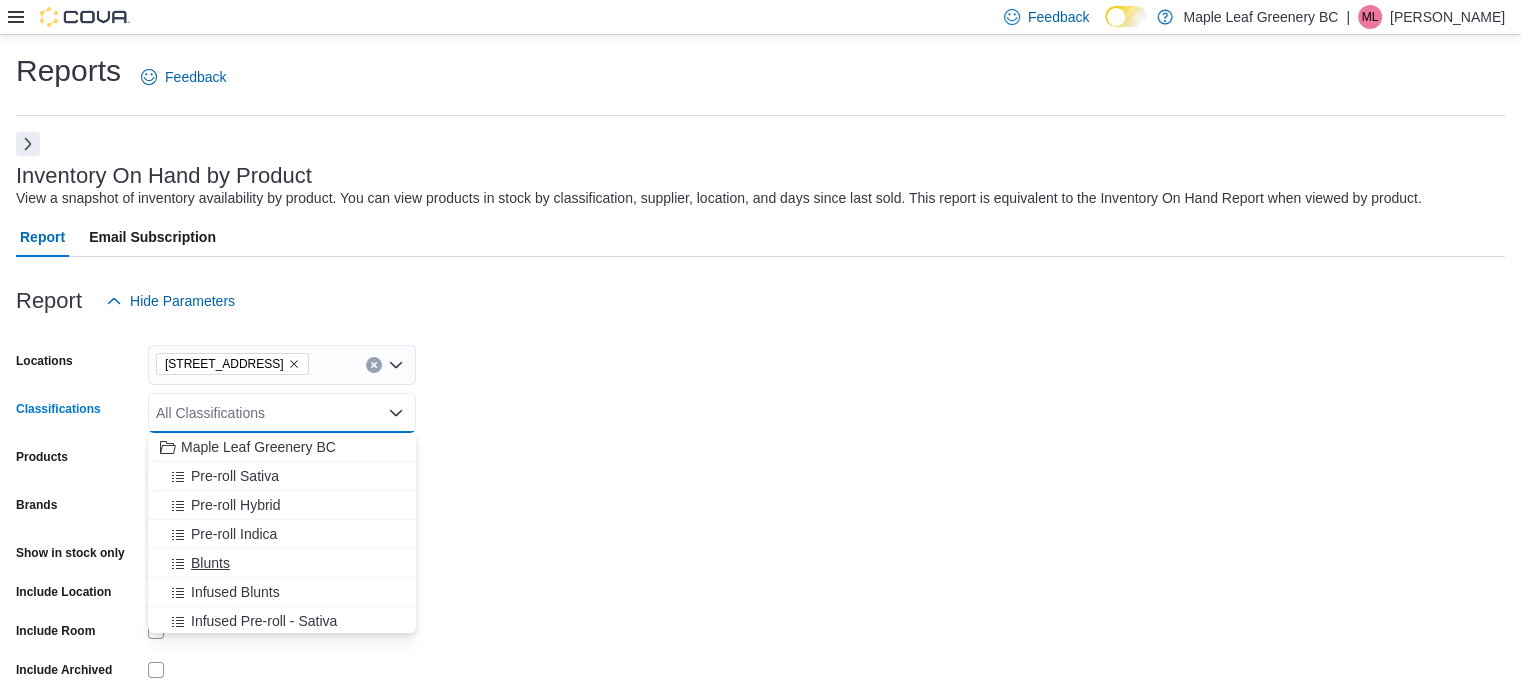 click on "Blunts" at bounding box center [210, 563] 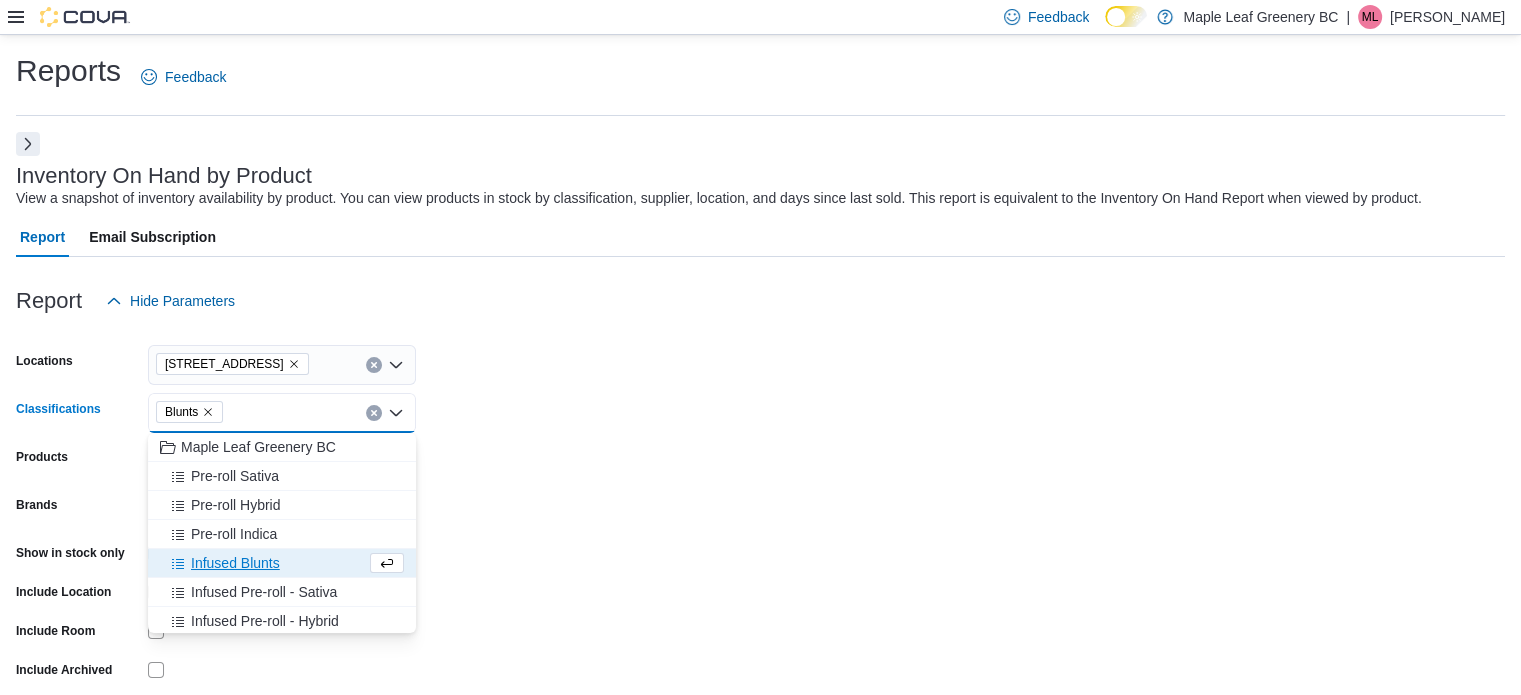click on "Infused Blunts" at bounding box center [235, 563] 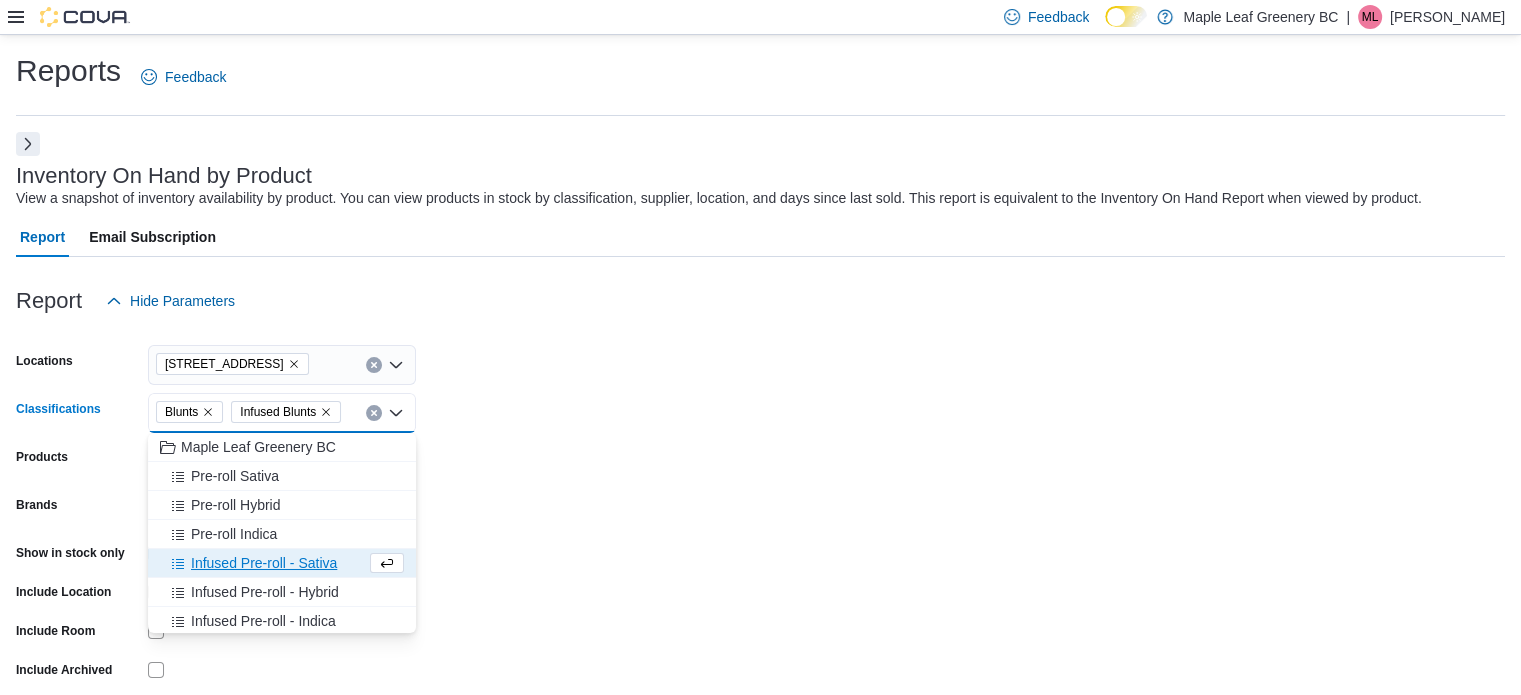 click on "Locations [STREET_ADDRESS] Classifications Blunts Infused Blunts Combo box. Selected. Blunts, Infused Blunts. Press Backspace to delete Infused Blunts. Combo box input. All Classifications. Type some text or, to display a list of choices, press Down Arrow. To exit the list of choices, press Escape. Products All Products Brands All Brands Show in stock only Include Location Include Room Include Archived Export  Run Report" at bounding box center [760, 531] 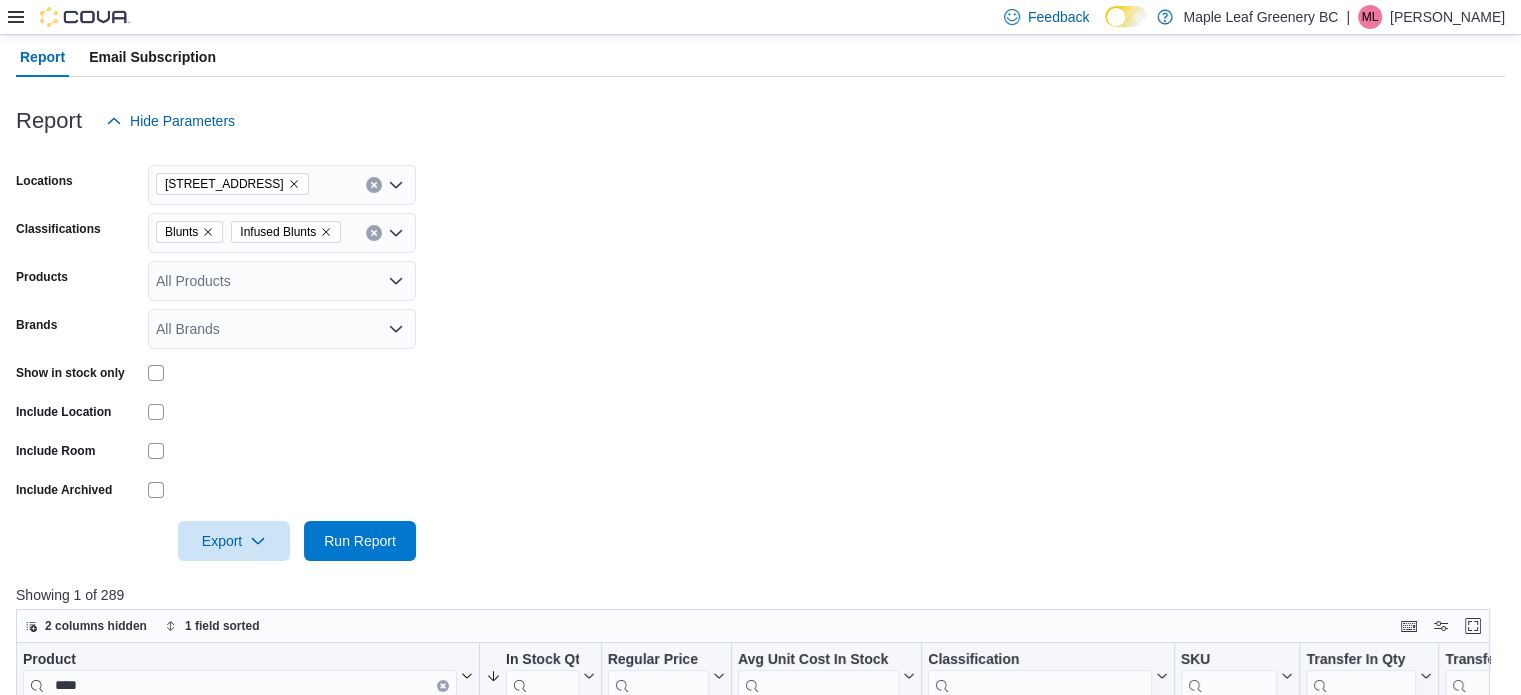 scroll, scrollTop: 178, scrollLeft: 0, axis: vertical 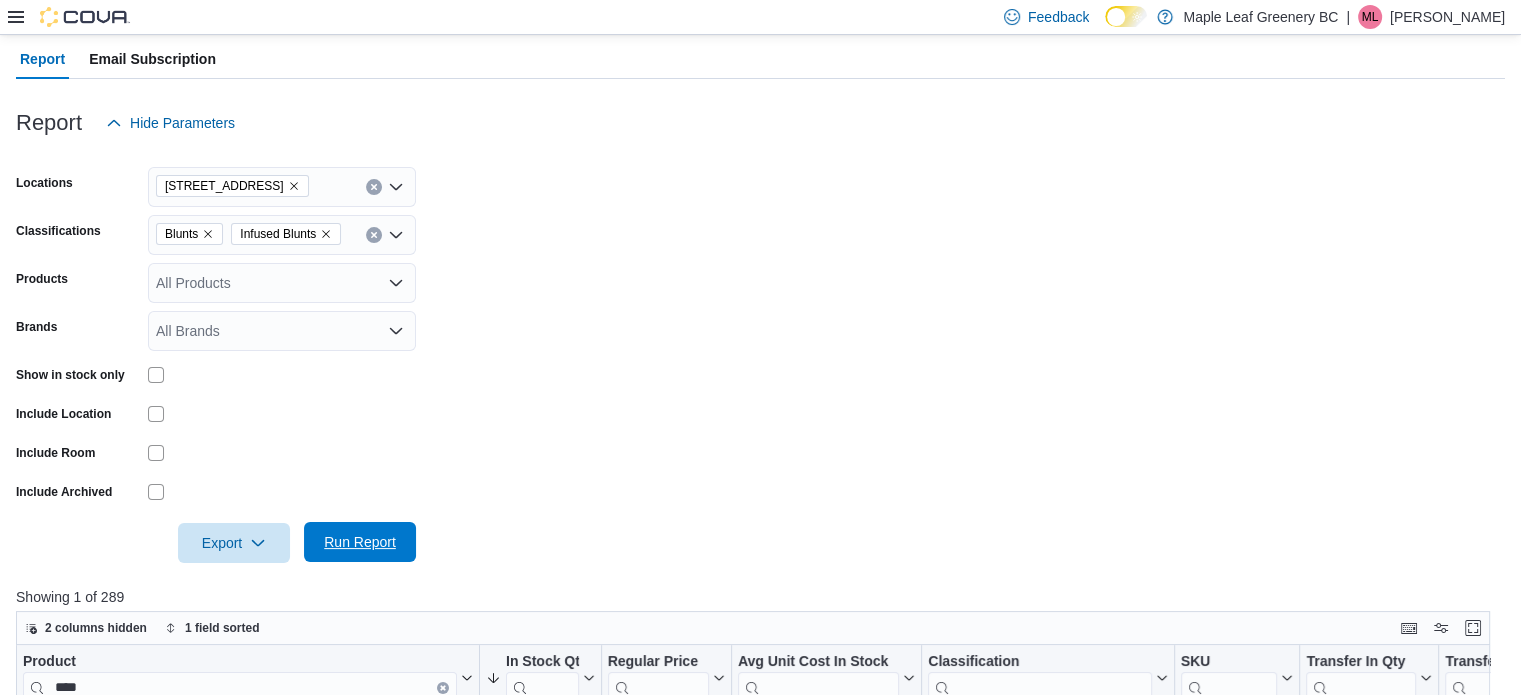 click on "Run Report" at bounding box center [360, 542] 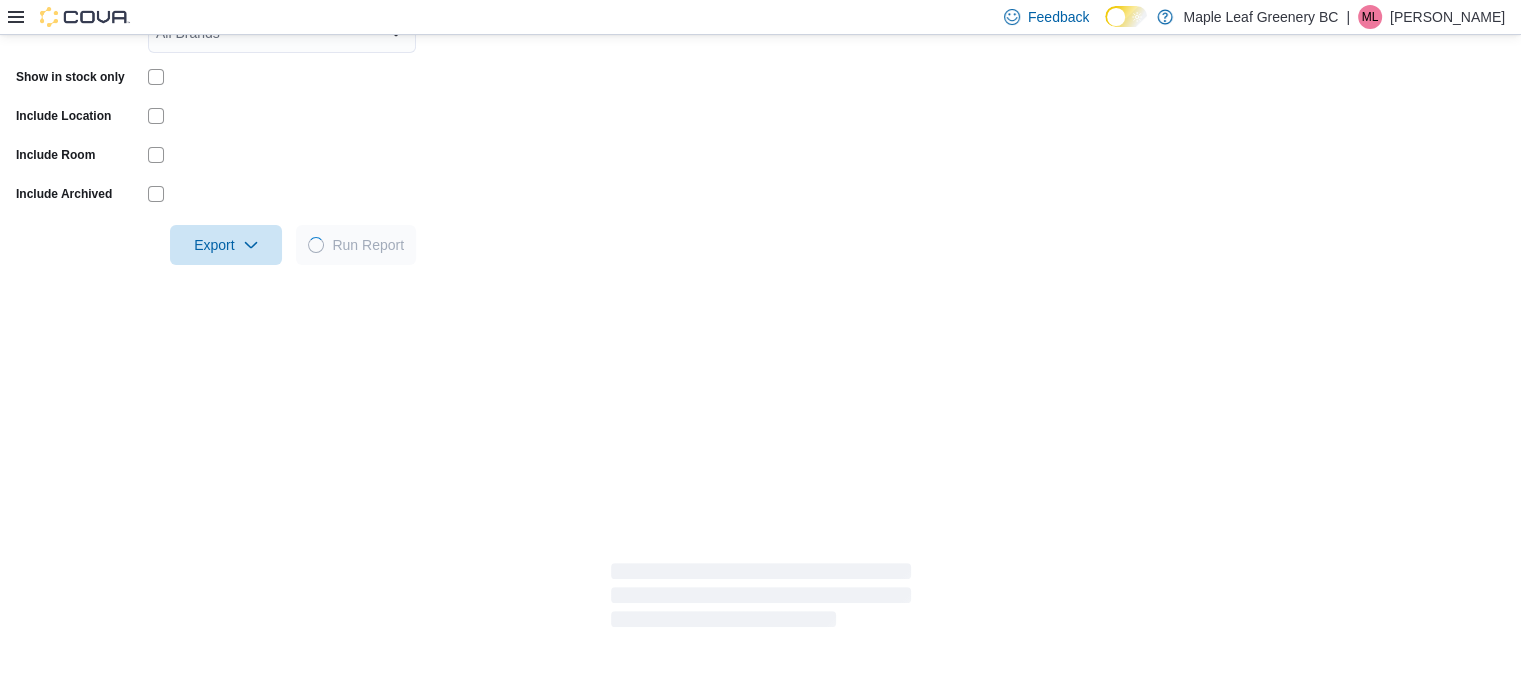 scroll, scrollTop: 516, scrollLeft: 0, axis: vertical 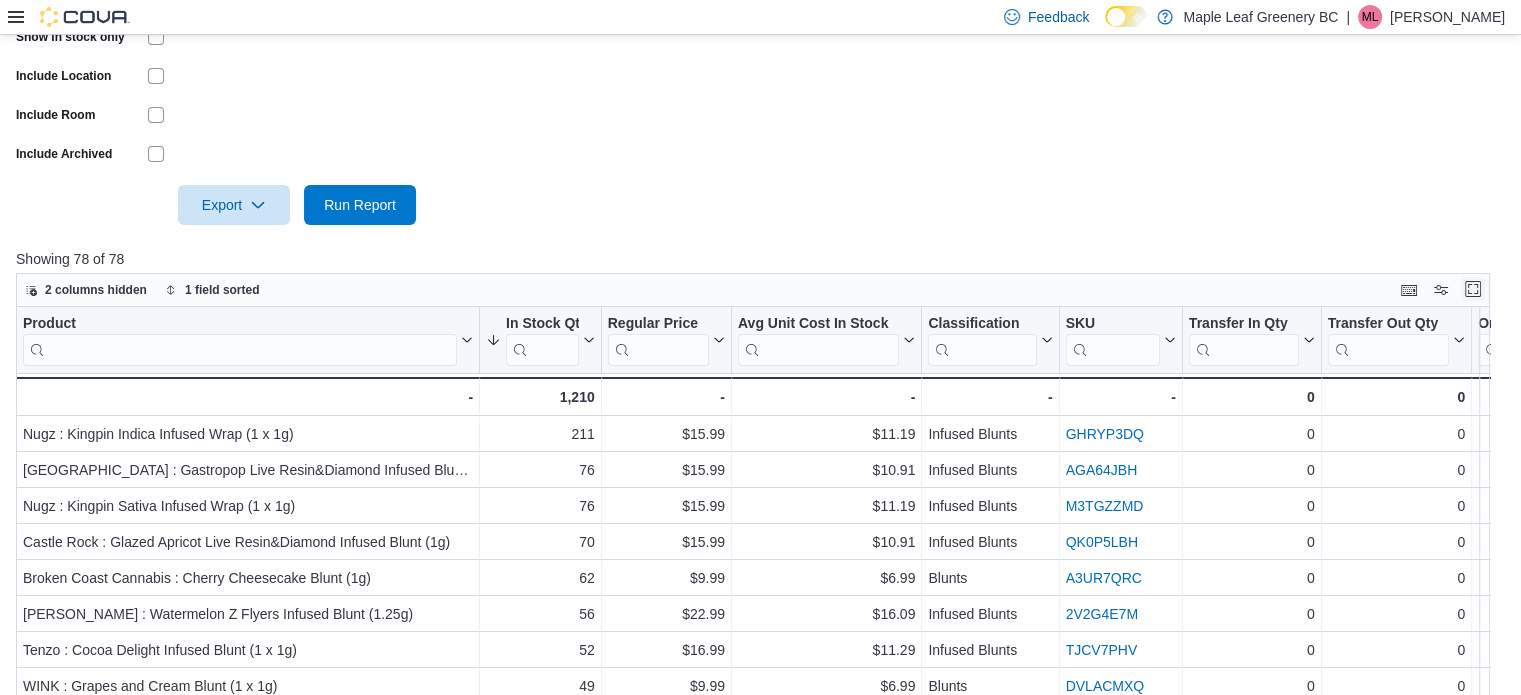 click at bounding box center [1473, 289] 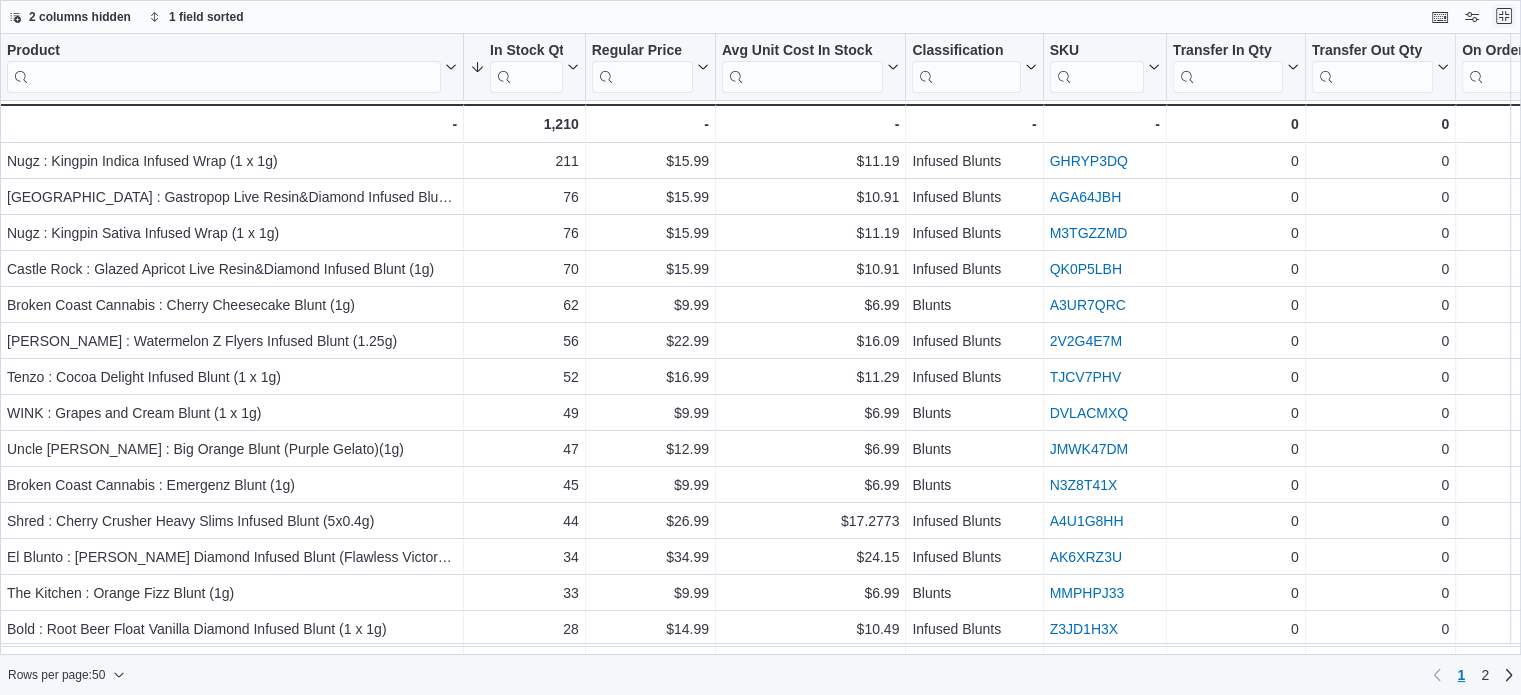 scroll, scrollTop: 0, scrollLeft: 0, axis: both 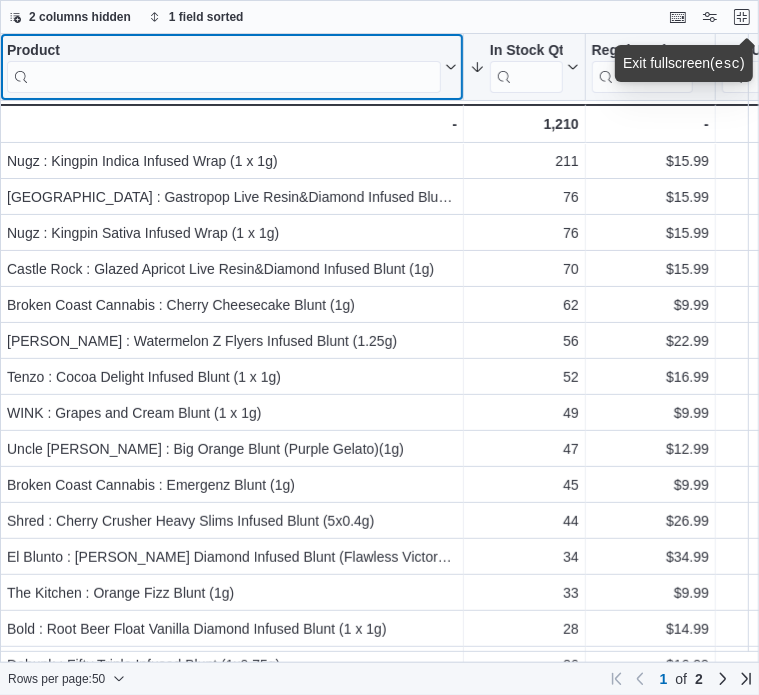 click at bounding box center (224, 77) 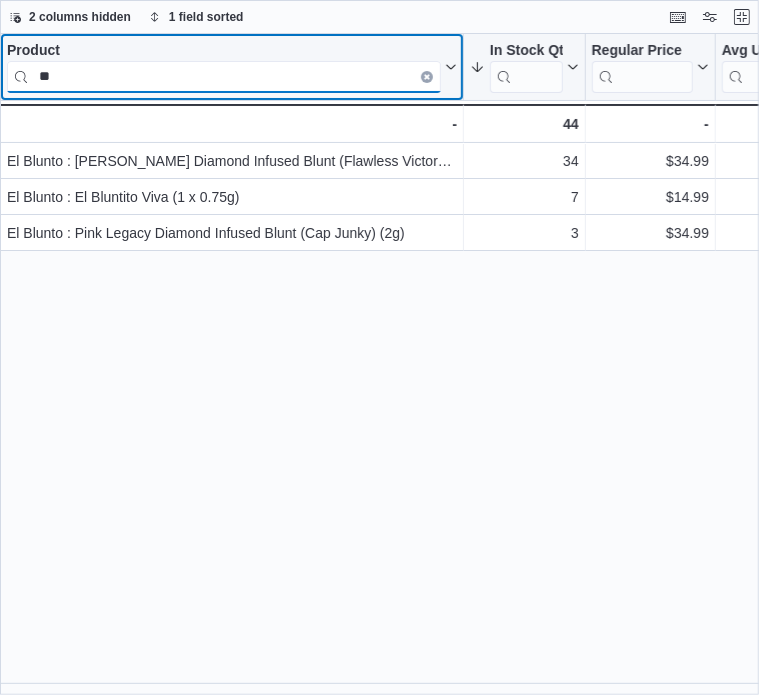 type on "*" 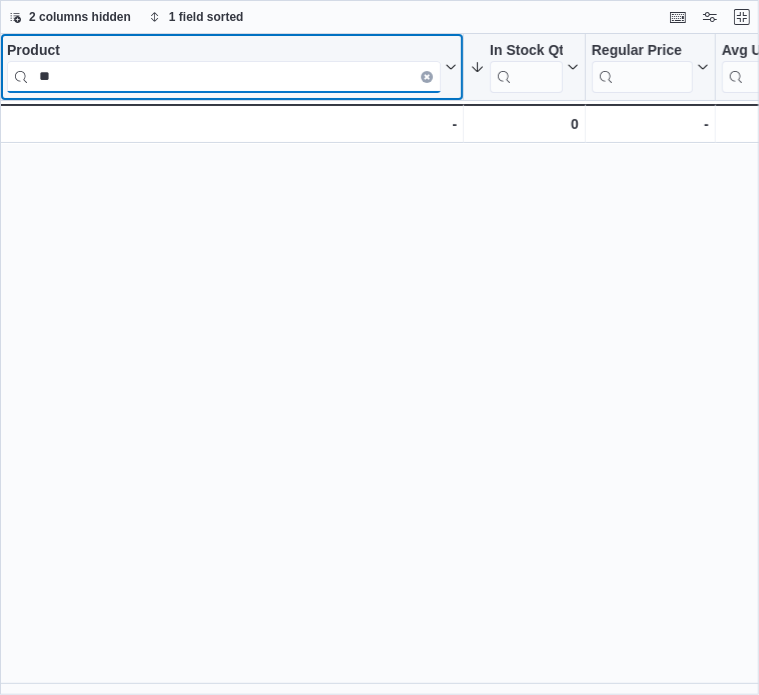 type on "*" 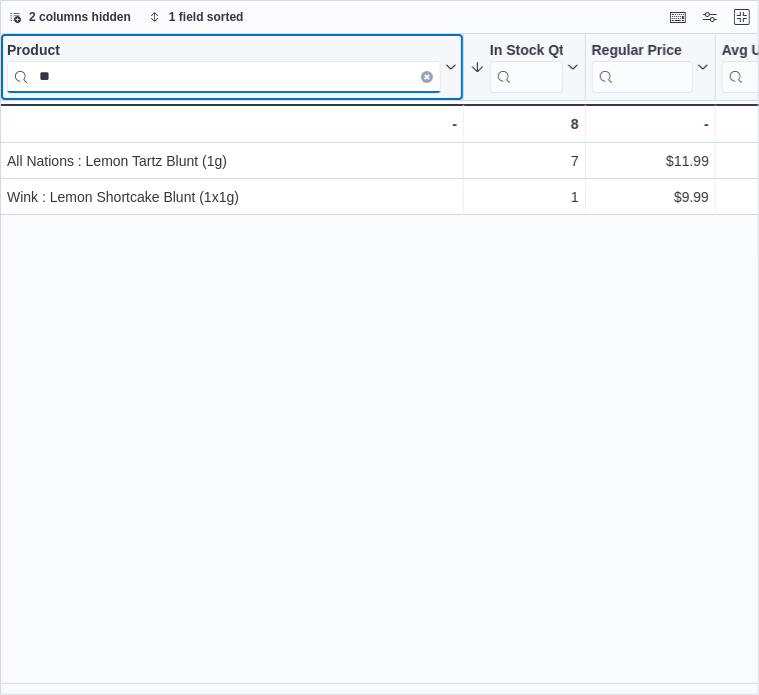 type on "*" 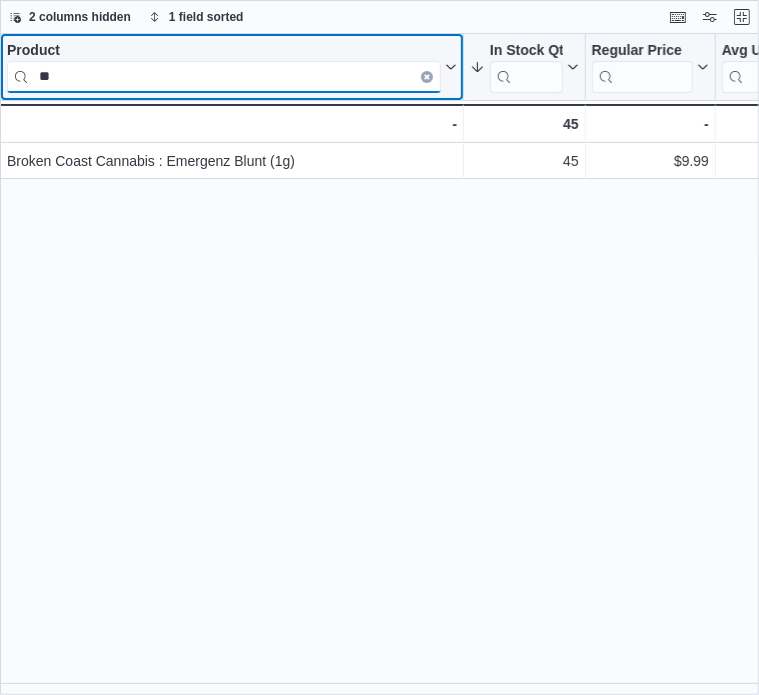 type on "*" 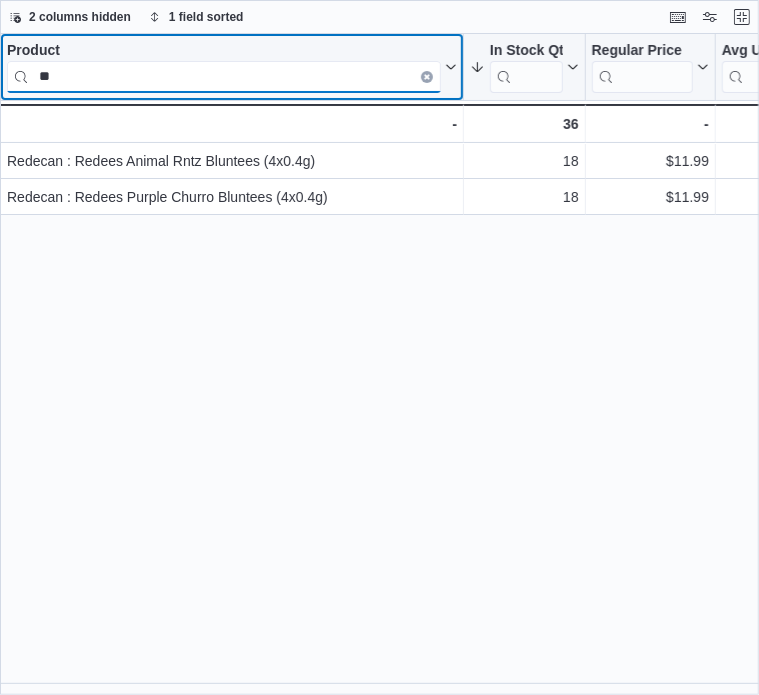 type on "*" 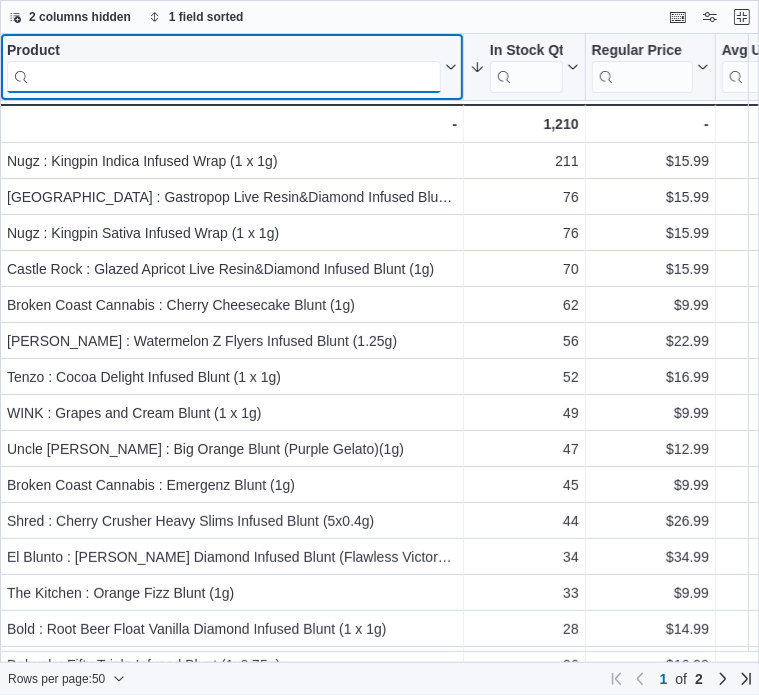 click at bounding box center (224, 77) 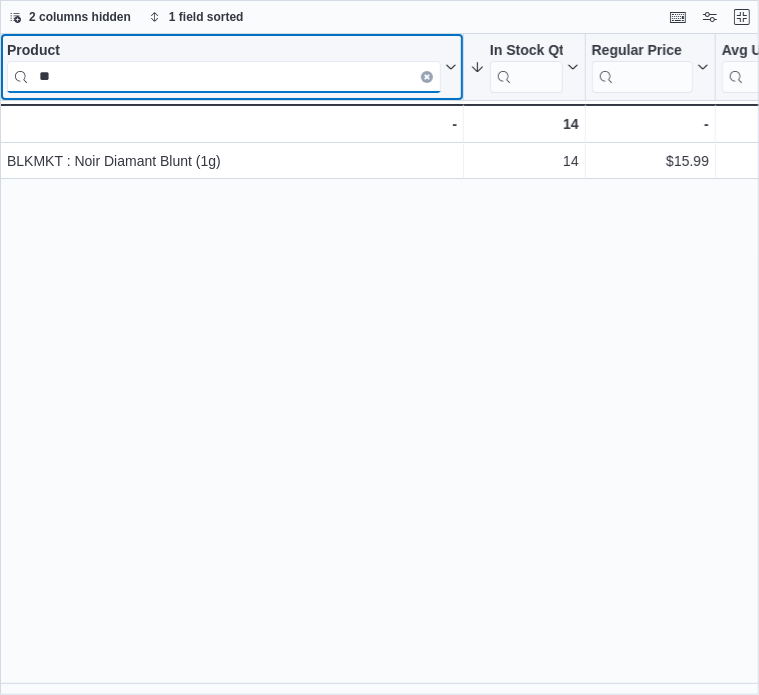 type on "*" 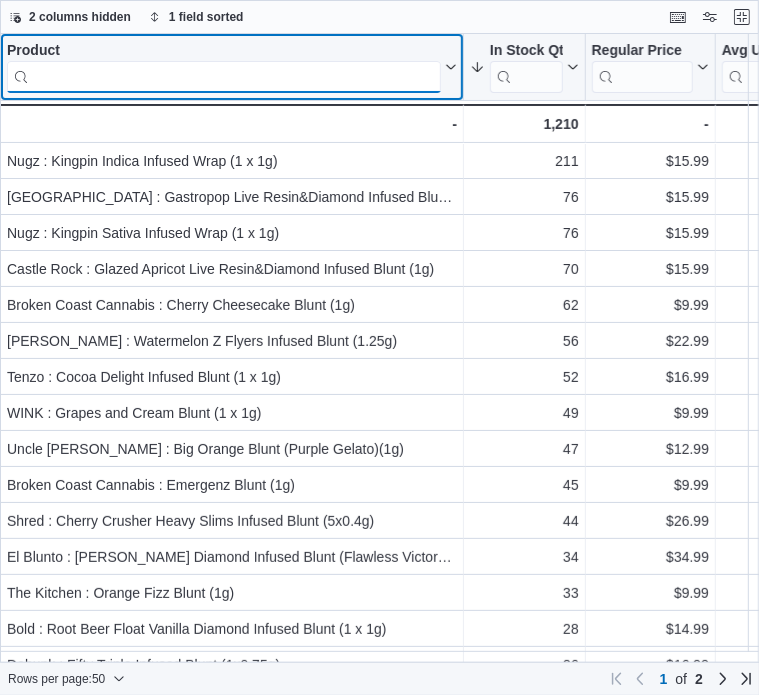 click at bounding box center [224, 77] 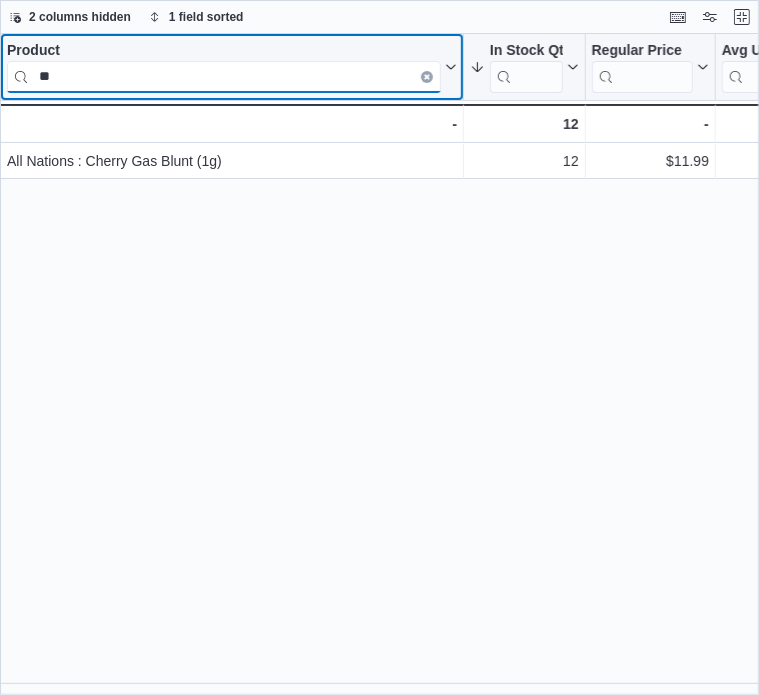 type on "*" 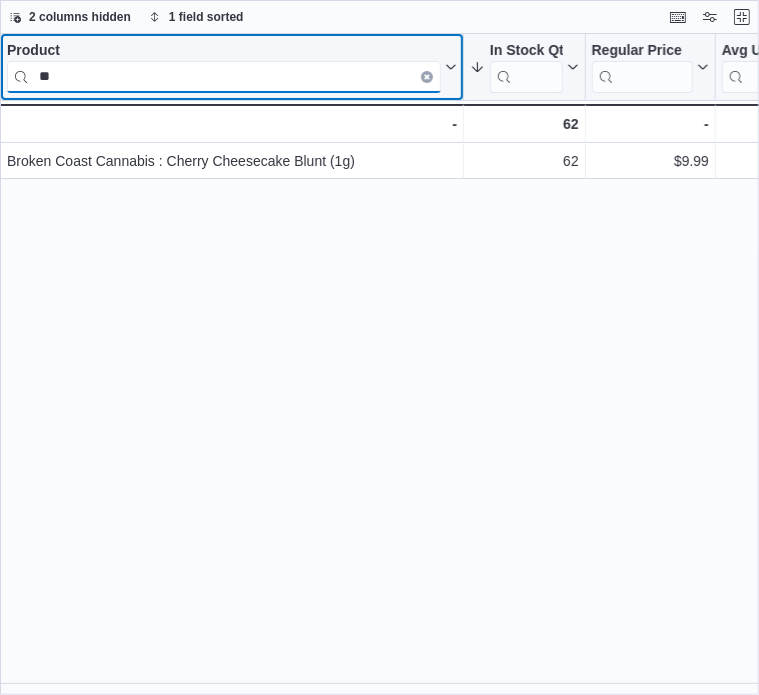 type on "*" 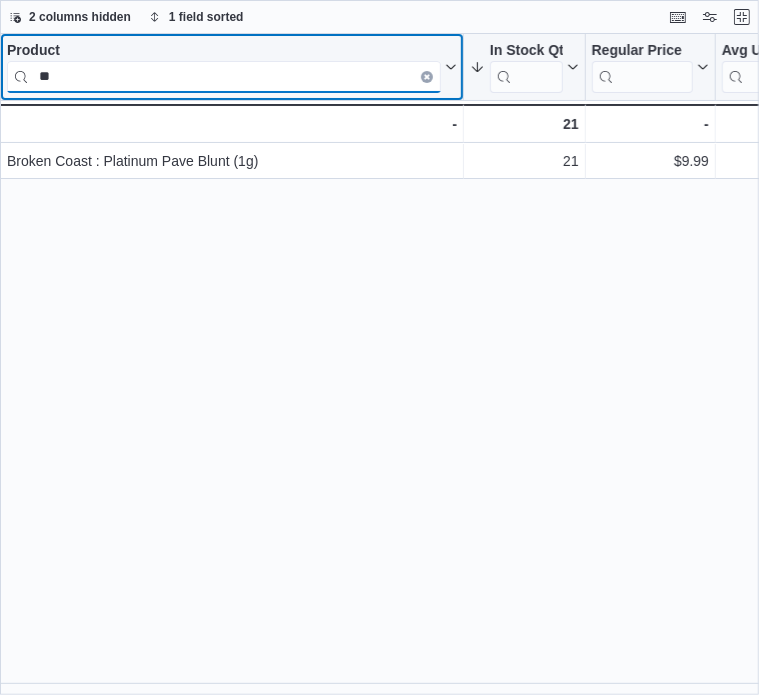 type on "*" 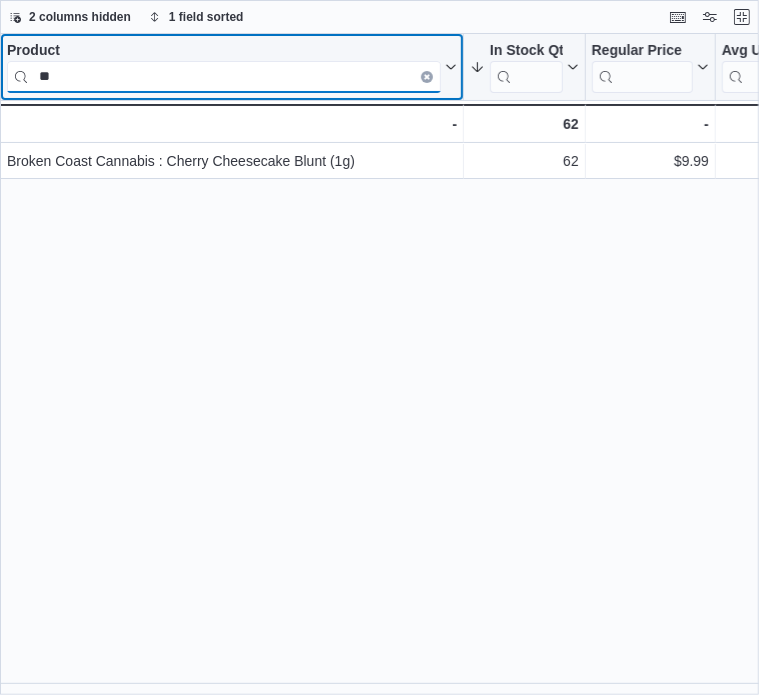 type on "*" 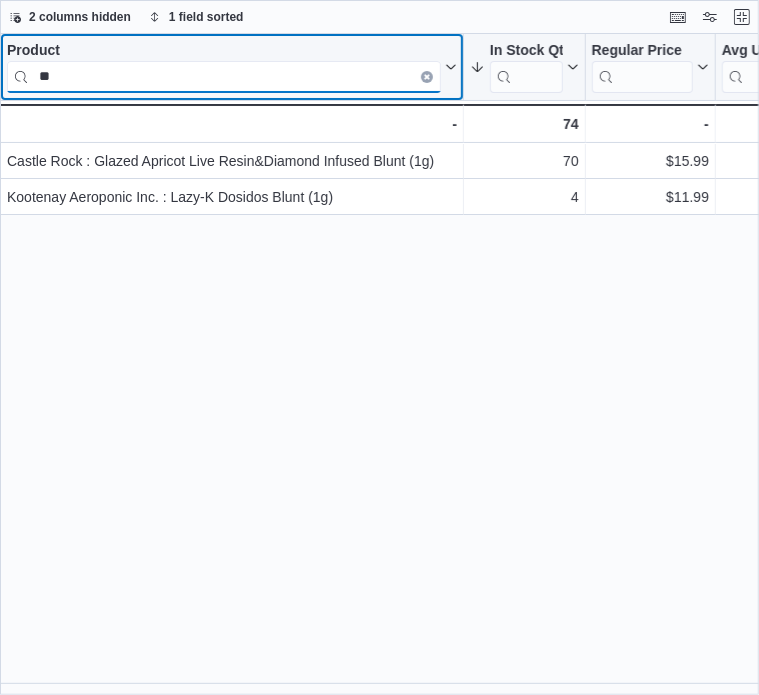 type on "*" 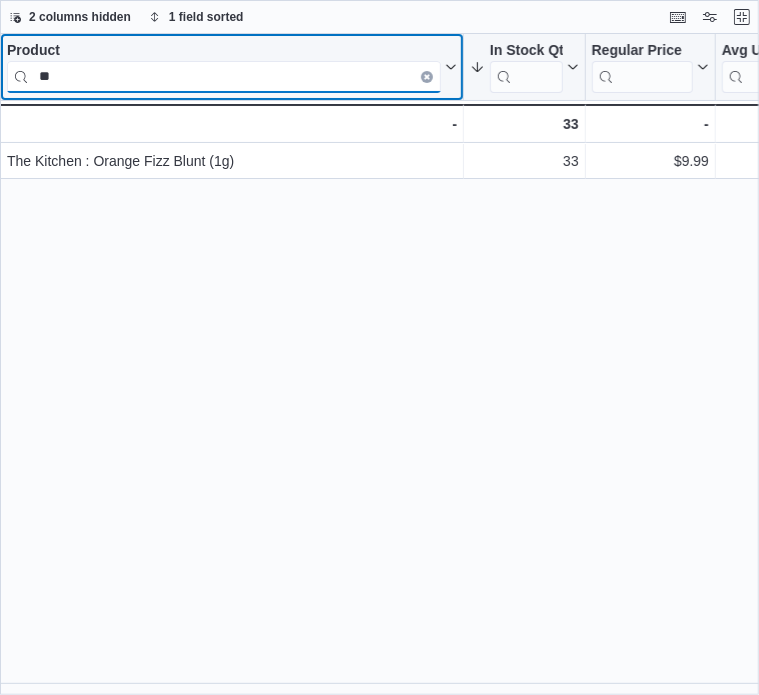 type on "*" 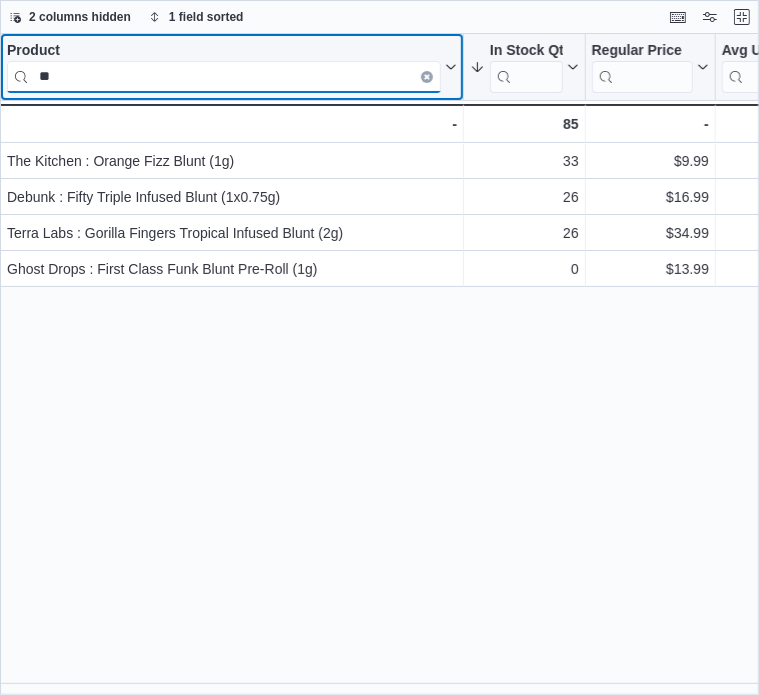 type on "*" 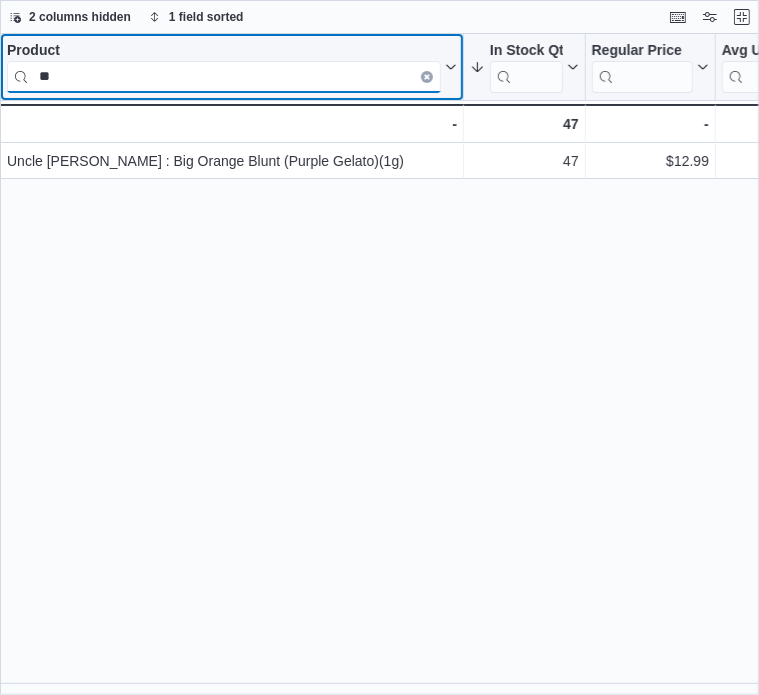 type on "*" 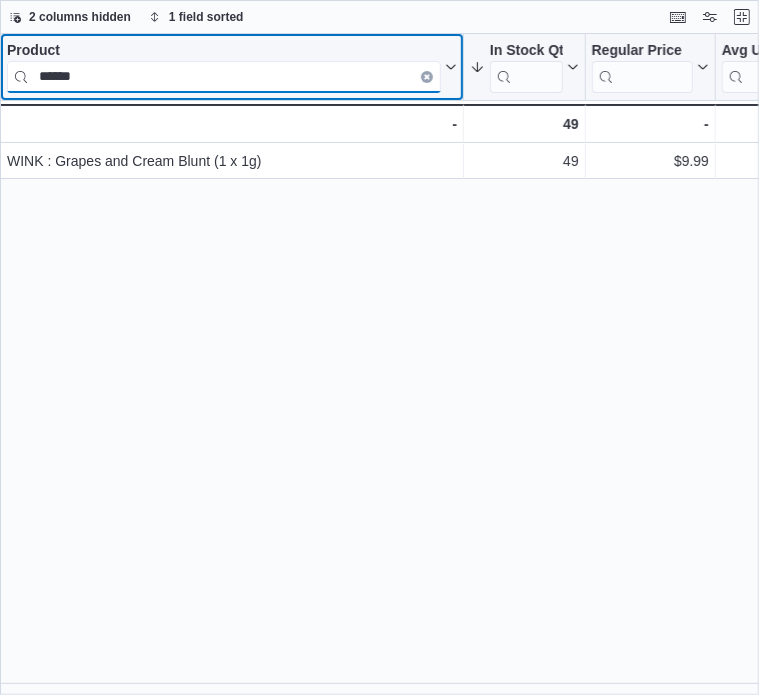 drag, startPoint x: 92, startPoint y: 75, endPoint x: 36, endPoint y: 79, distance: 56.142673 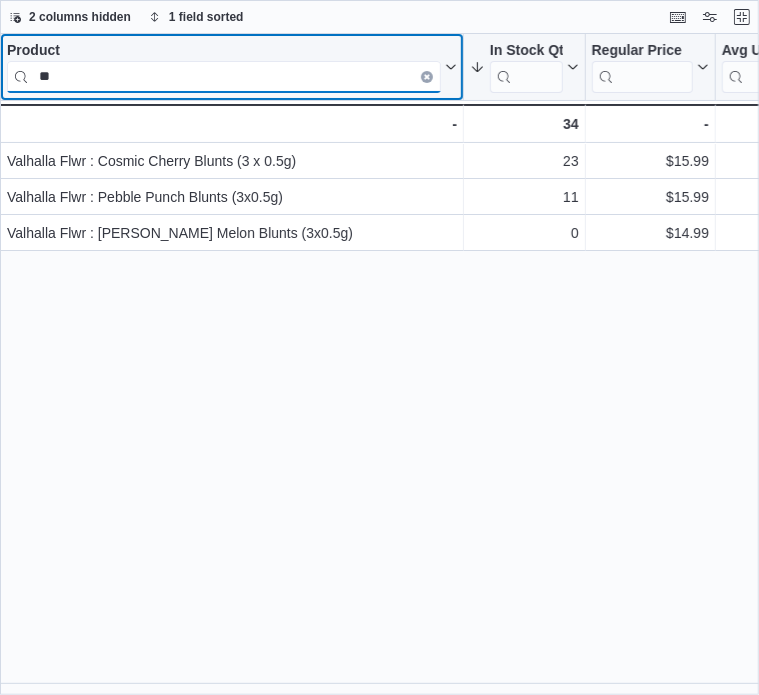 type on "*" 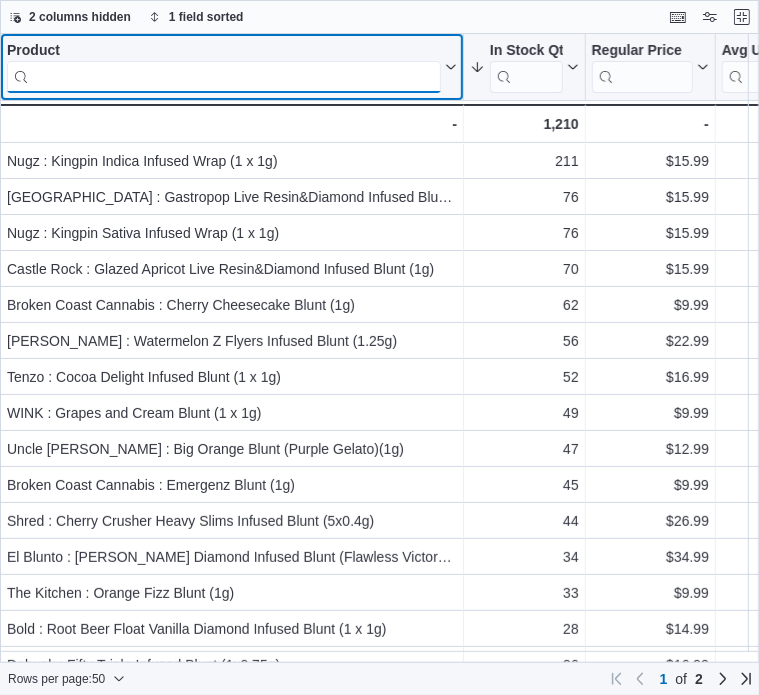 click at bounding box center [224, 77] 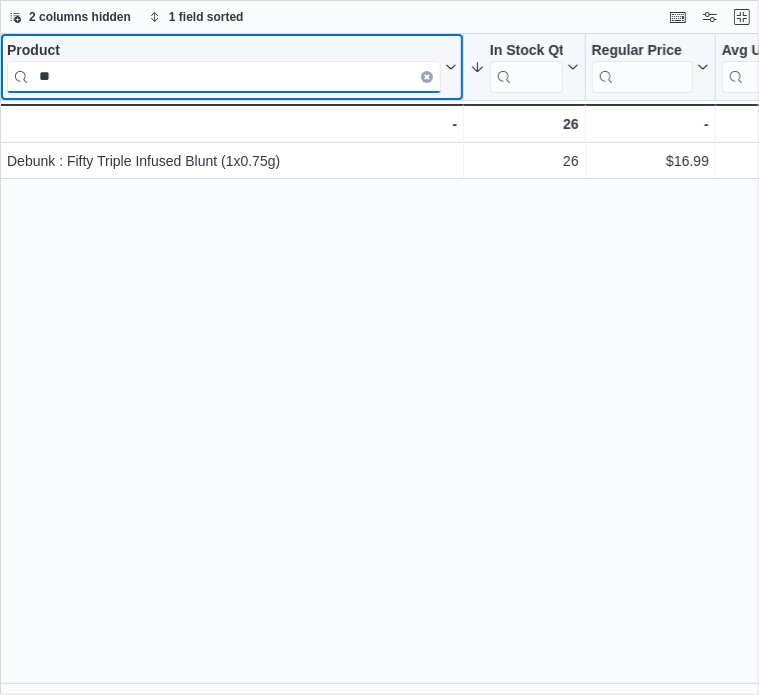 type on "*" 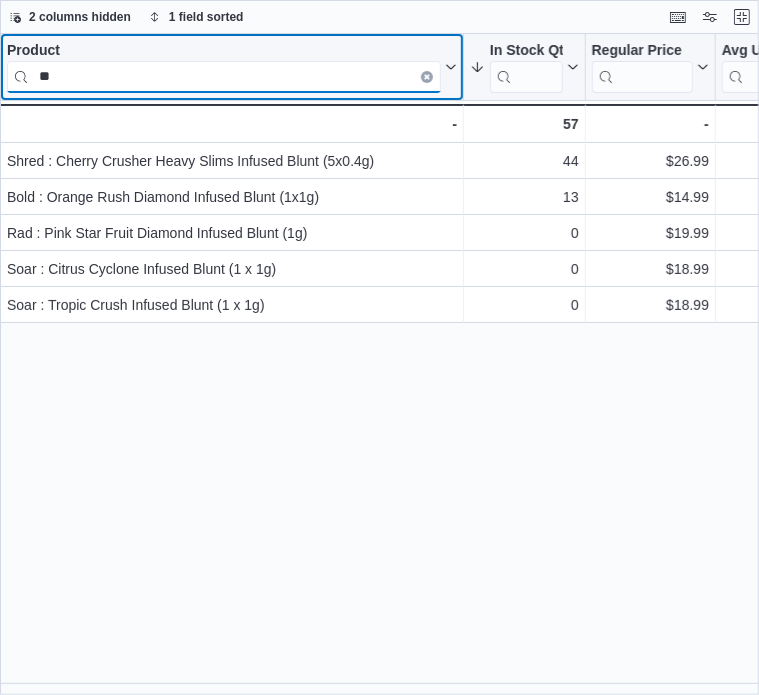 type on "*" 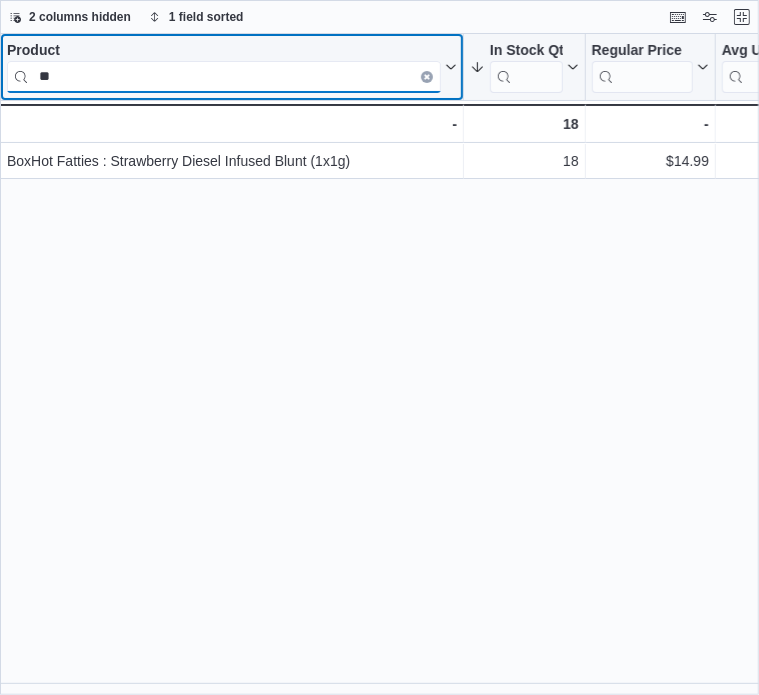 type on "*" 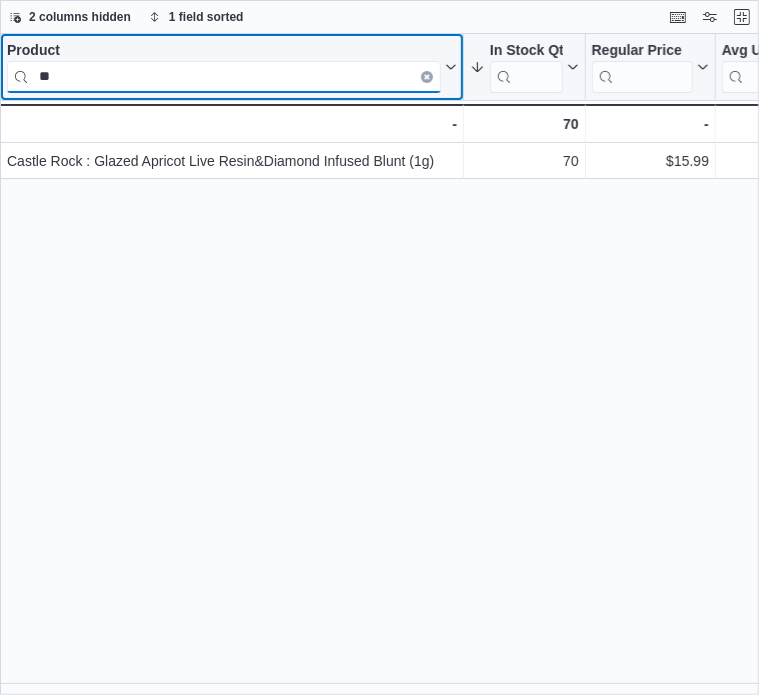 type on "*" 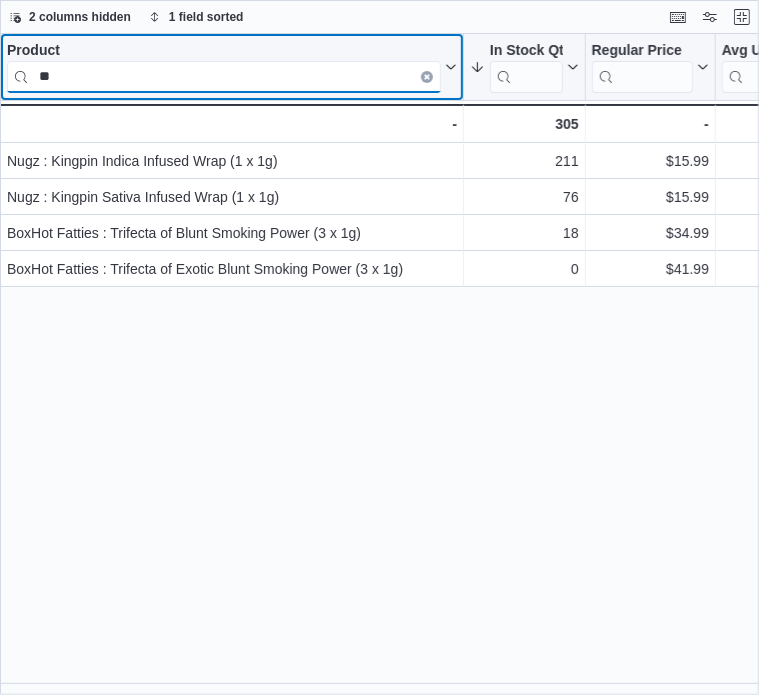type on "*" 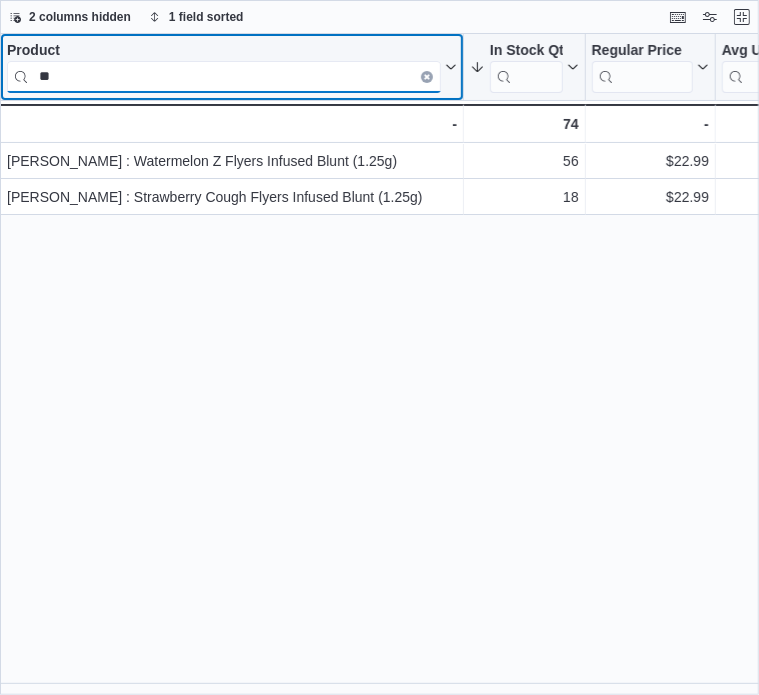 type on "*" 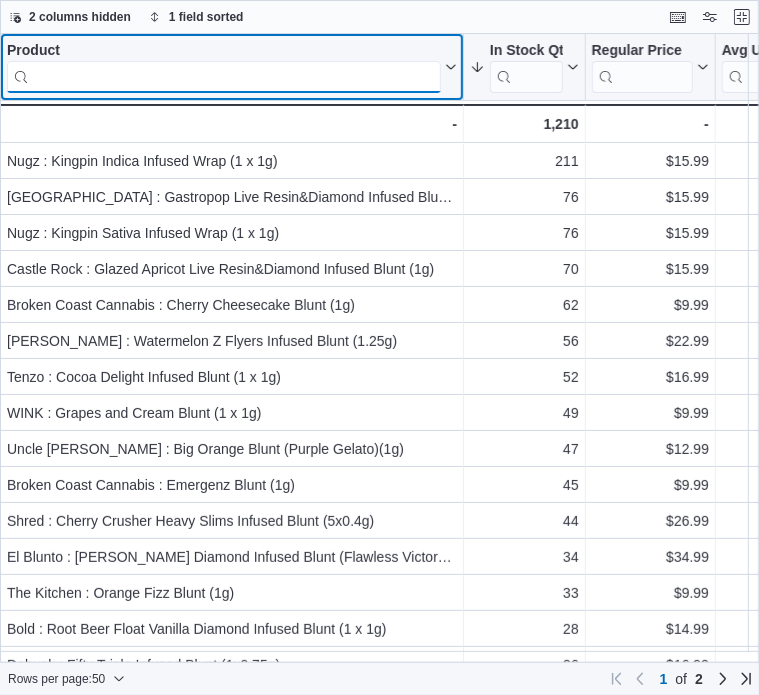 click at bounding box center [224, 77] 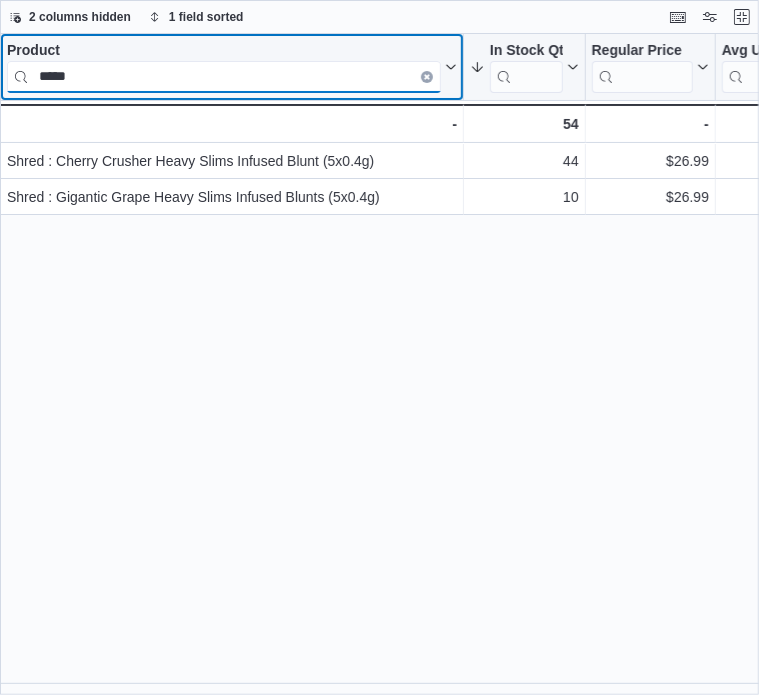 drag, startPoint x: 86, startPoint y: 81, endPoint x: 28, endPoint y: 74, distance: 58.420887 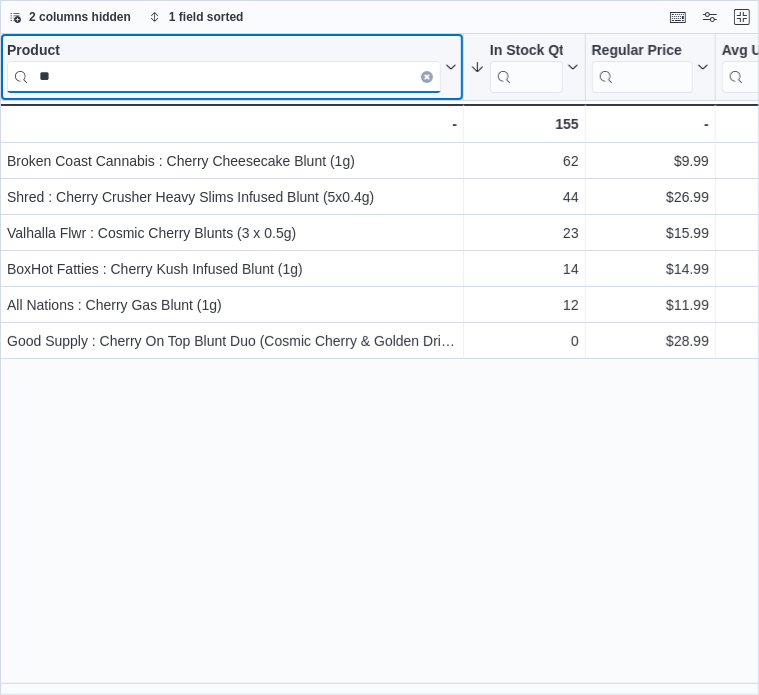 type on "*" 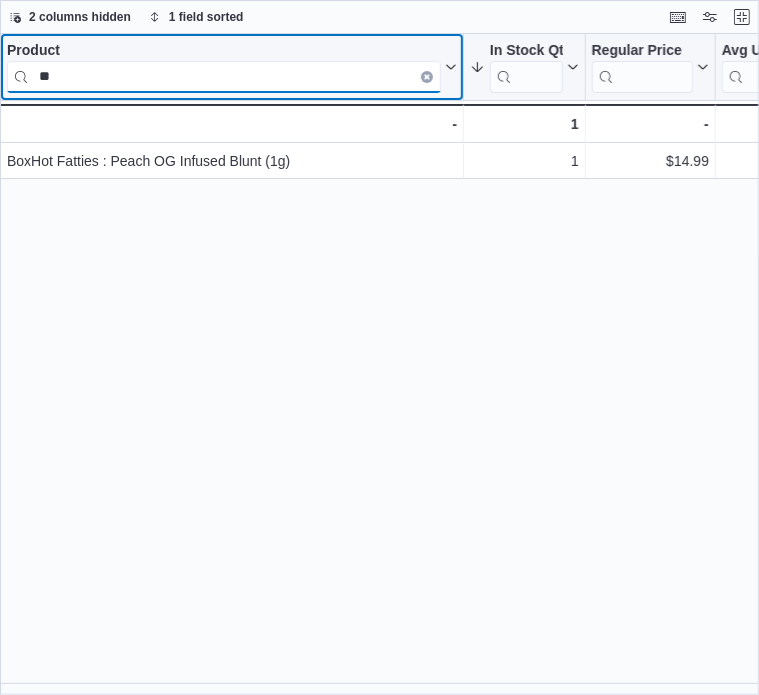 type on "*" 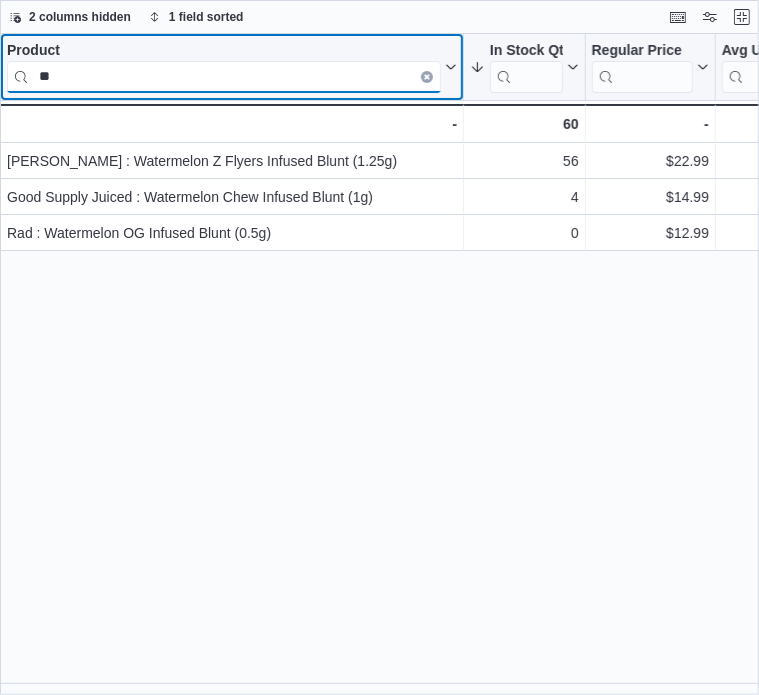 type on "*" 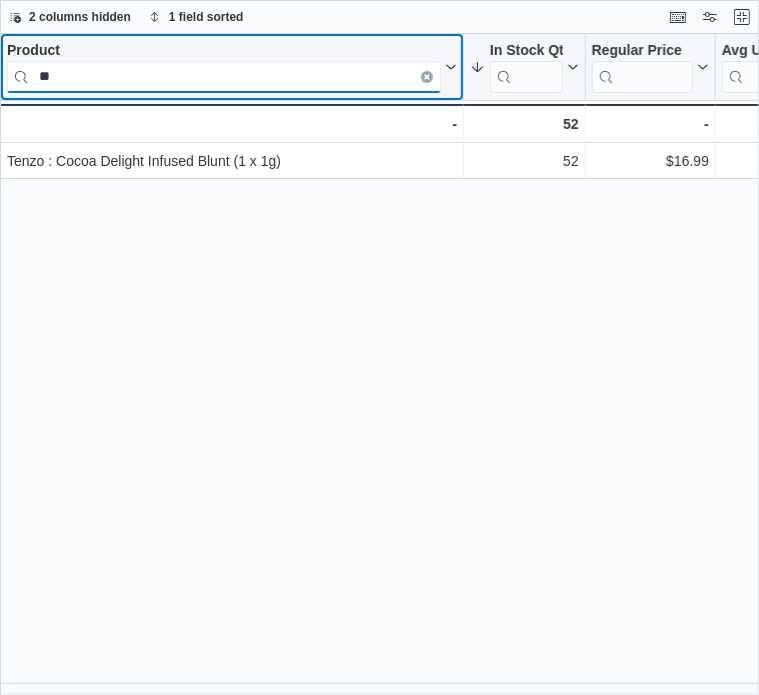 type on "*" 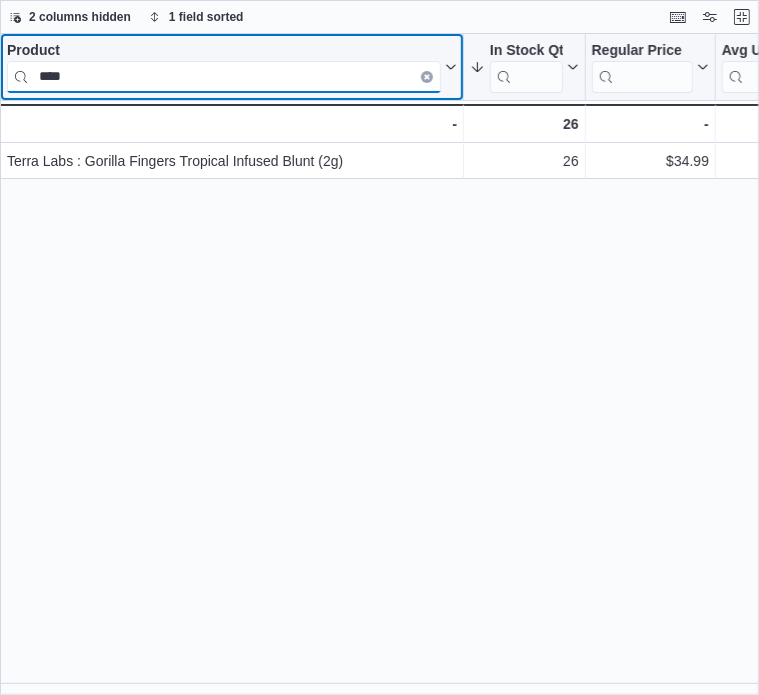 drag, startPoint x: 92, startPoint y: 75, endPoint x: 14, endPoint y: 69, distance: 78.23043 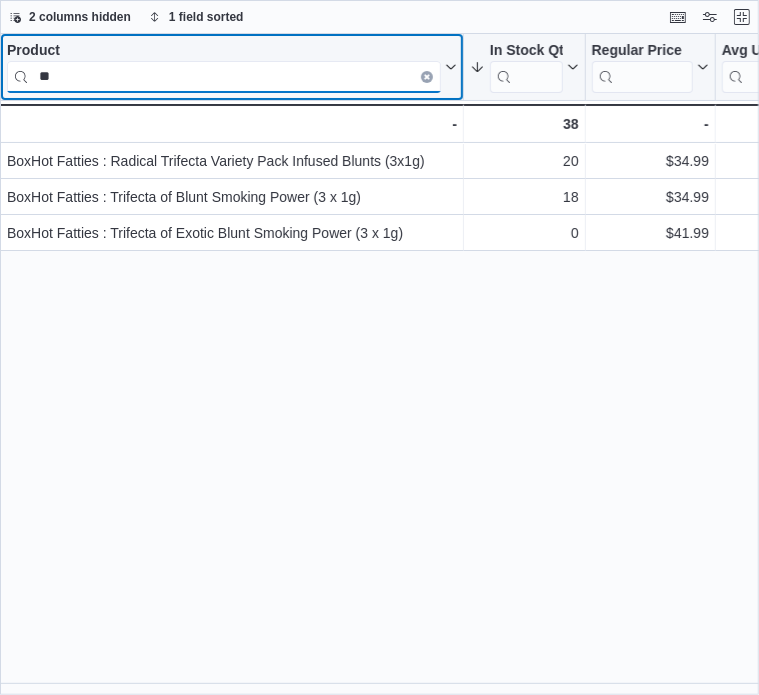 type on "*" 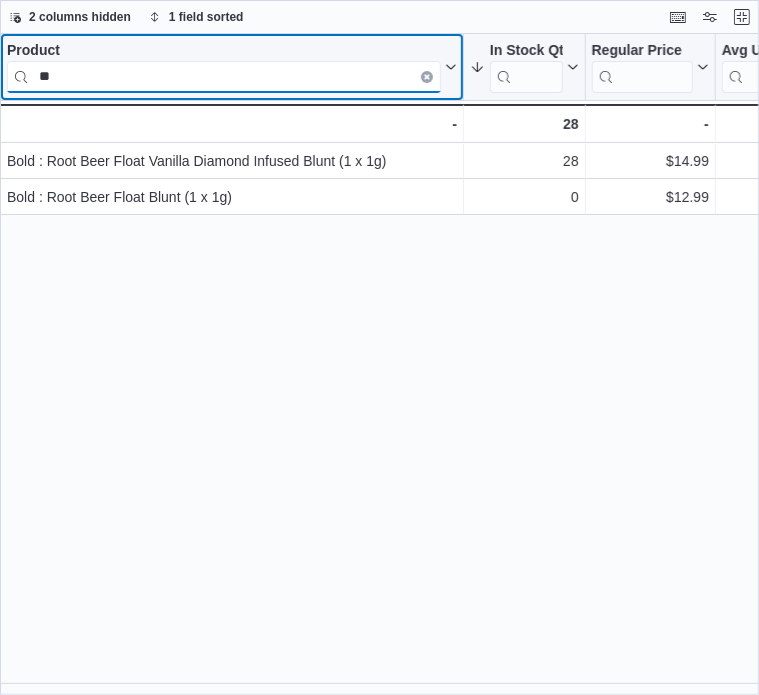 type on "*" 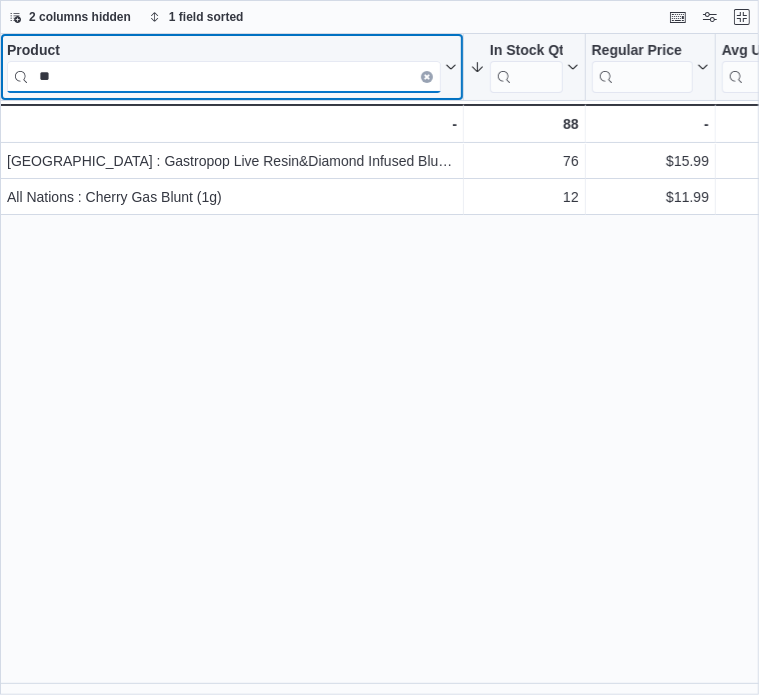 type on "*" 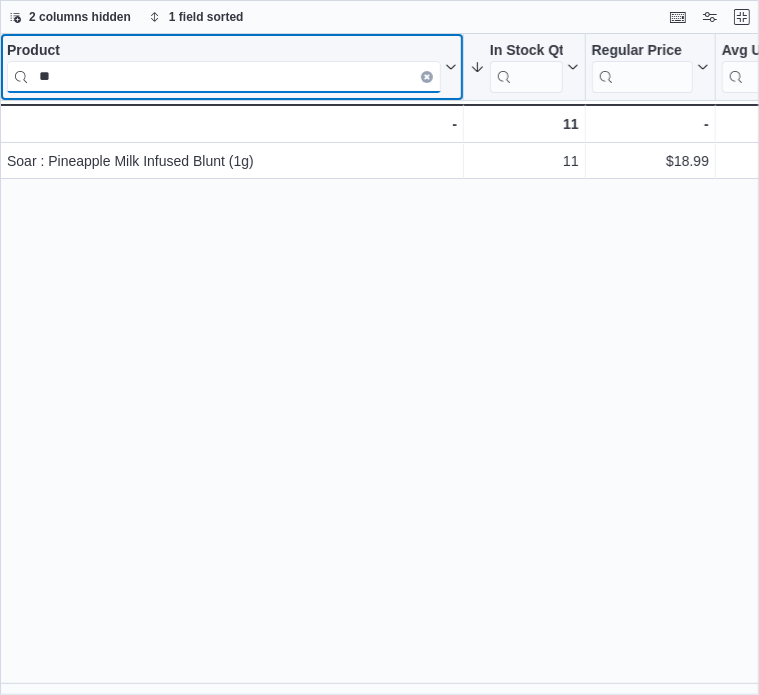 type on "*" 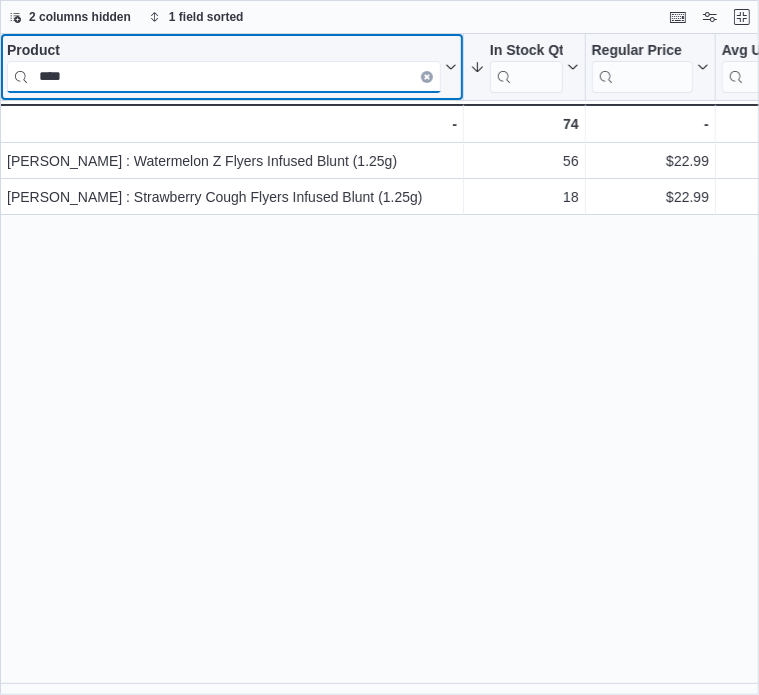 drag, startPoint x: 120, startPoint y: 68, endPoint x: 22, endPoint y: 67, distance: 98.005104 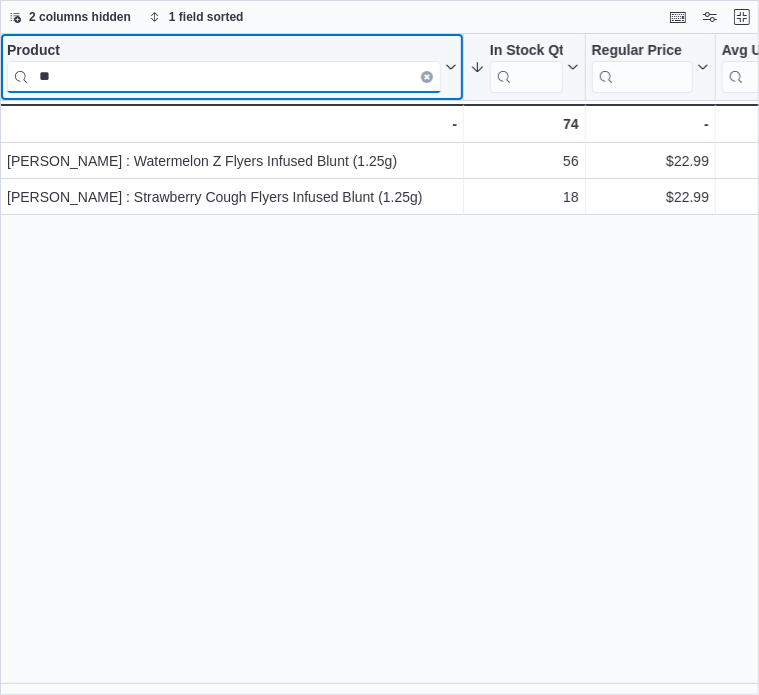 type on "*" 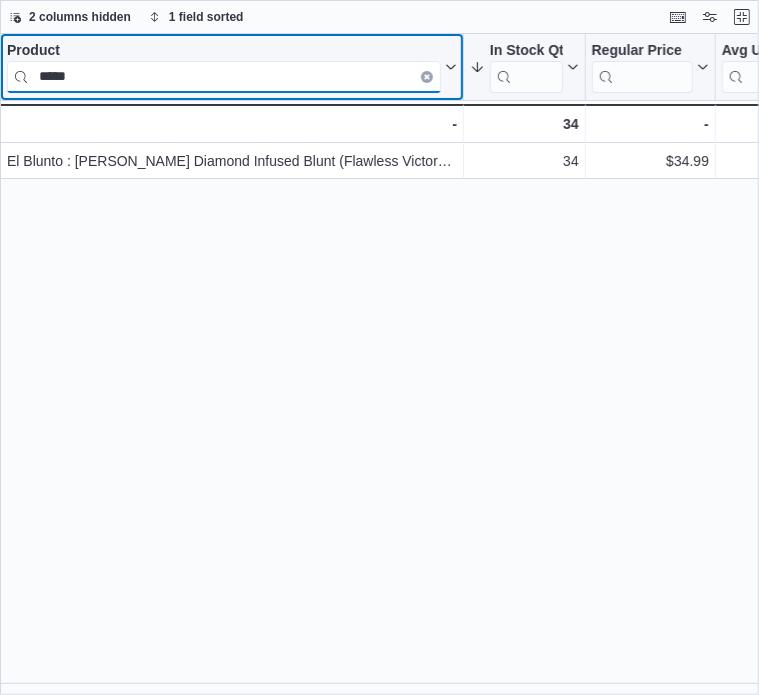 drag, startPoint x: 88, startPoint y: 81, endPoint x: 2, endPoint y: 74, distance: 86.28442 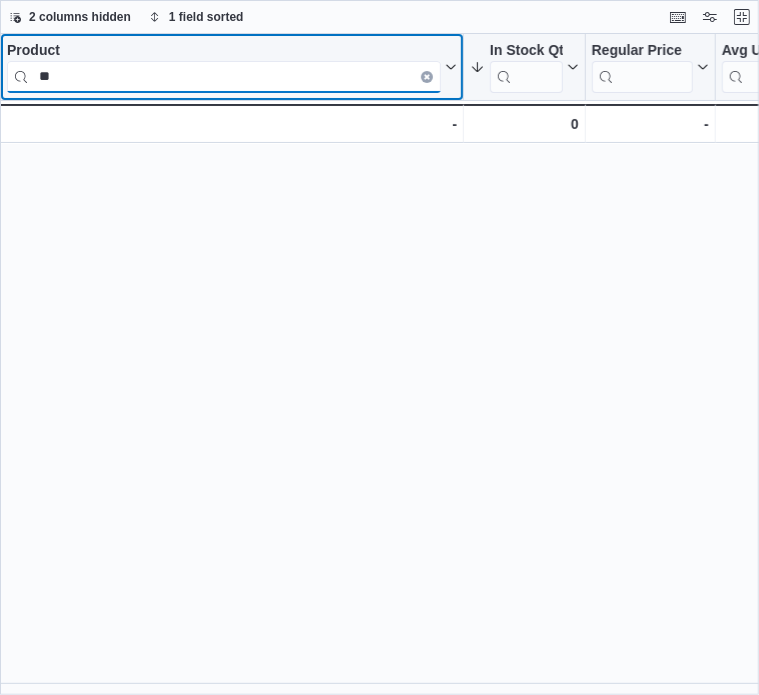 type on "*" 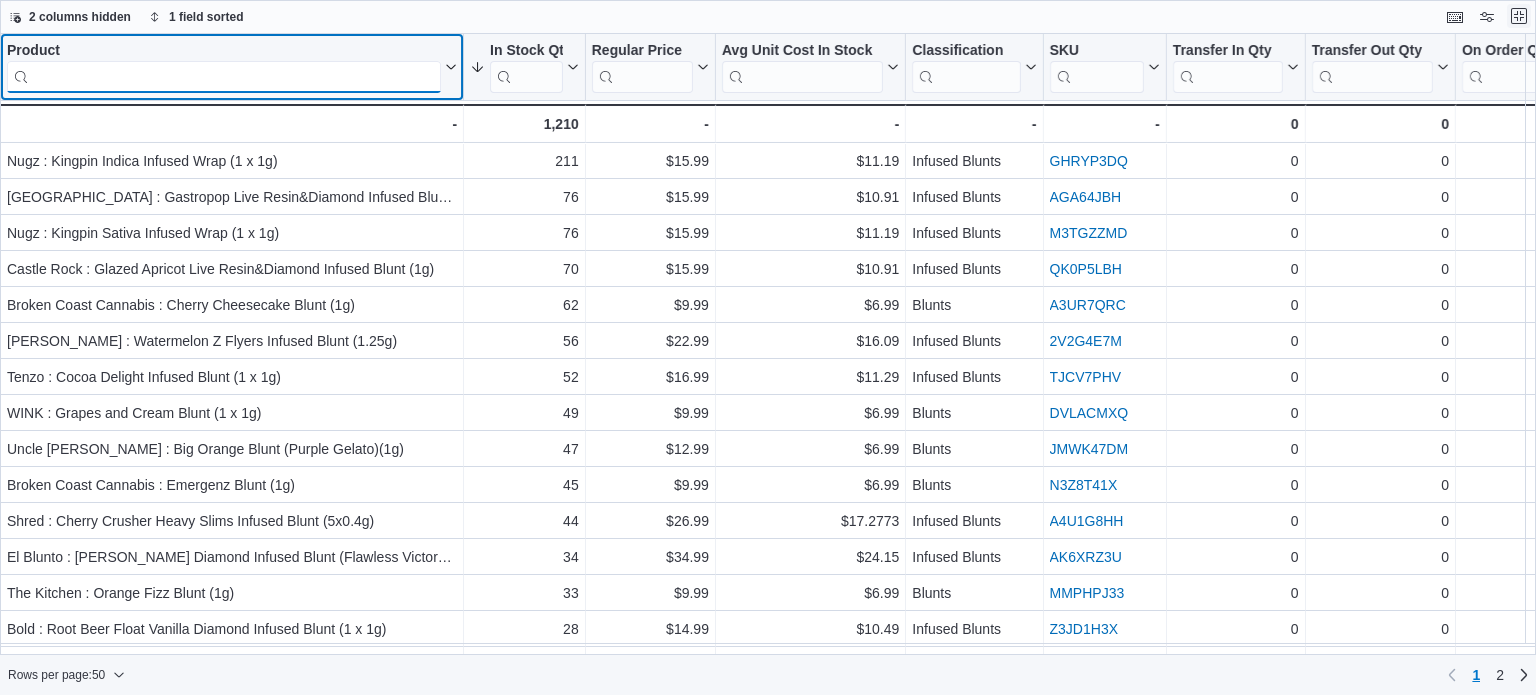 type 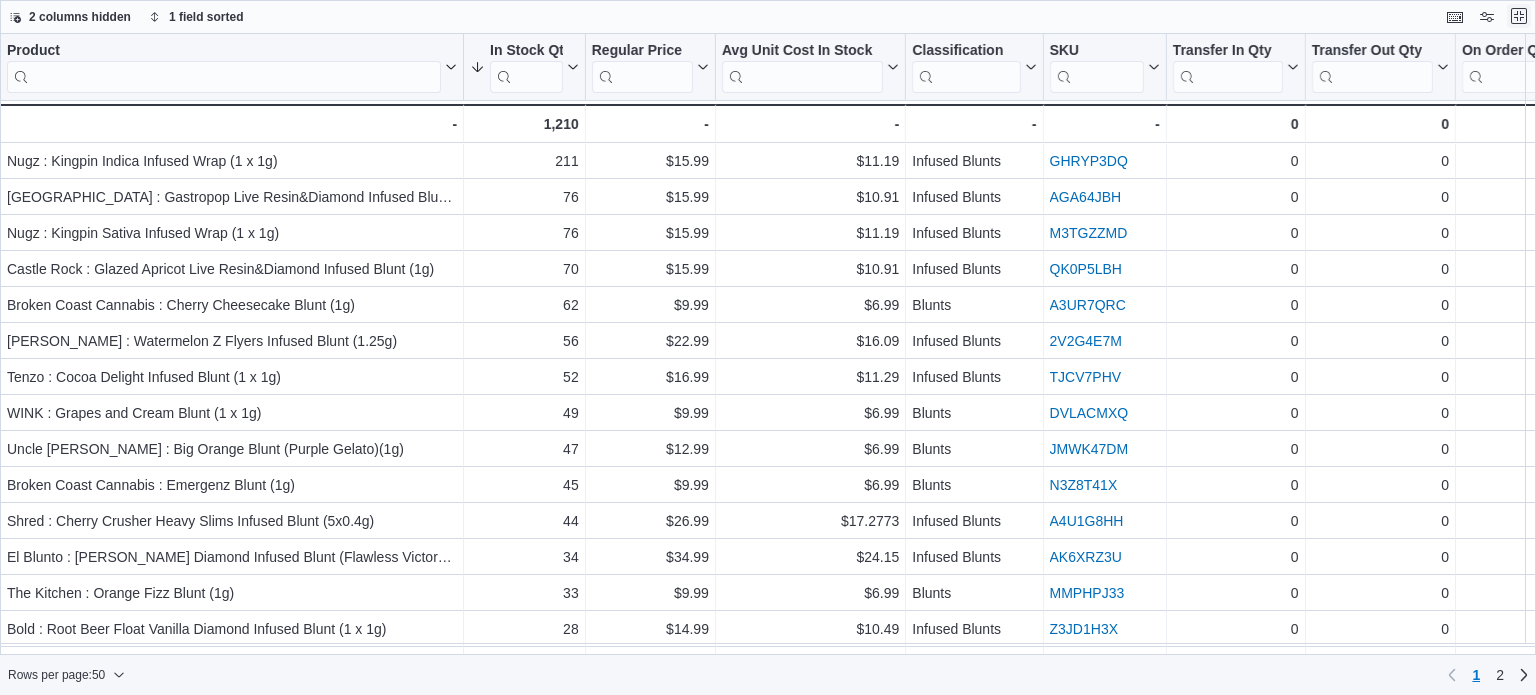 click at bounding box center [1519, 16] 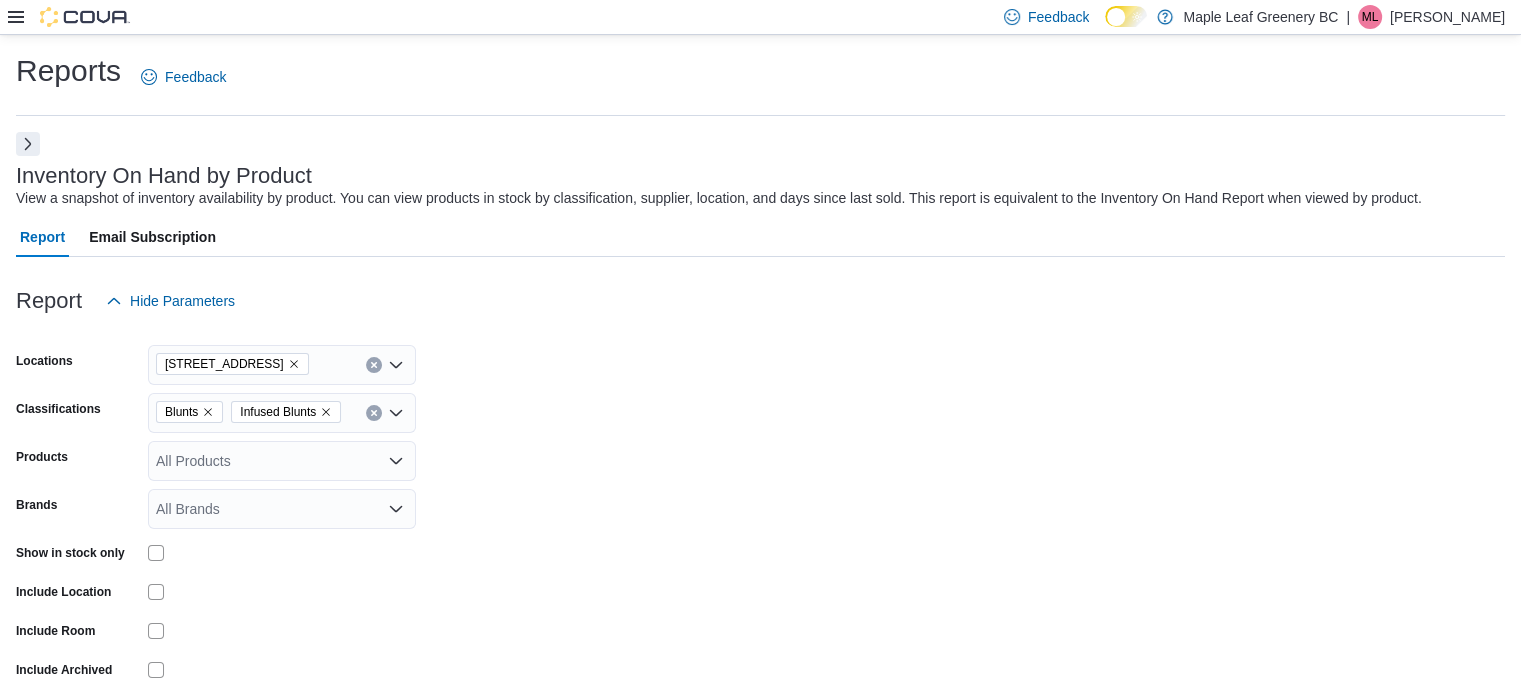 click at bounding box center [374, 413] 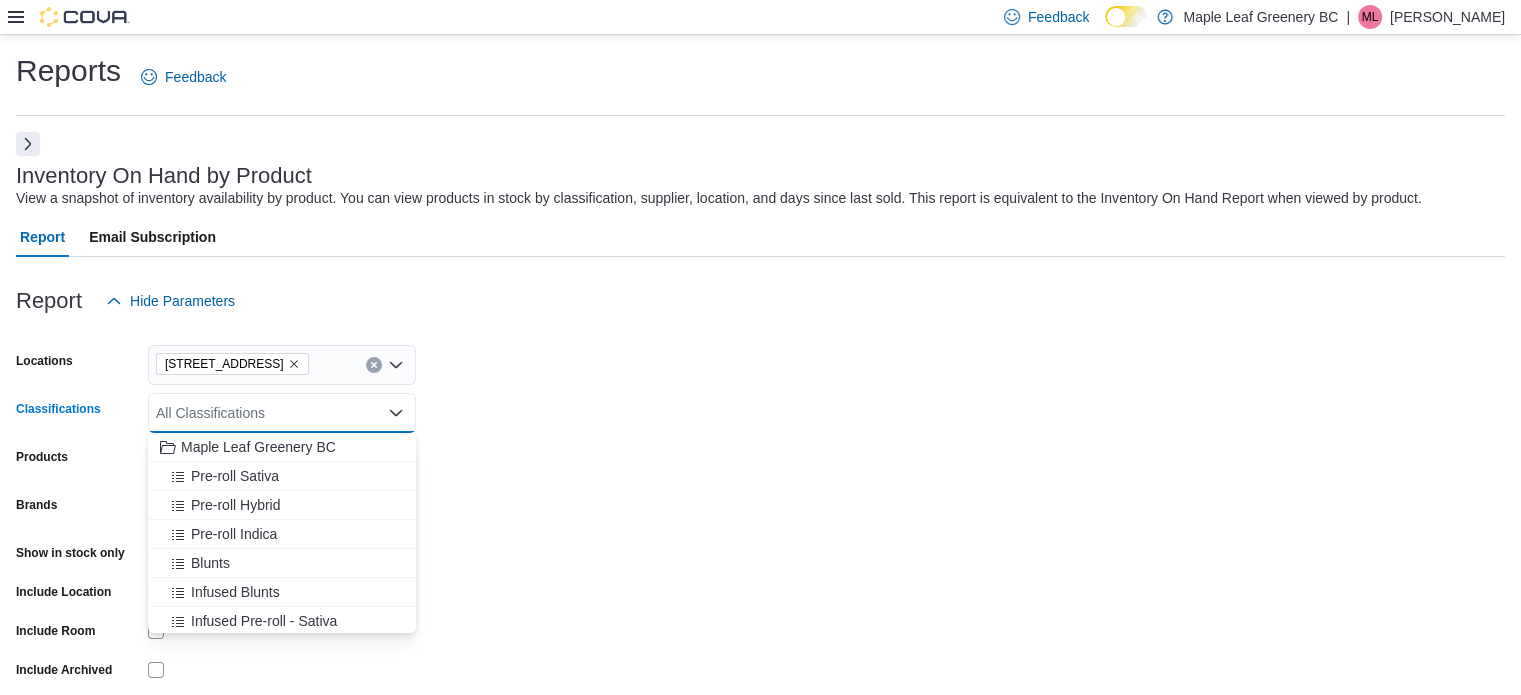 click 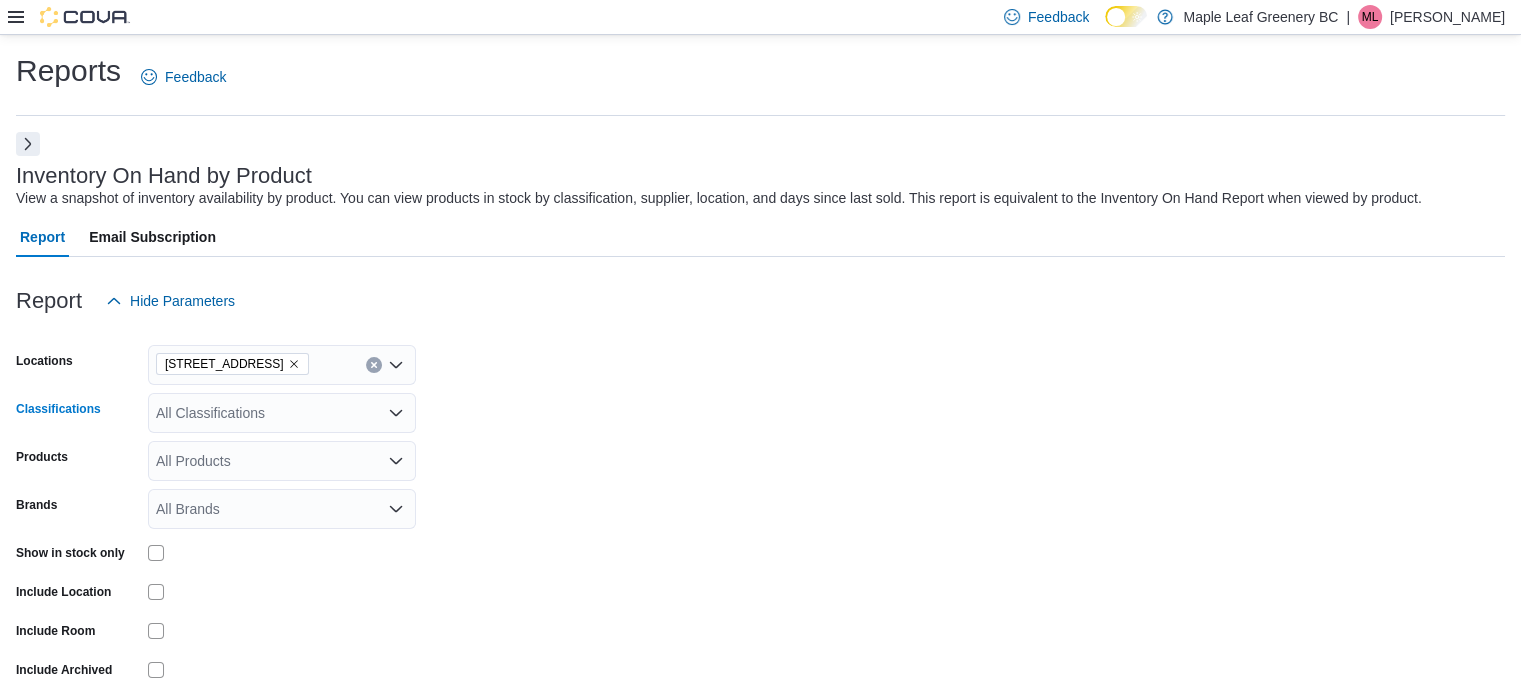 click 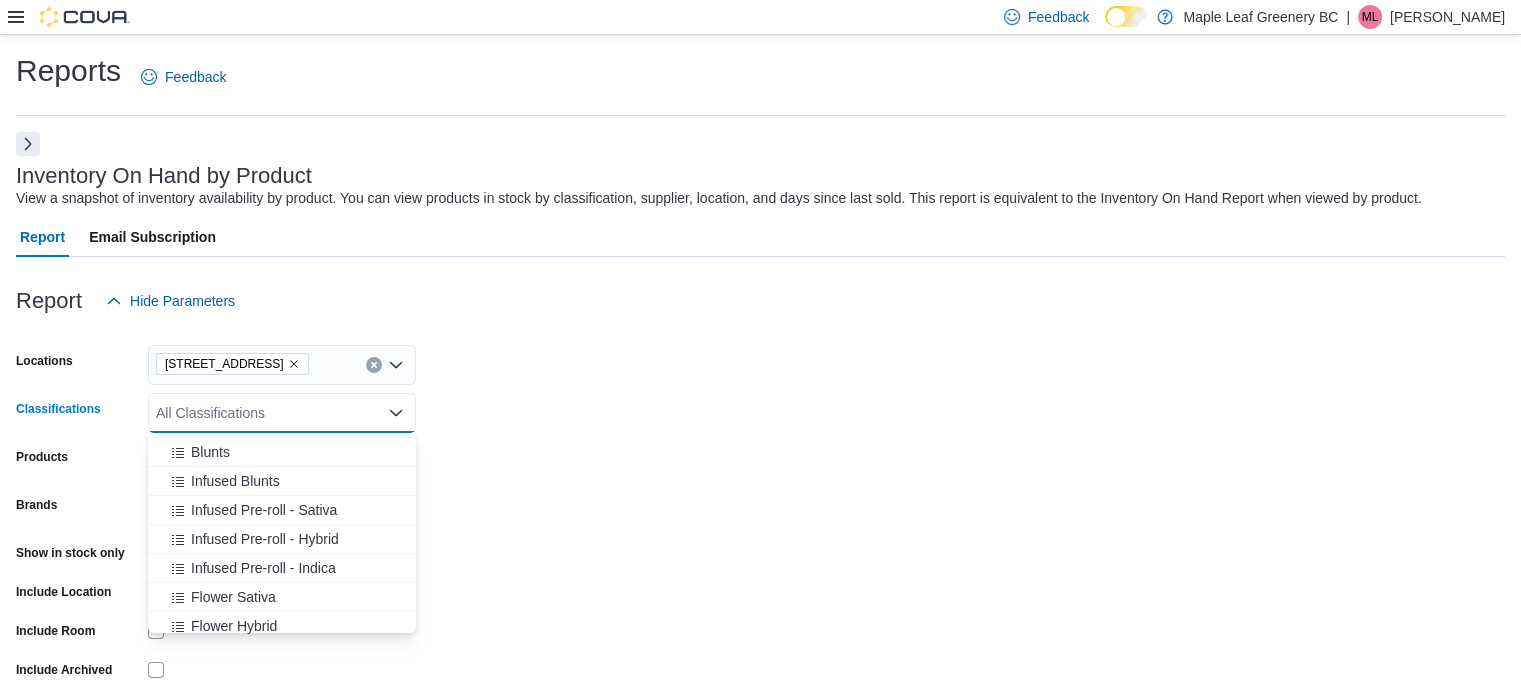 scroll, scrollTop: 150, scrollLeft: 0, axis: vertical 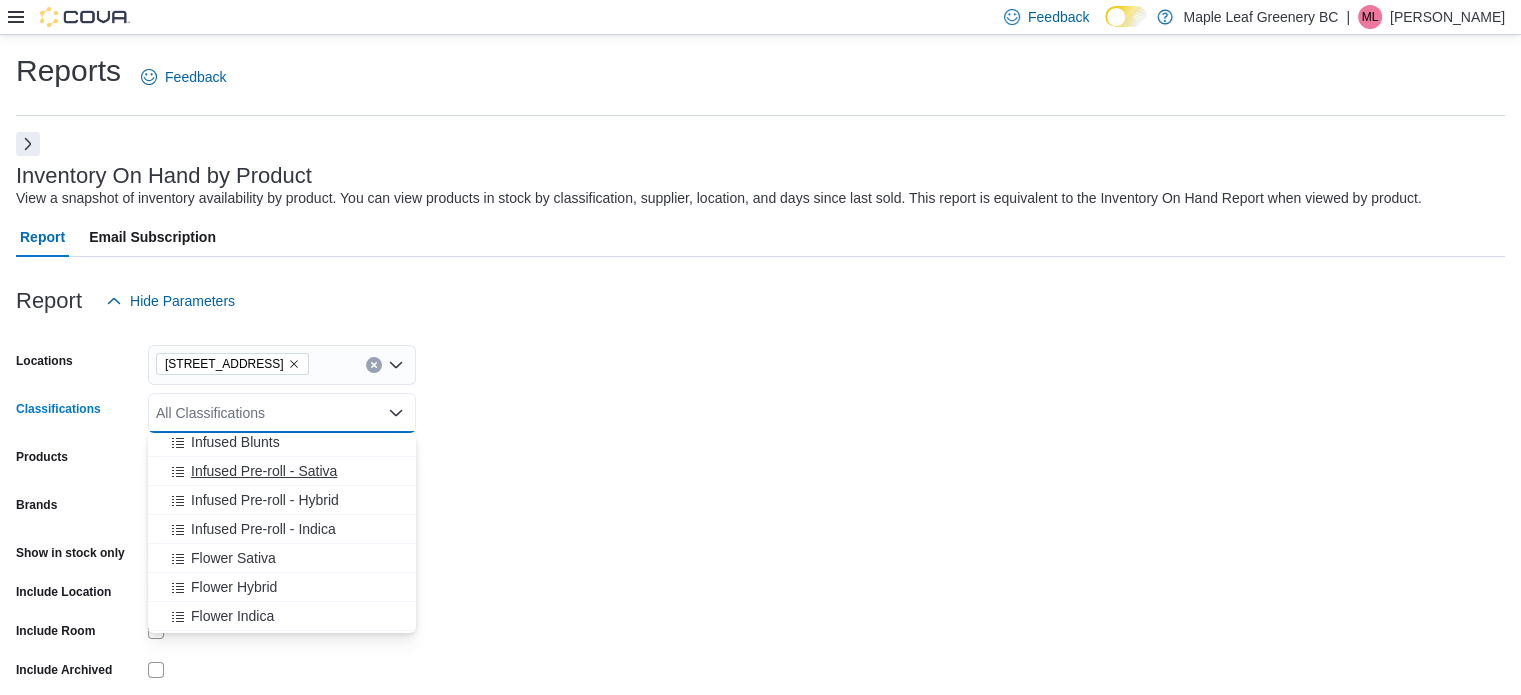 click on "Infused Pre-roll - Sativa" at bounding box center [264, 471] 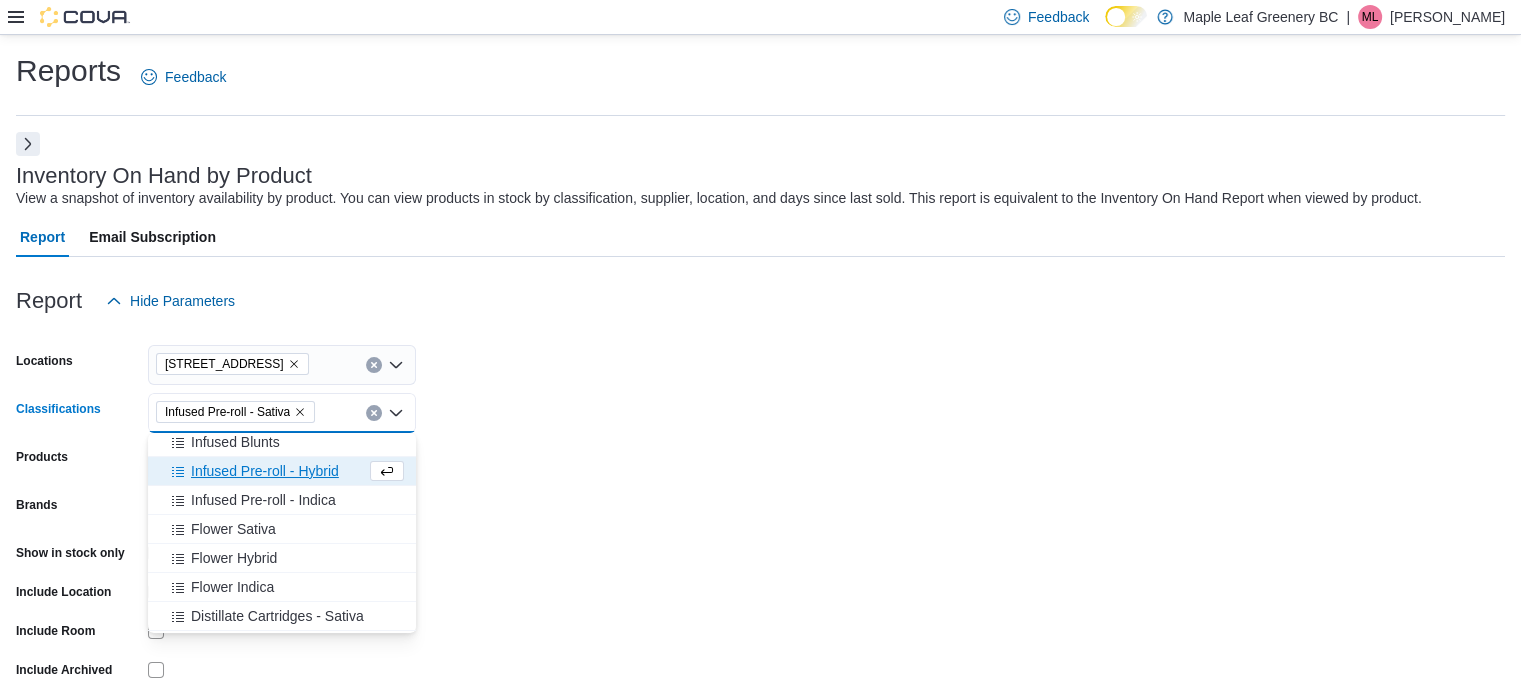 click on "Infused Pre-roll - Hybrid" at bounding box center [265, 471] 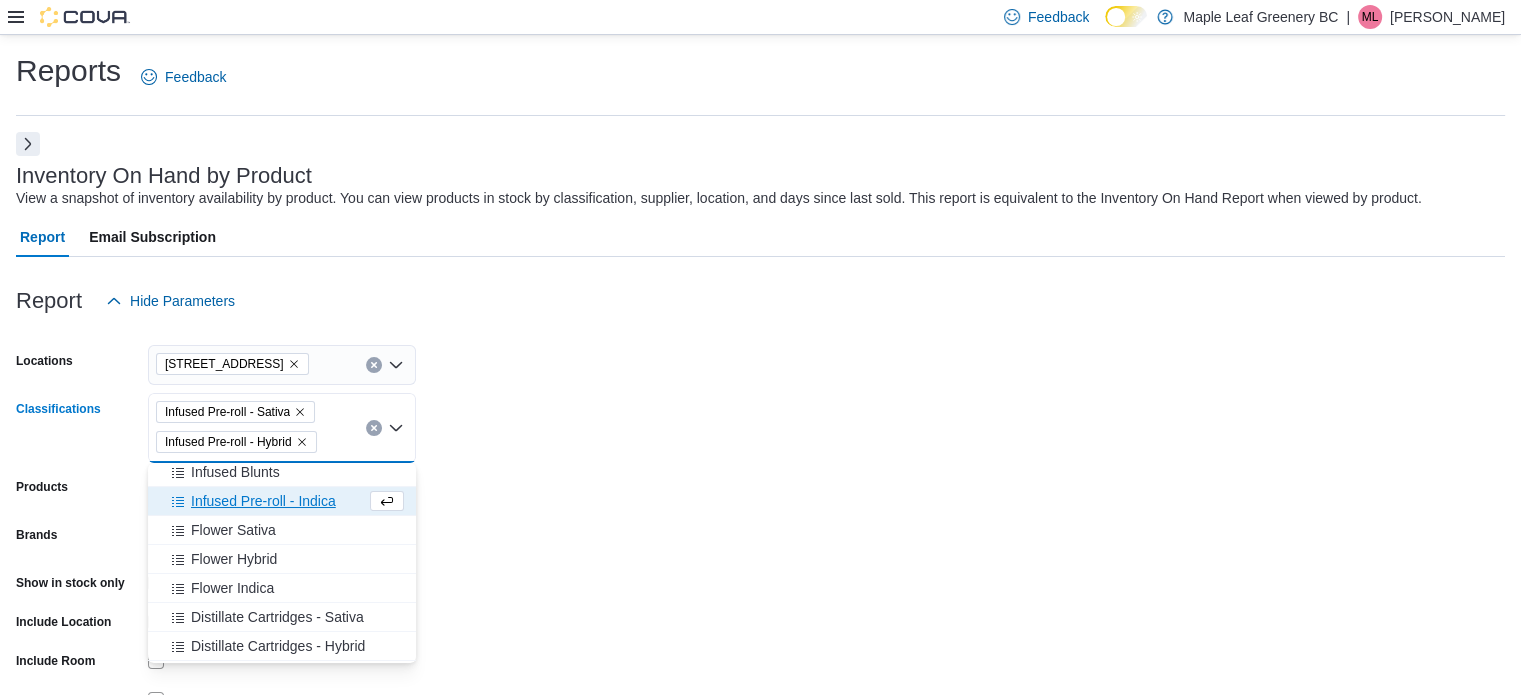 click on "Infused Pre-roll - Indica" at bounding box center (263, 501) 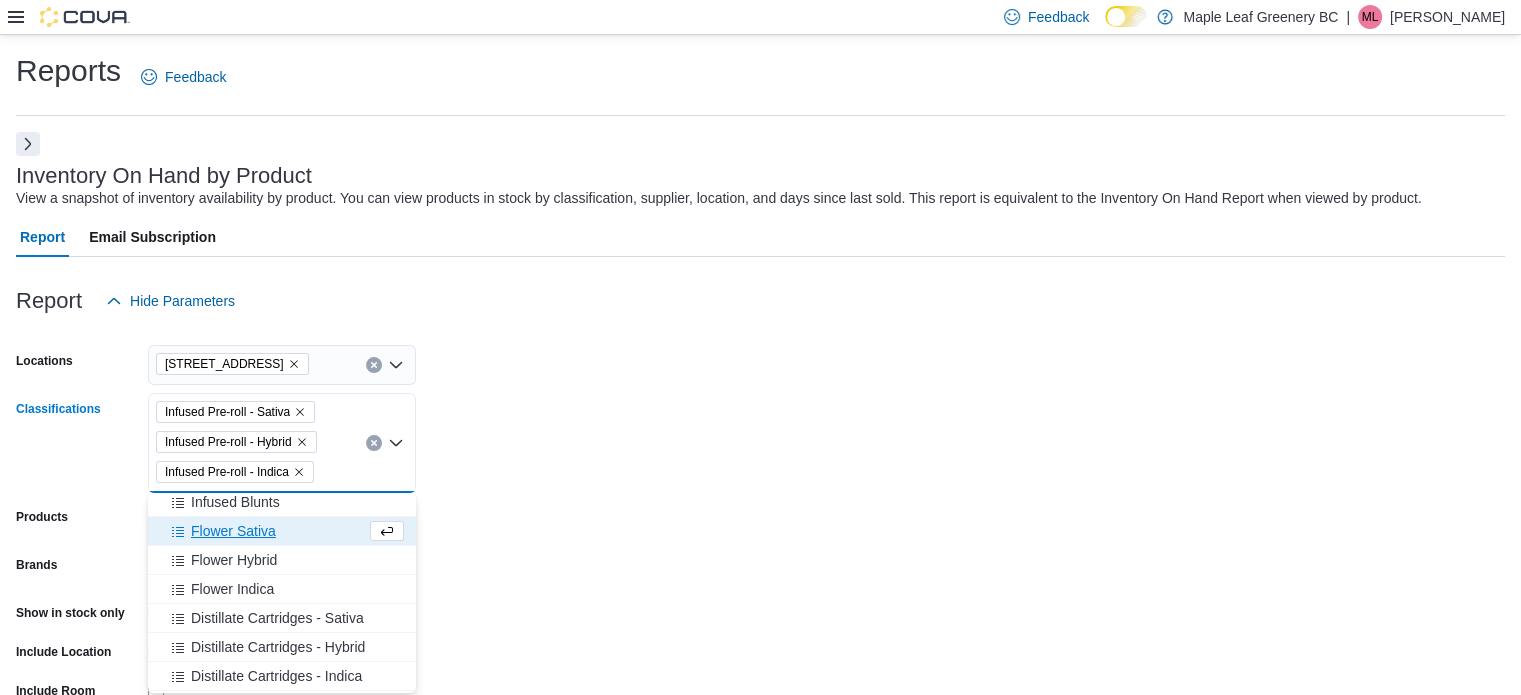 click on "Locations [STREET_ADDRESS] Classifications Infused Pre-roll - Sativa Infused Pre-roll - Hybrid Infused Pre-roll - Indica Combo box. Selected. Infused Pre-roll - Sativa, Infused Pre-roll - Hybrid, Infused Pre-roll - Indica. Press Backspace to delete Infused Pre-roll - Indica. Combo box input. All Classifications. Type some text or, to display a list of choices, press Down Arrow. To exit the list of choices, press Escape. Products All Products Brands All Brands Show in stock only Include Location Include Room Include Archived Export  Run Report" at bounding box center [760, 561] 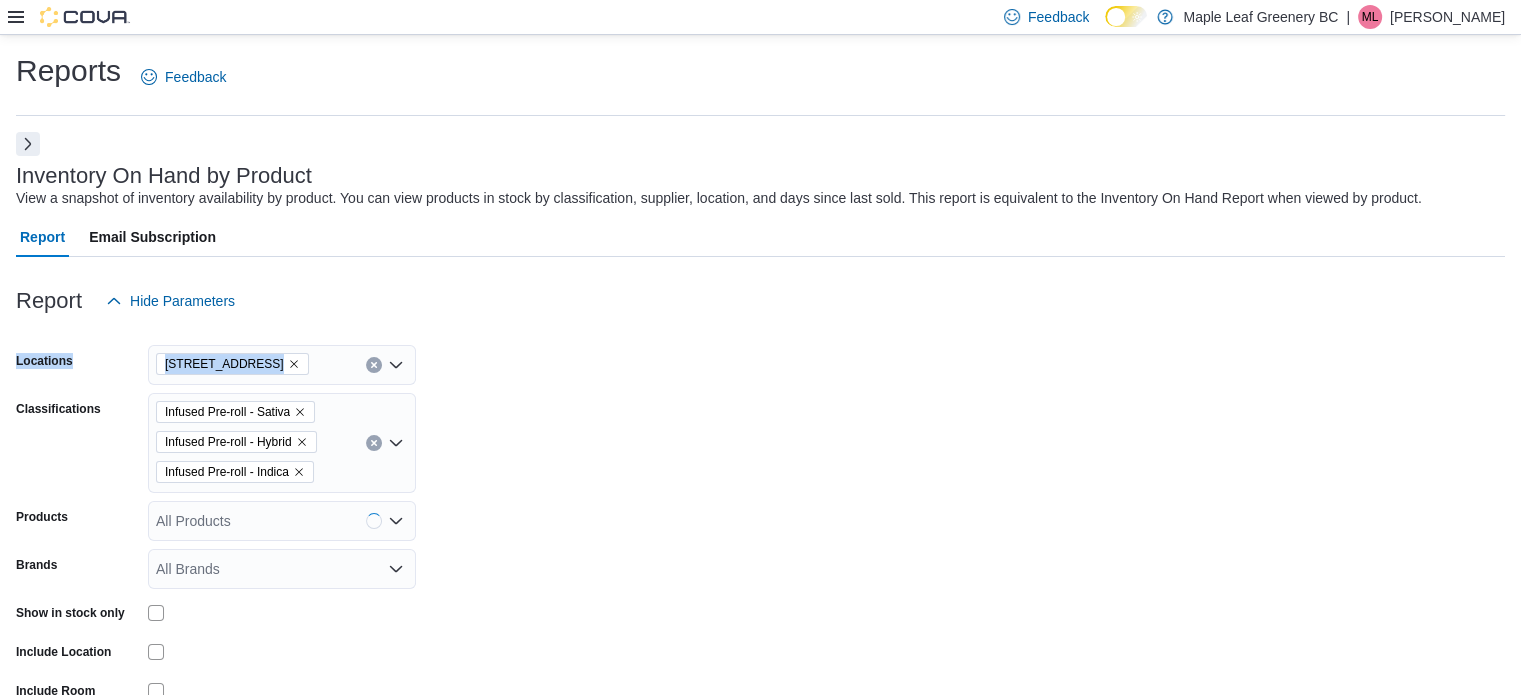 drag, startPoint x: 1517, startPoint y: 318, endPoint x: 1535, endPoint y: 383, distance: 67.44627 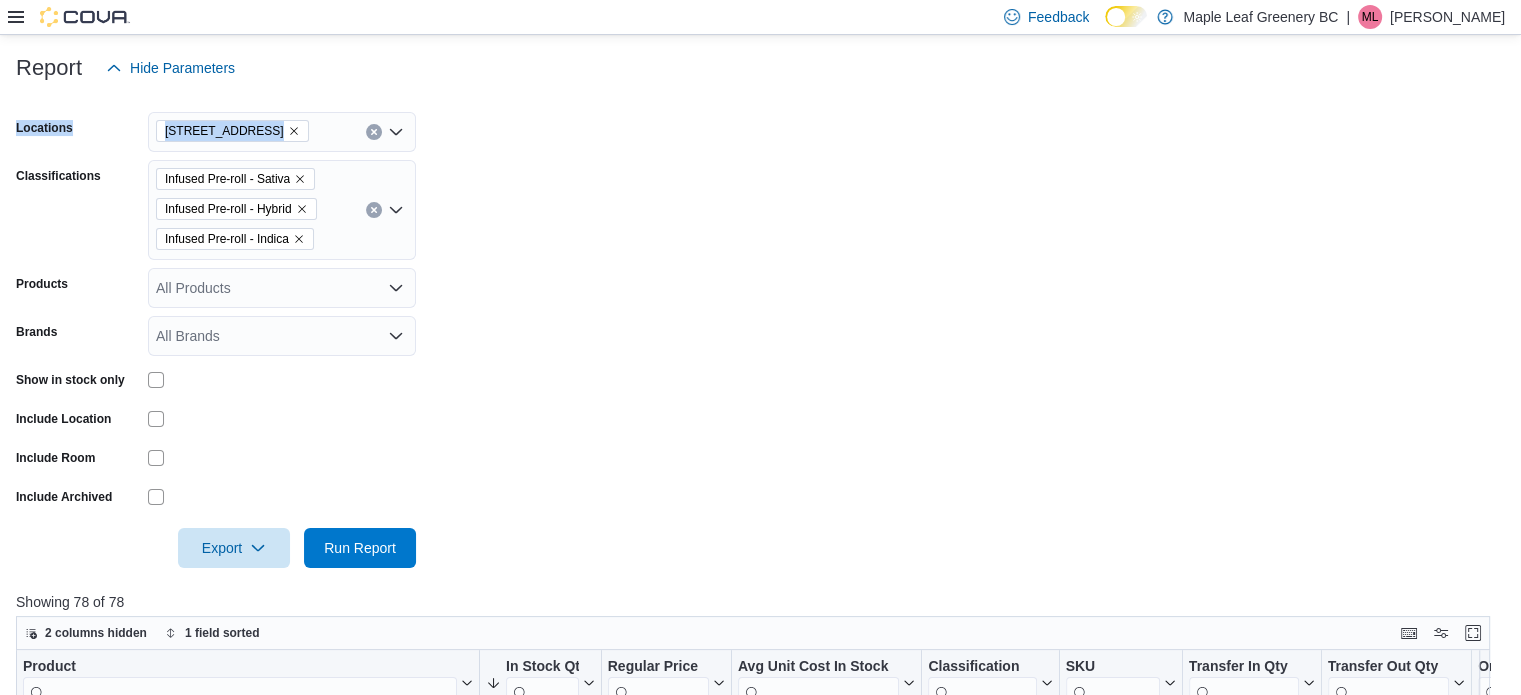 scroll, scrollTop: 251, scrollLeft: 0, axis: vertical 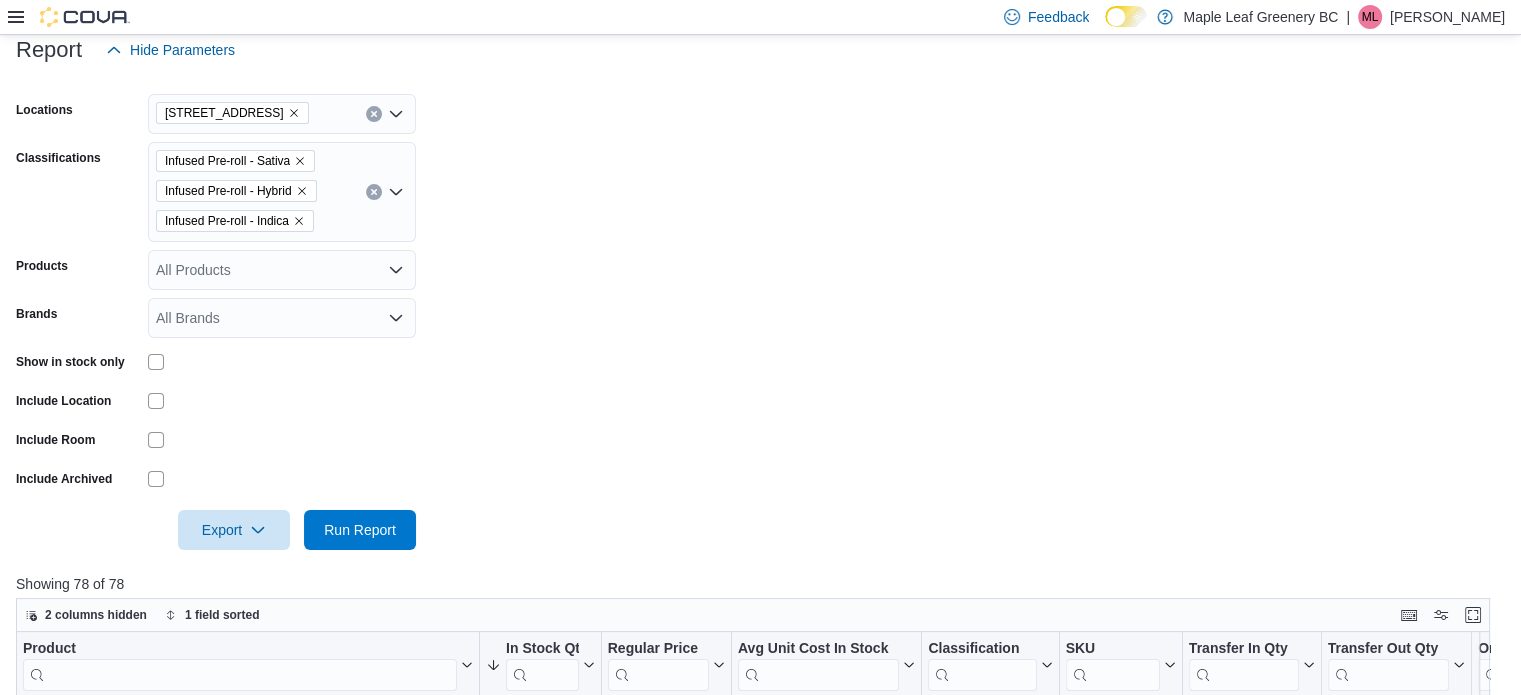 click on "Locations [STREET_ADDRESS] Classifications Infused Pre-roll - Sativa Infused Pre-roll - Hybrid Infused Pre-roll - Indica Products All Products Brands All Brands Show in stock only Include Location Include Room Include Archived Export  Run Report" at bounding box center [760, 310] 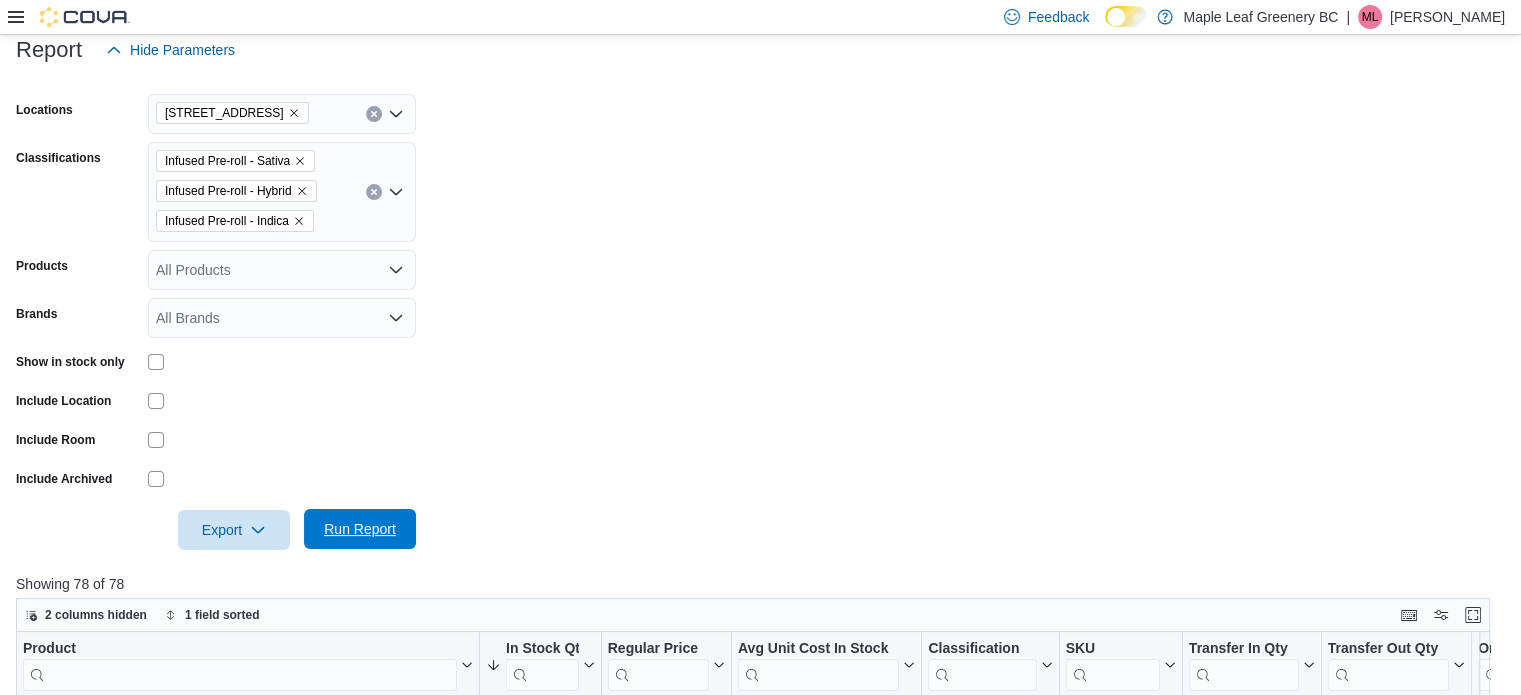 click on "Run Report" at bounding box center [360, 529] 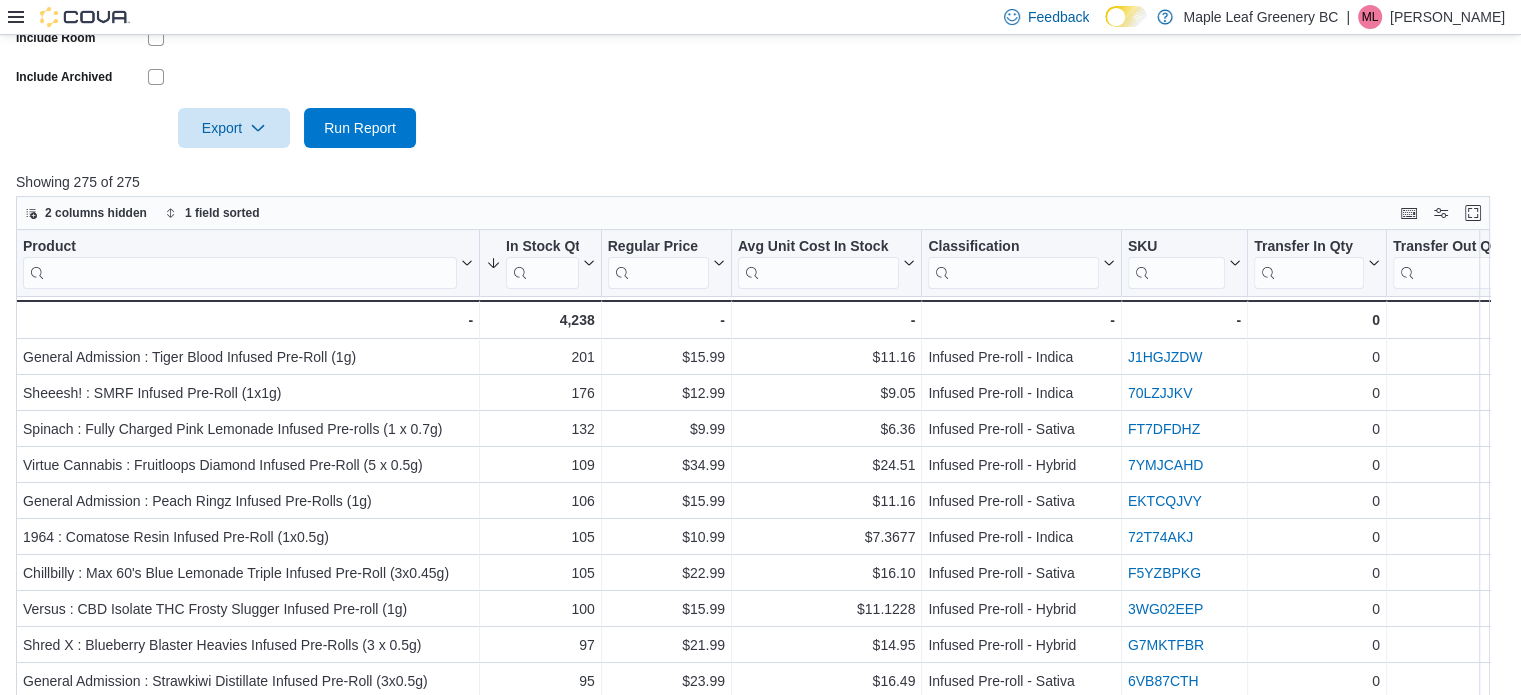 scroll, scrollTop: 652, scrollLeft: 0, axis: vertical 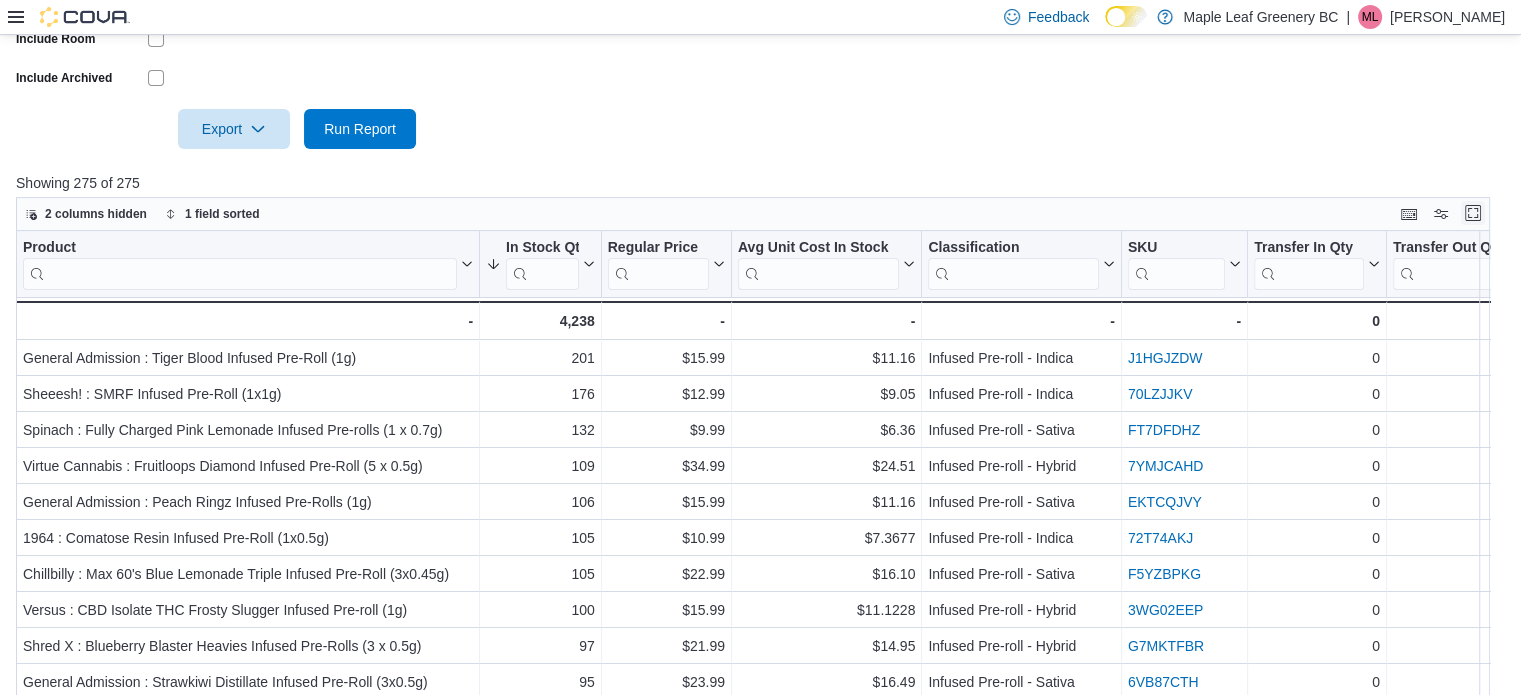 click at bounding box center (1473, 213) 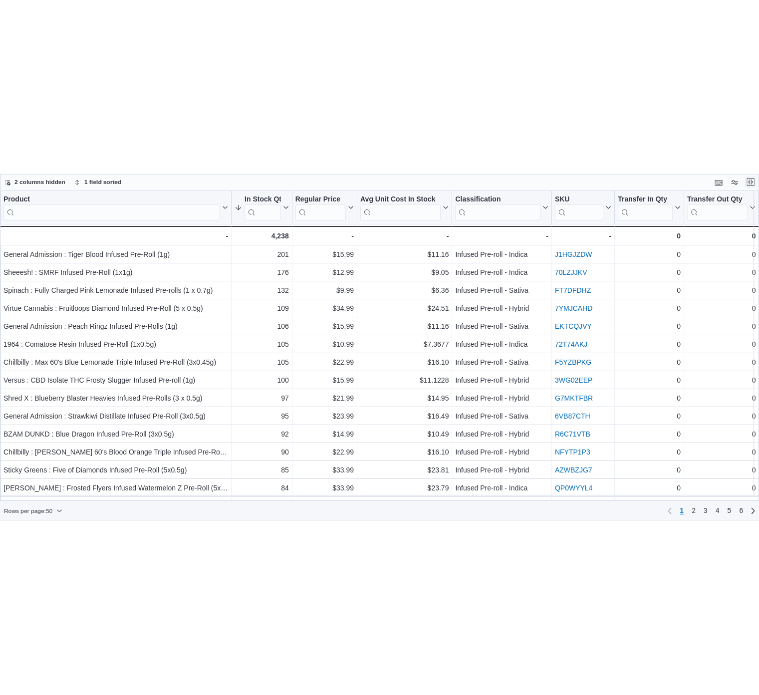 scroll, scrollTop: 0, scrollLeft: 0, axis: both 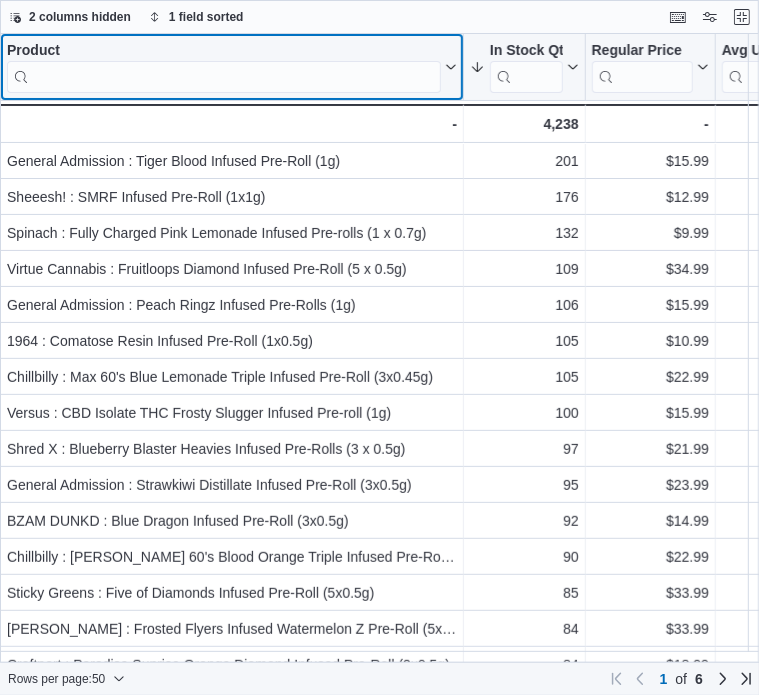 click at bounding box center (224, 77) 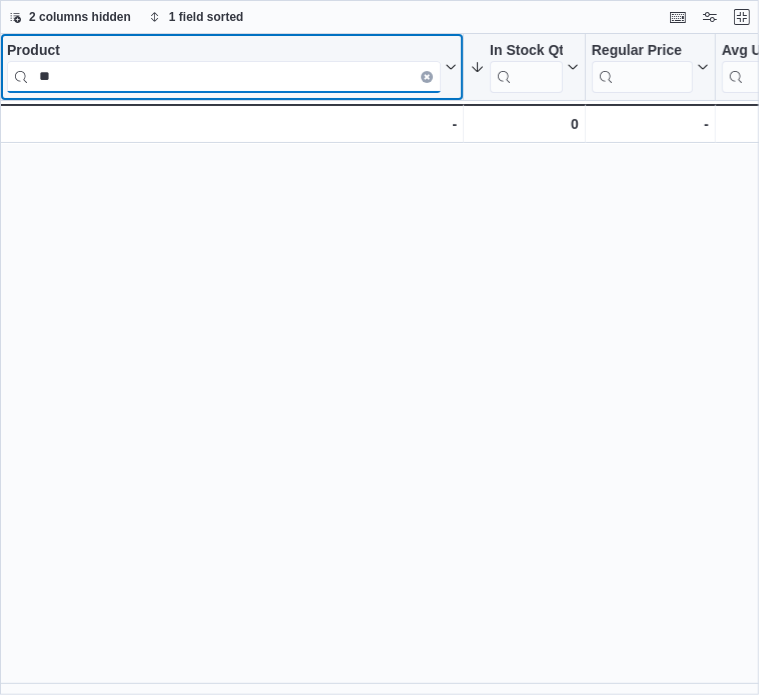 type on "*" 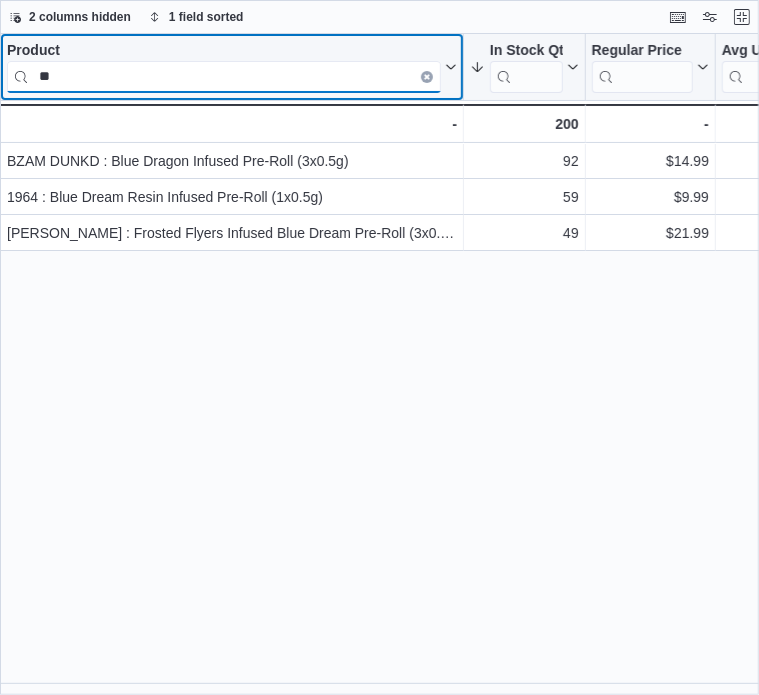 type on "*" 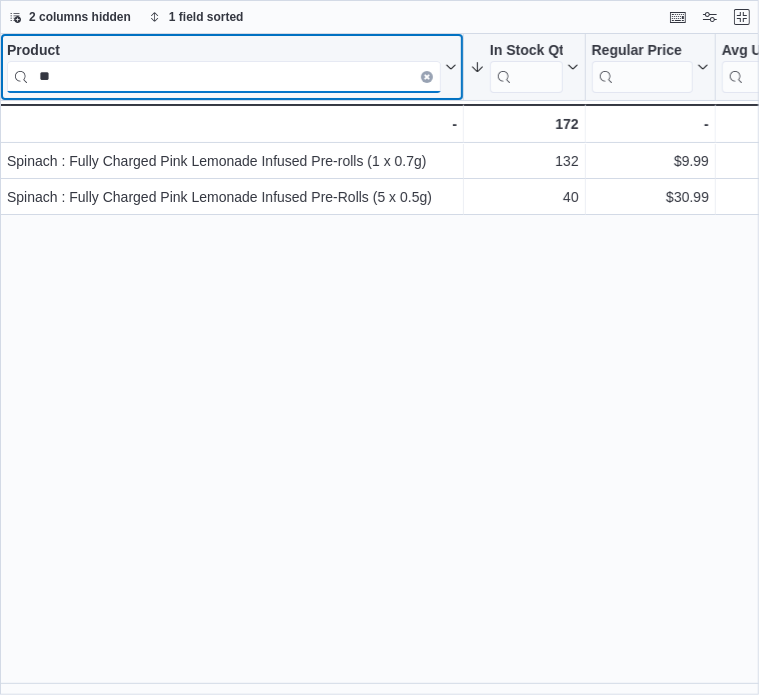 type on "*" 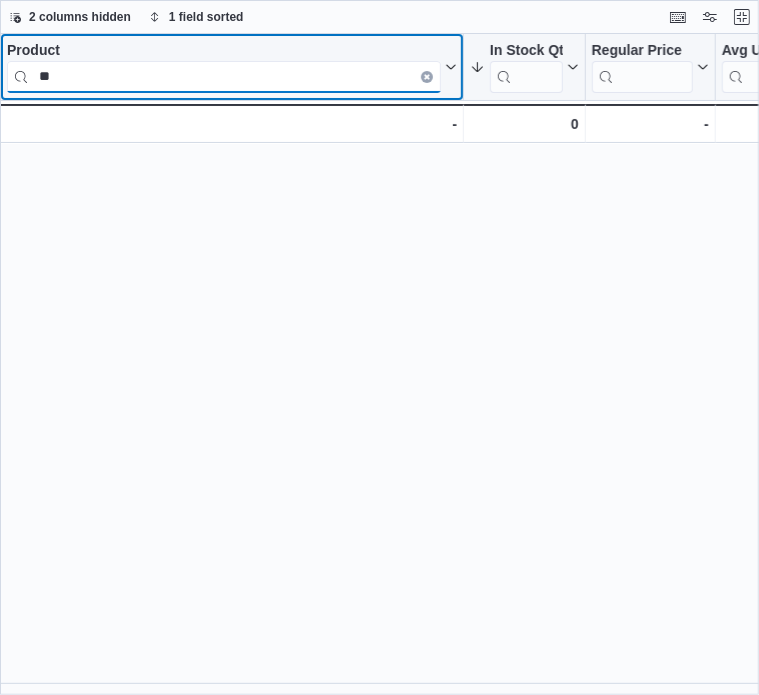 type on "*" 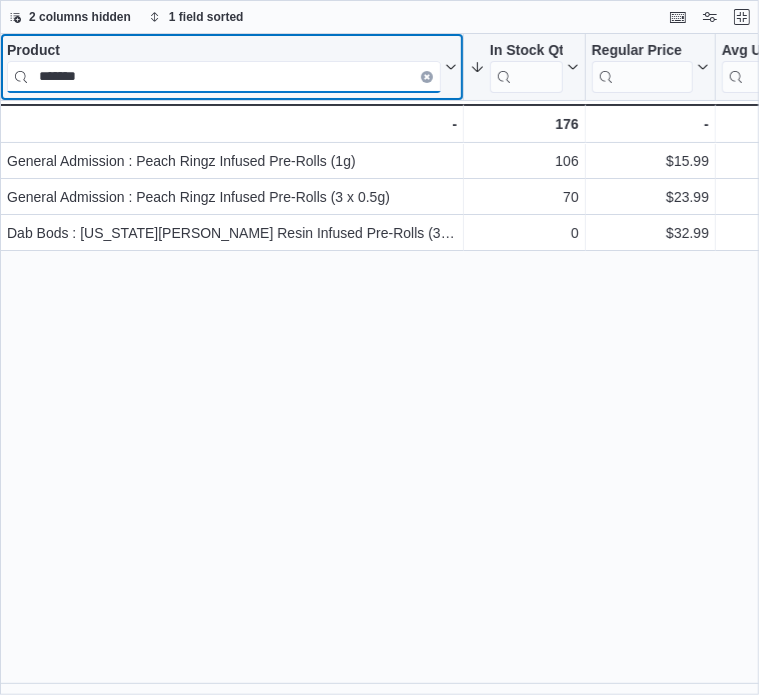 drag, startPoint x: 166, startPoint y: 79, endPoint x: -16, endPoint y: 70, distance: 182.2224 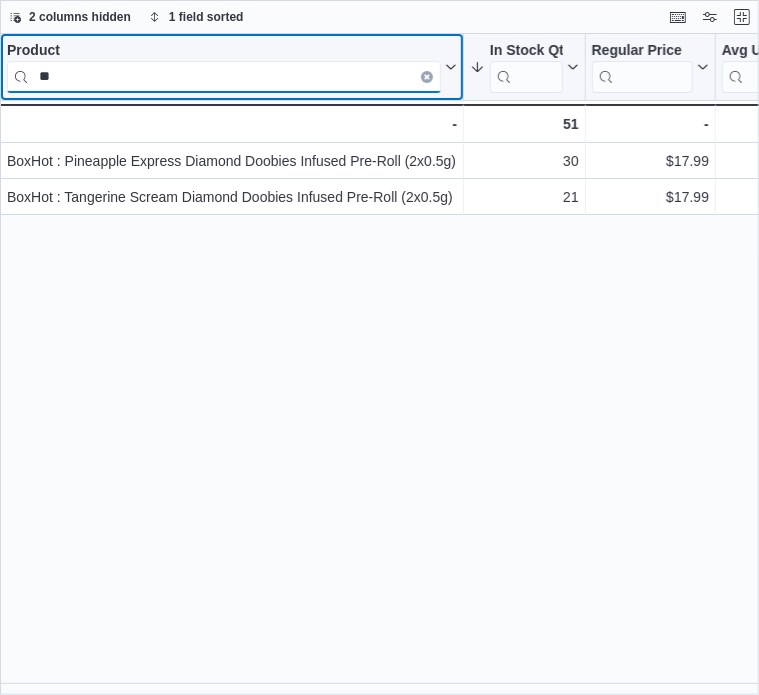 type on "*" 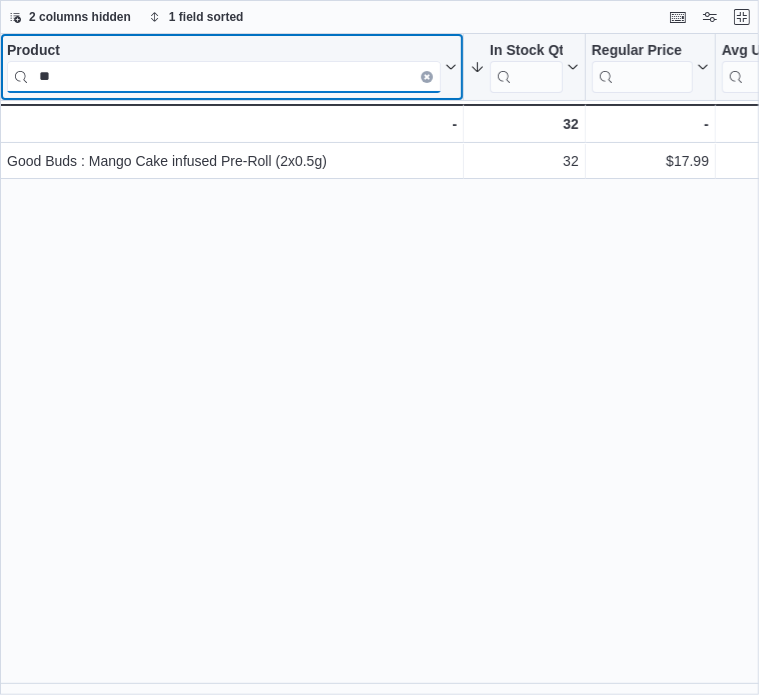 type on "*" 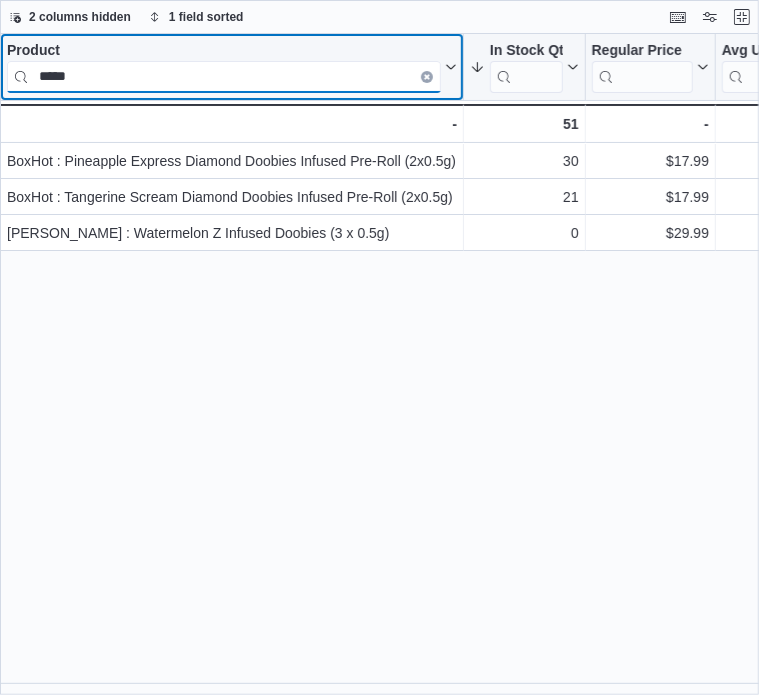 drag, startPoint x: 103, startPoint y: 76, endPoint x: 15, endPoint y: 68, distance: 88.362885 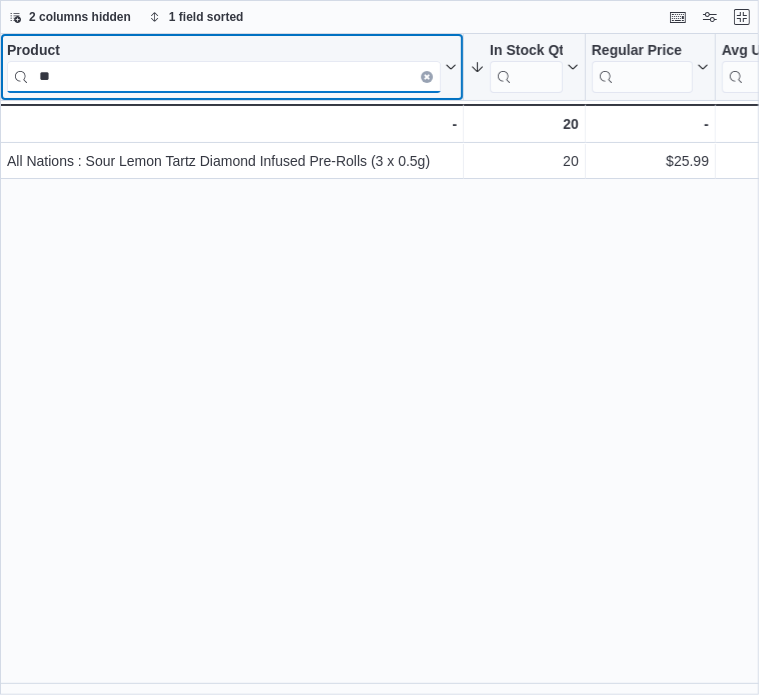 type on "*" 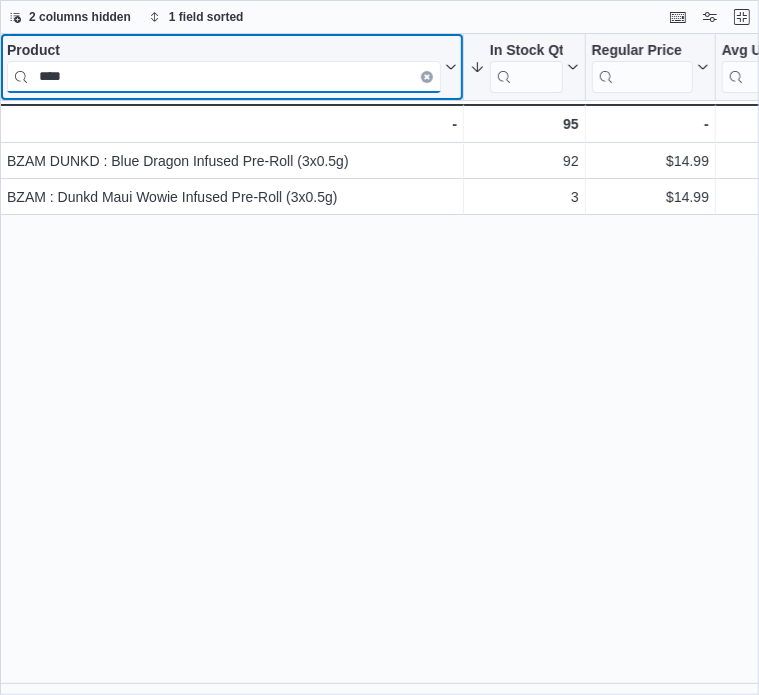 type on "****" 